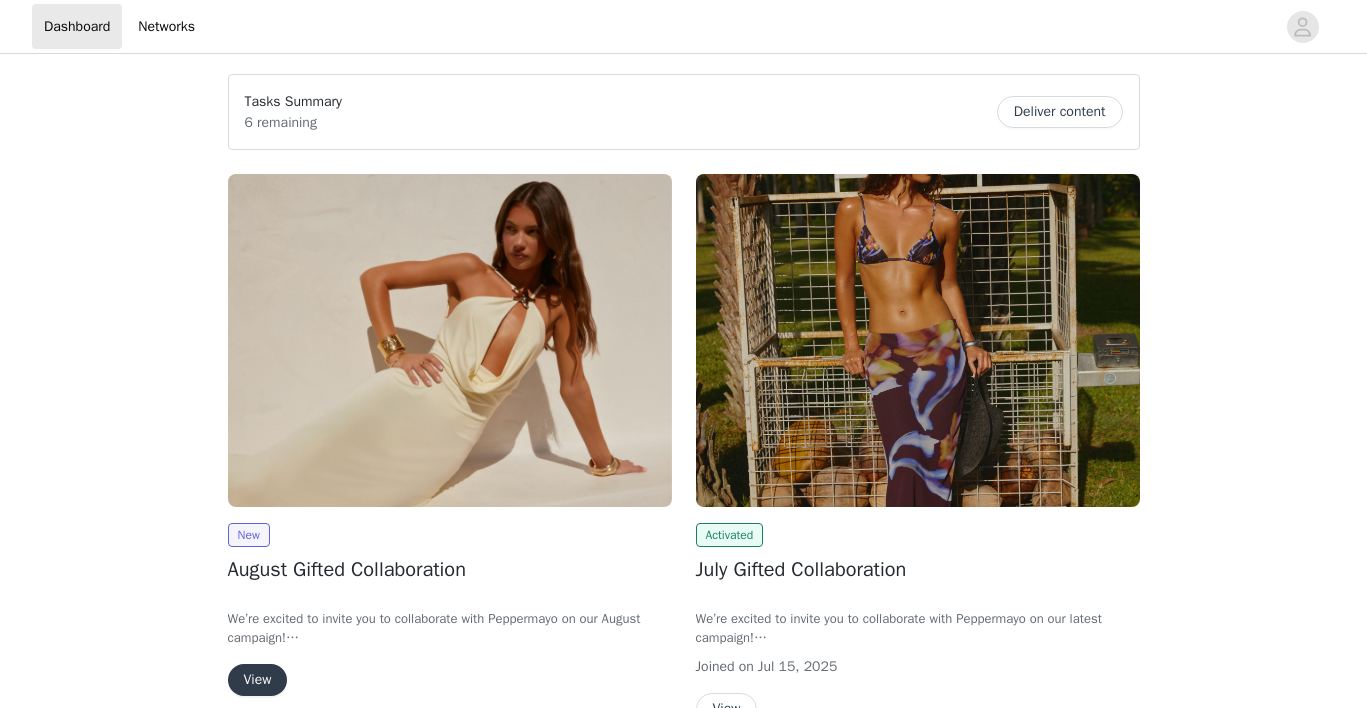 scroll, scrollTop: 0, scrollLeft: 0, axis: both 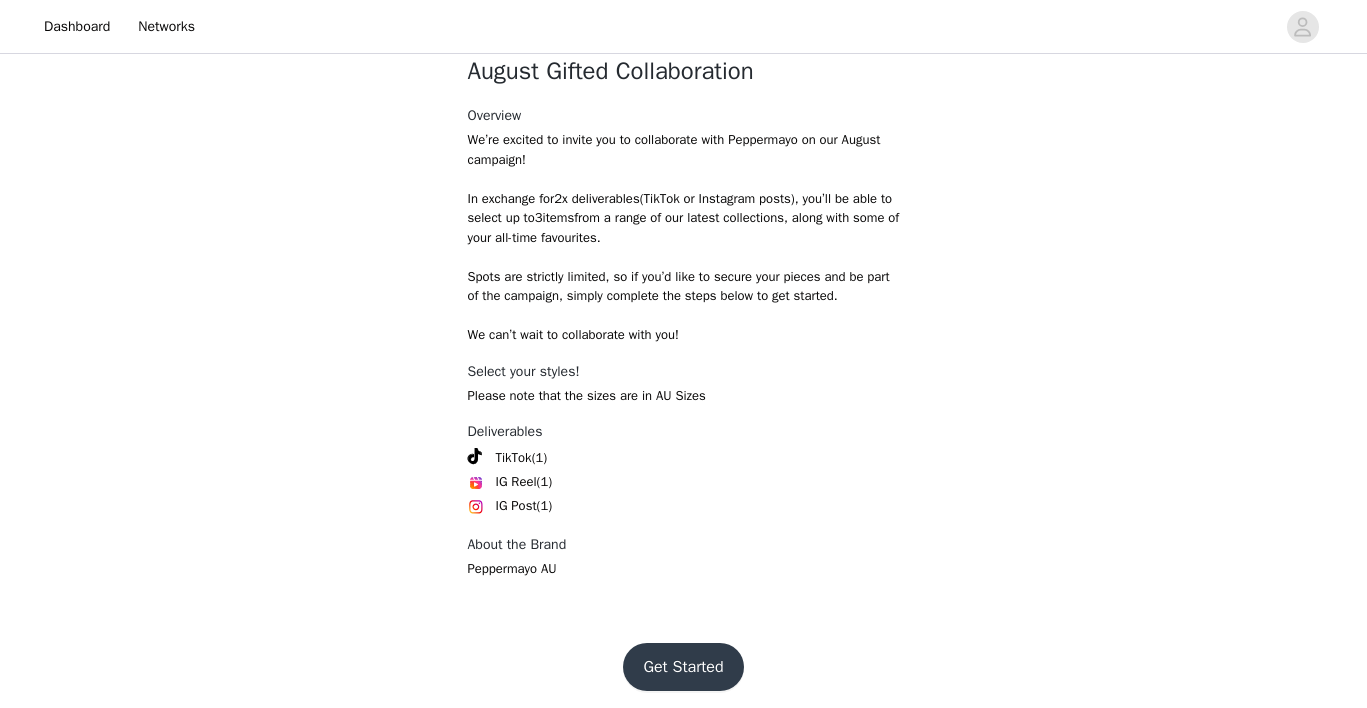 click on "Get Started" at bounding box center [683, 667] 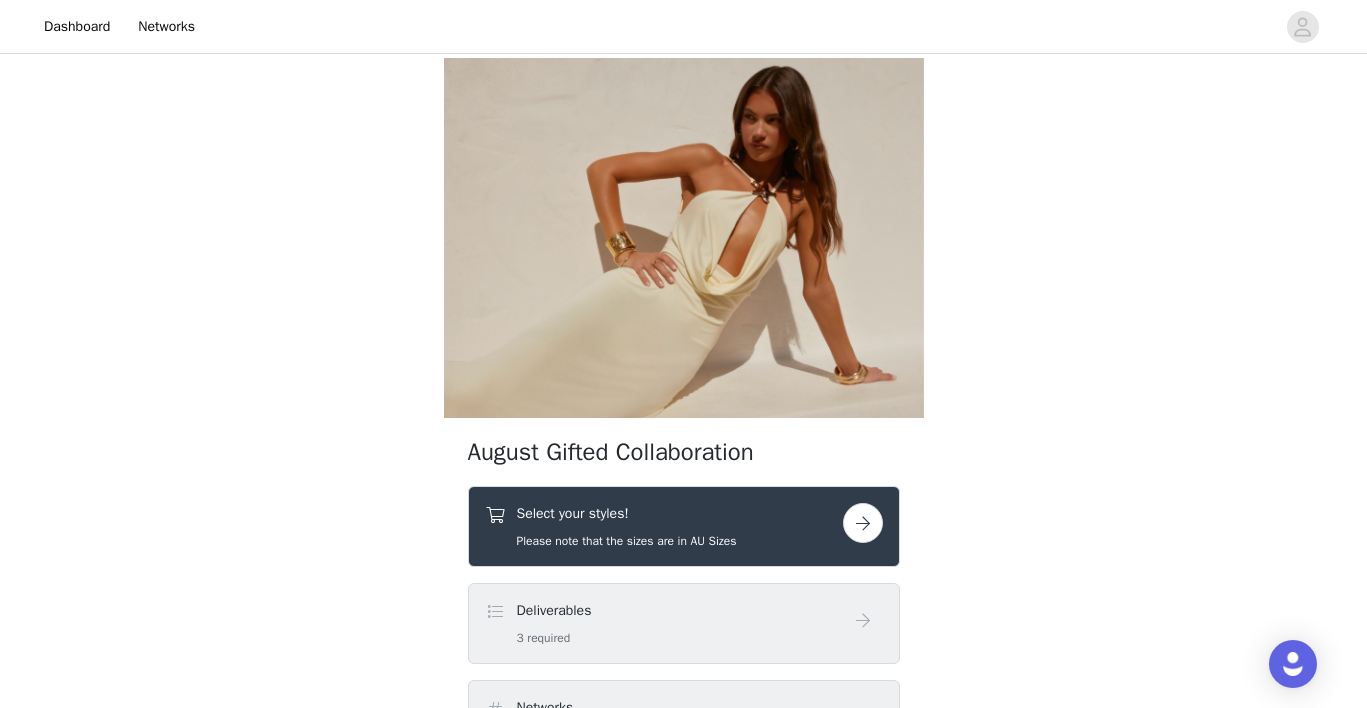 click at bounding box center (863, 523) 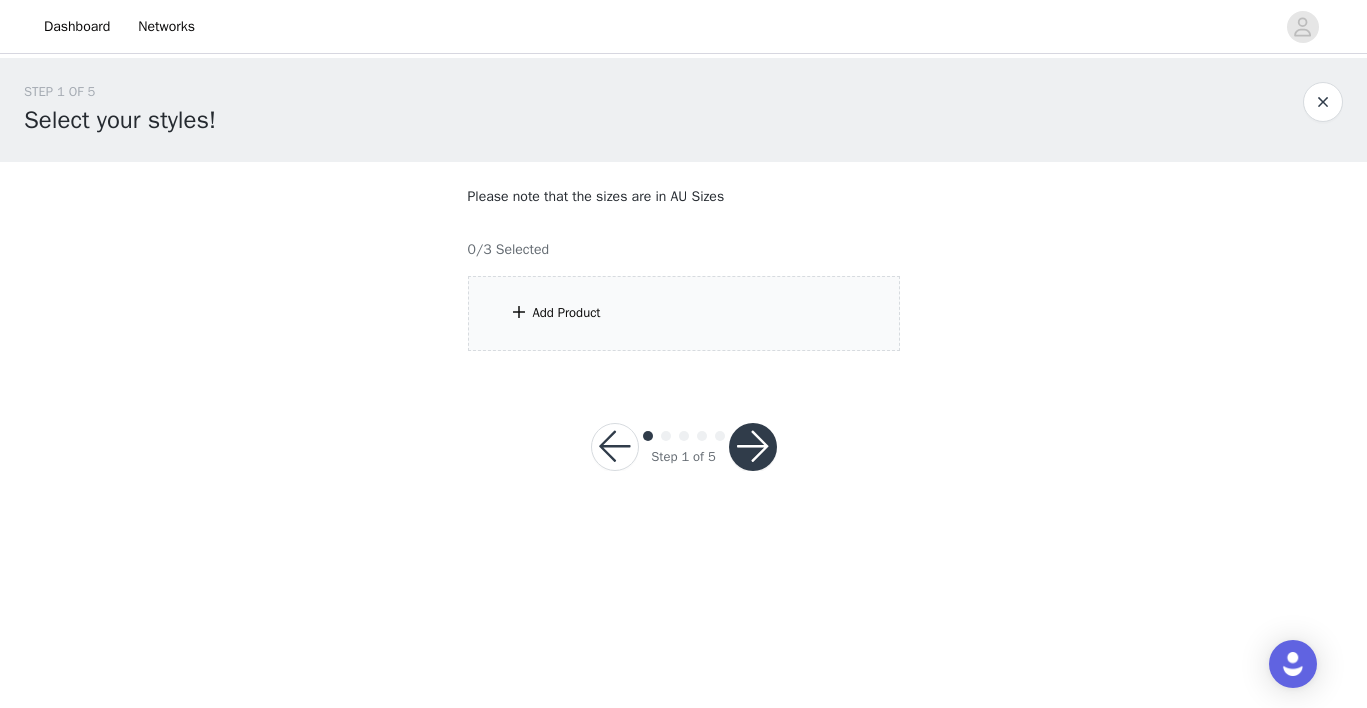 click on "Add Product" at bounding box center [684, 313] 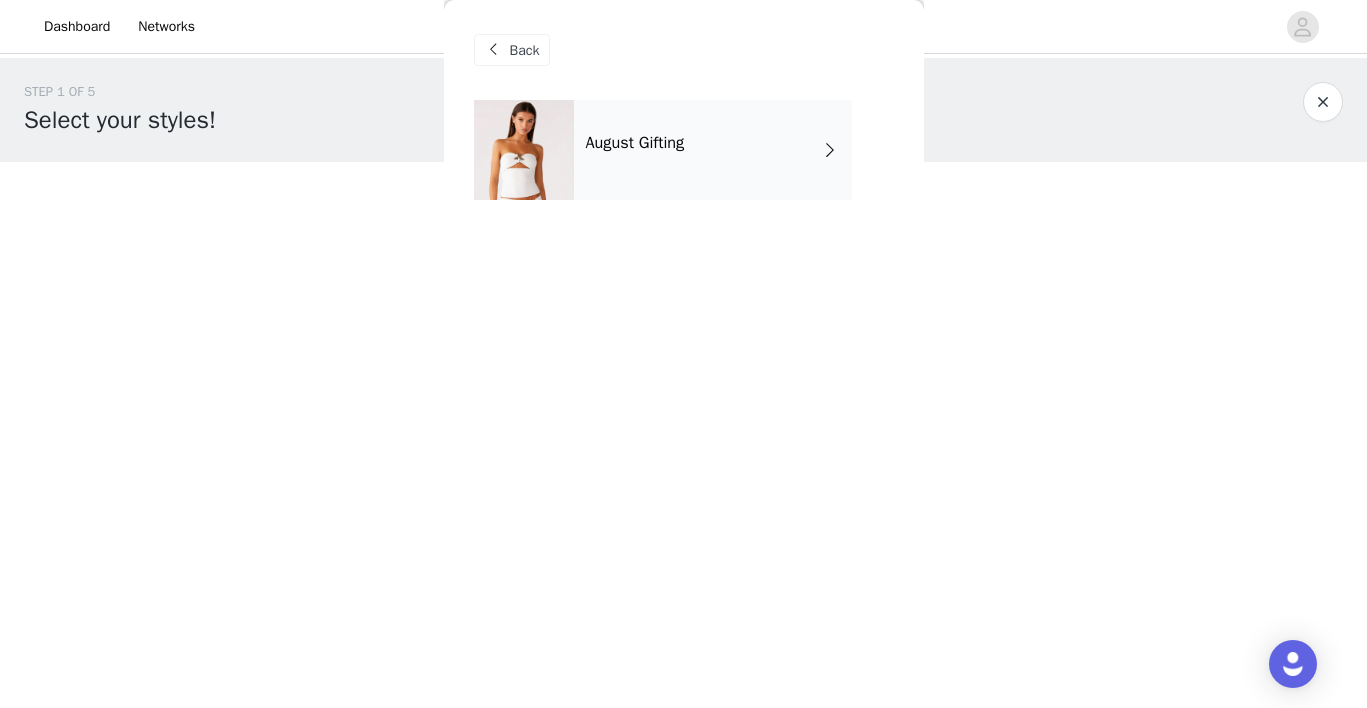 click on "August Gifting" at bounding box center [635, 143] 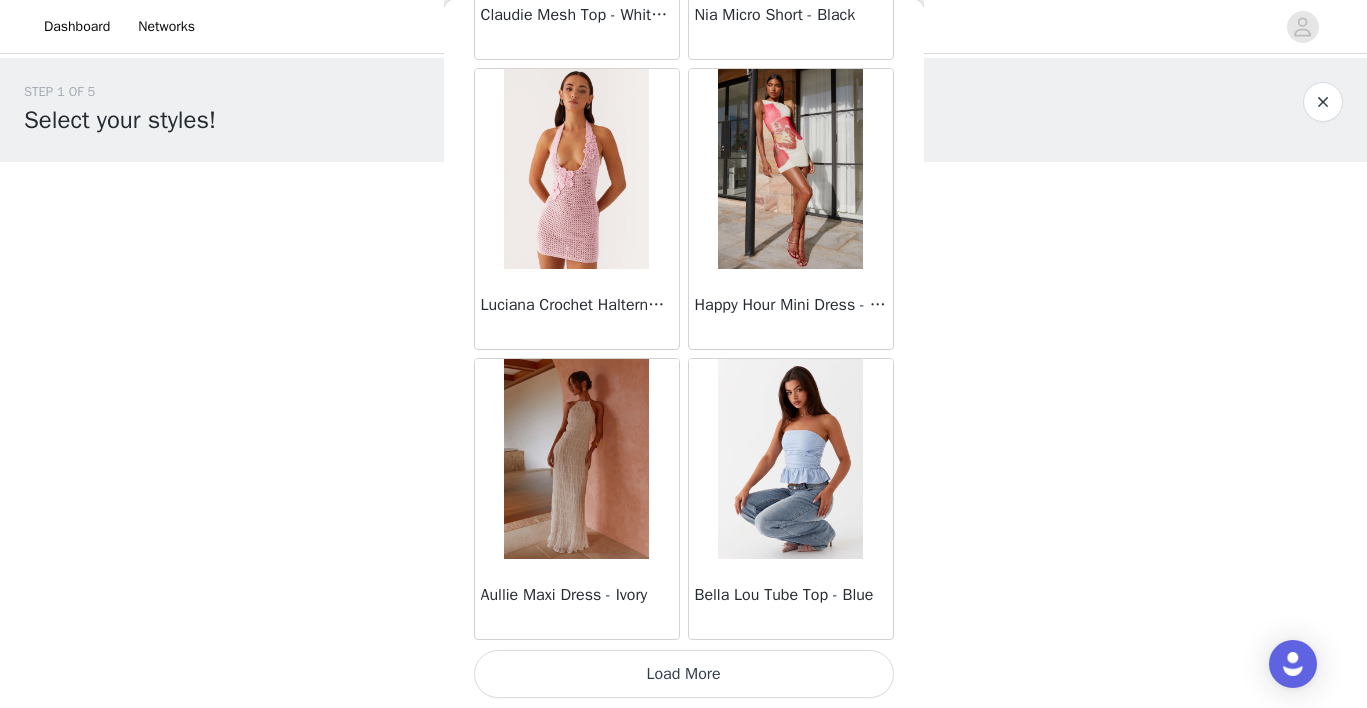 scroll, scrollTop: 2352, scrollLeft: 0, axis: vertical 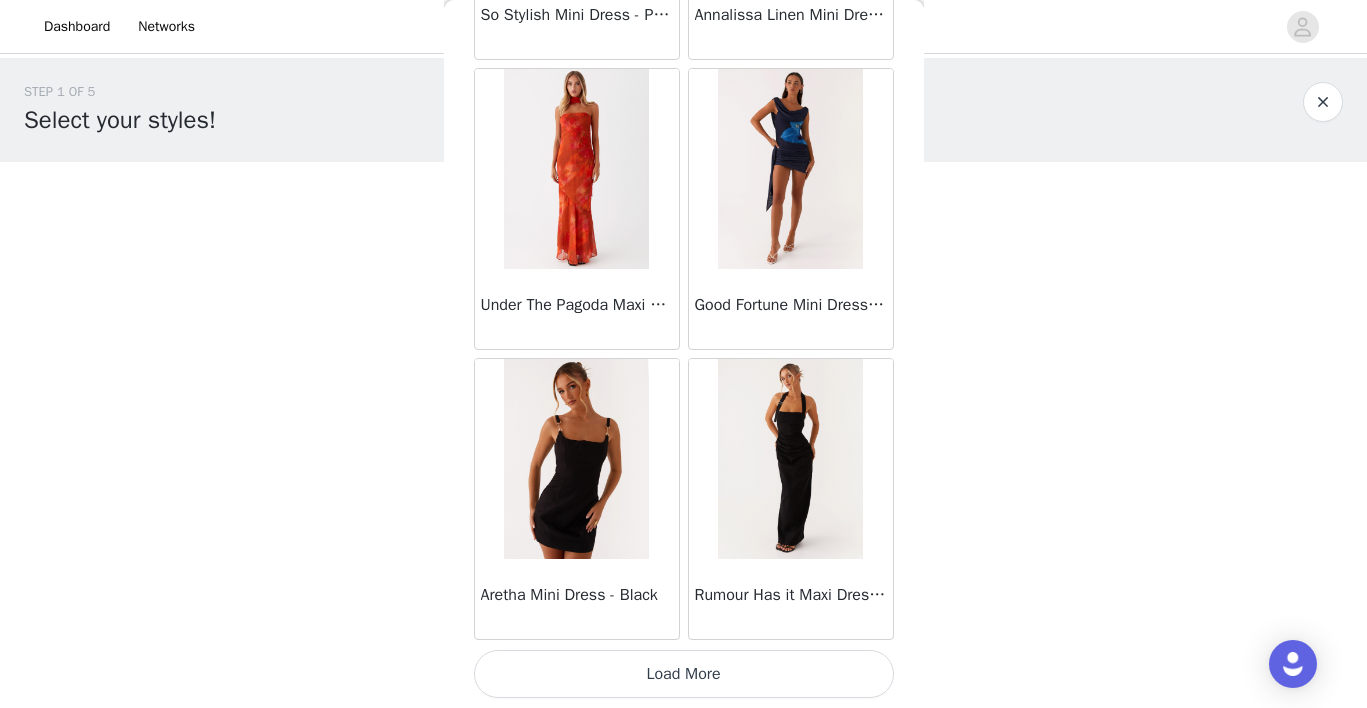 click on "Load More" at bounding box center (684, 674) 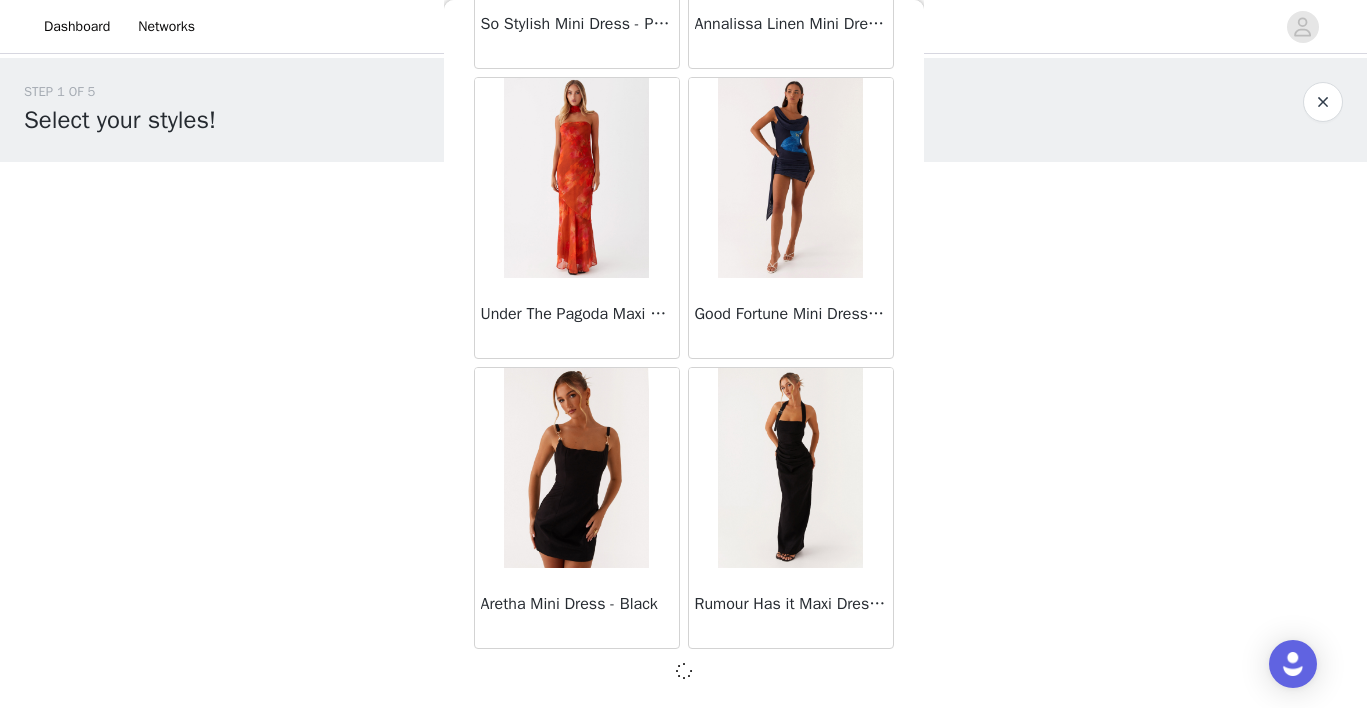 scroll, scrollTop: 5243, scrollLeft: 0, axis: vertical 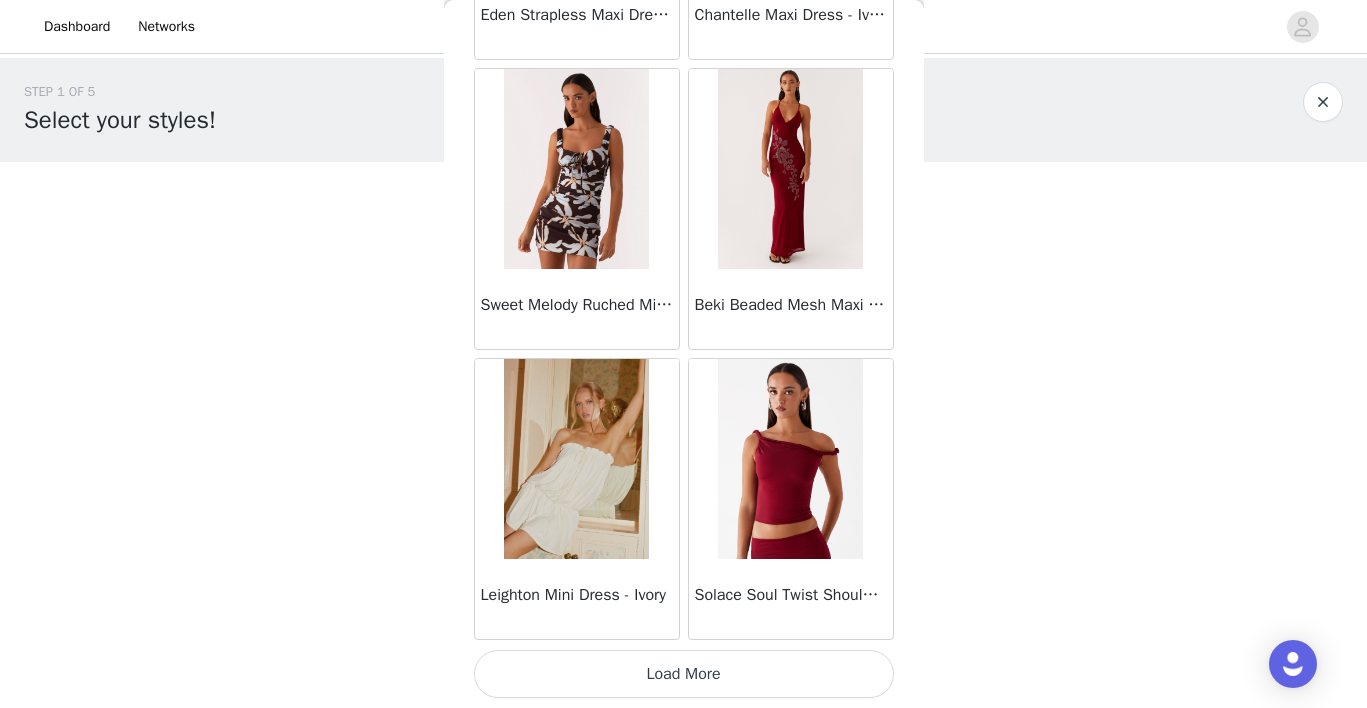 click on "Load More" at bounding box center [684, 674] 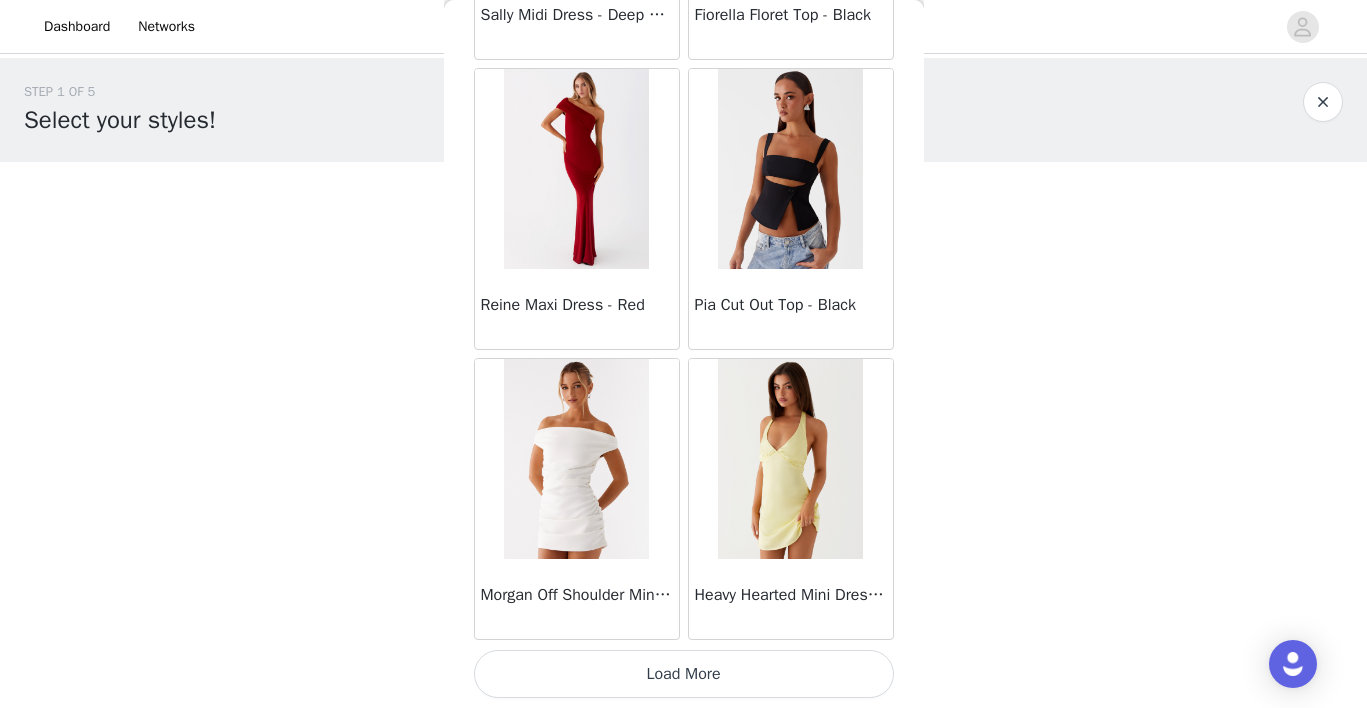 click on "Load More" at bounding box center [684, 674] 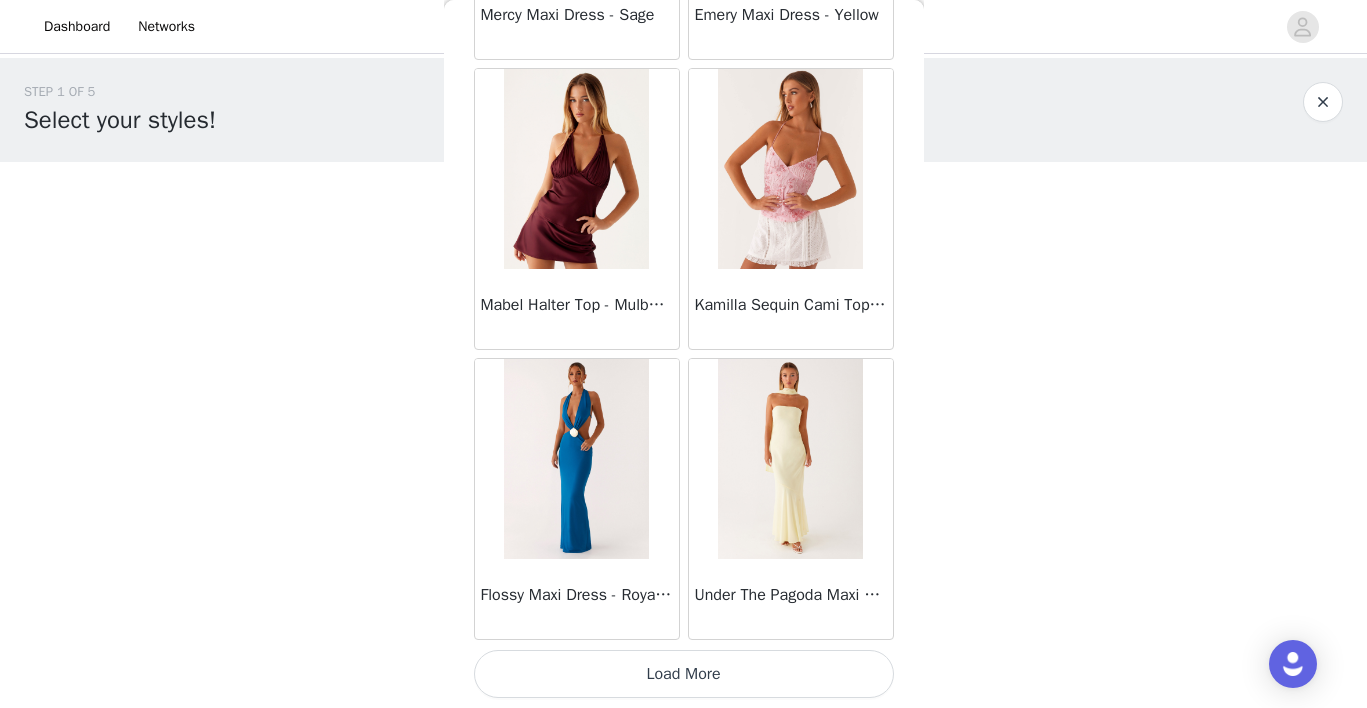 click on "Load More" at bounding box center [684, 674] 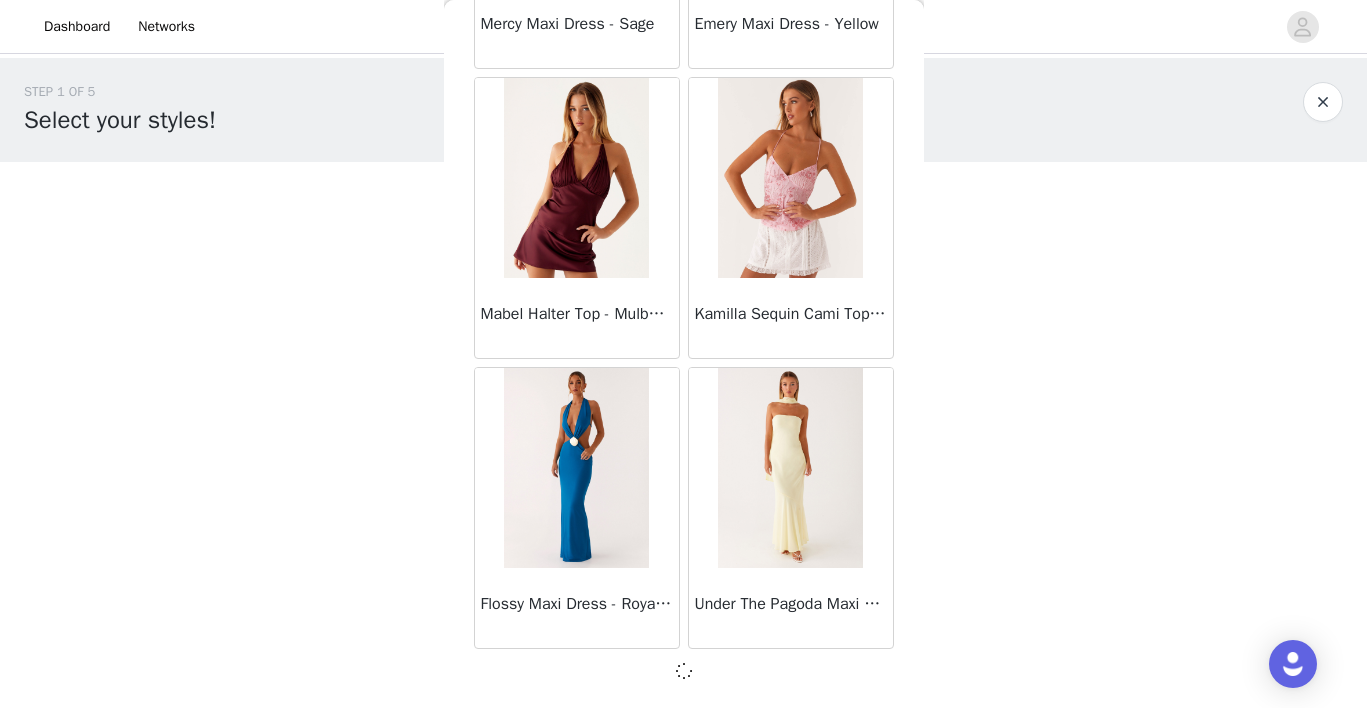 scroll, scrollTop: 13943, scrollLeft: 0, axis: vertical 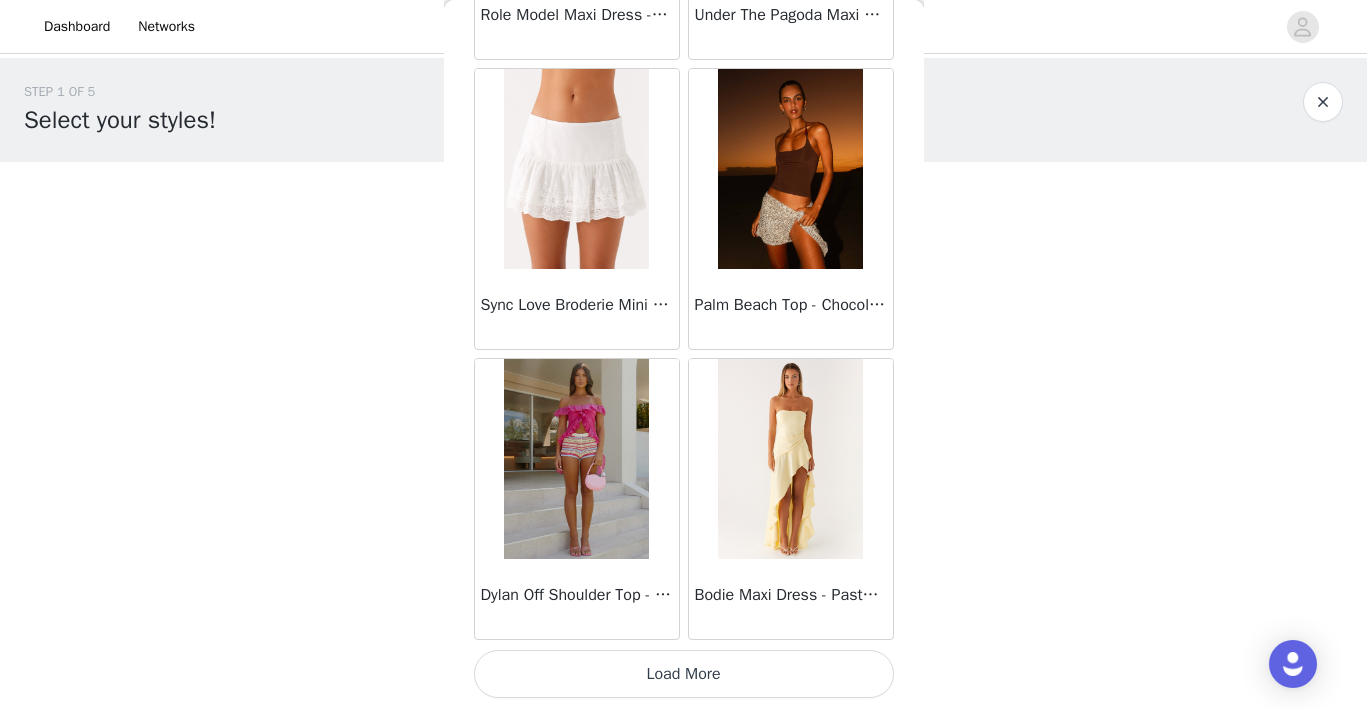click on "Load More" at bounding box center (684, 674) 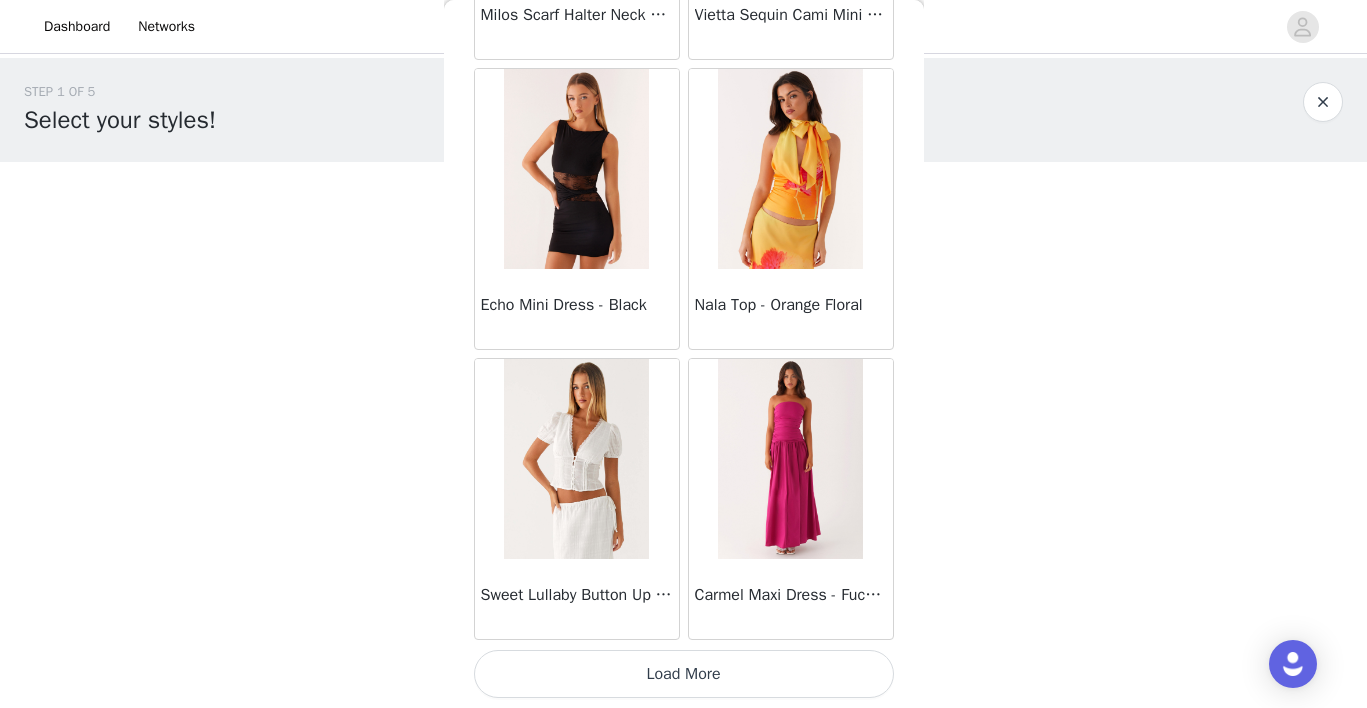 click on "Load More" at bounding box center (684, 674) 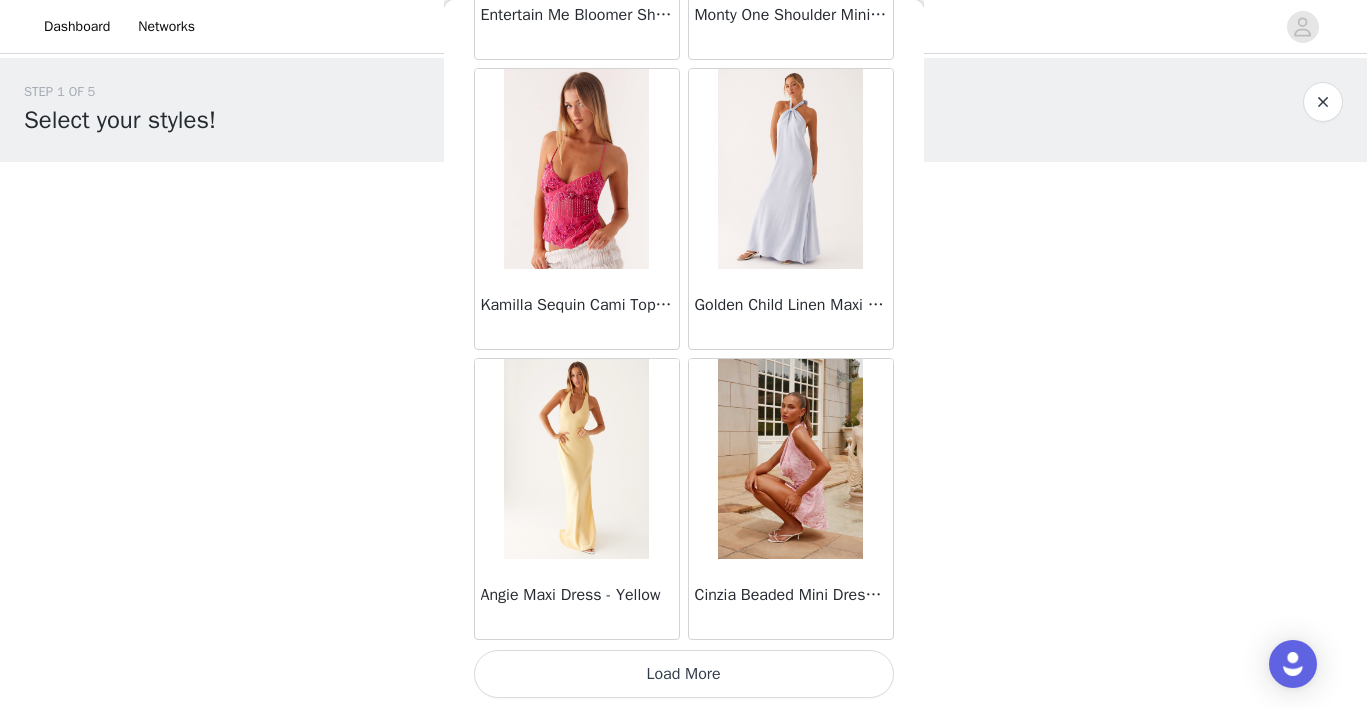 click on "Load More" at bounding box center [684, 674] 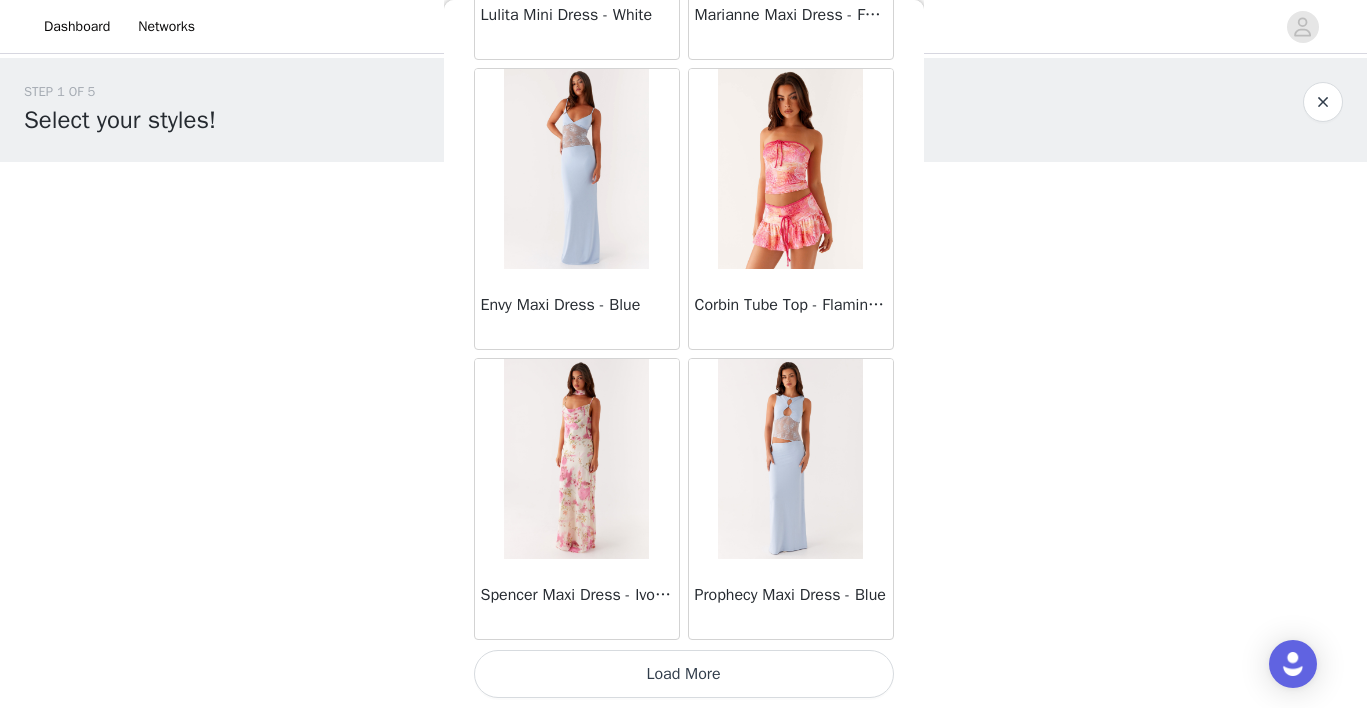 click on "Load More" at bounding box center [684, 674] 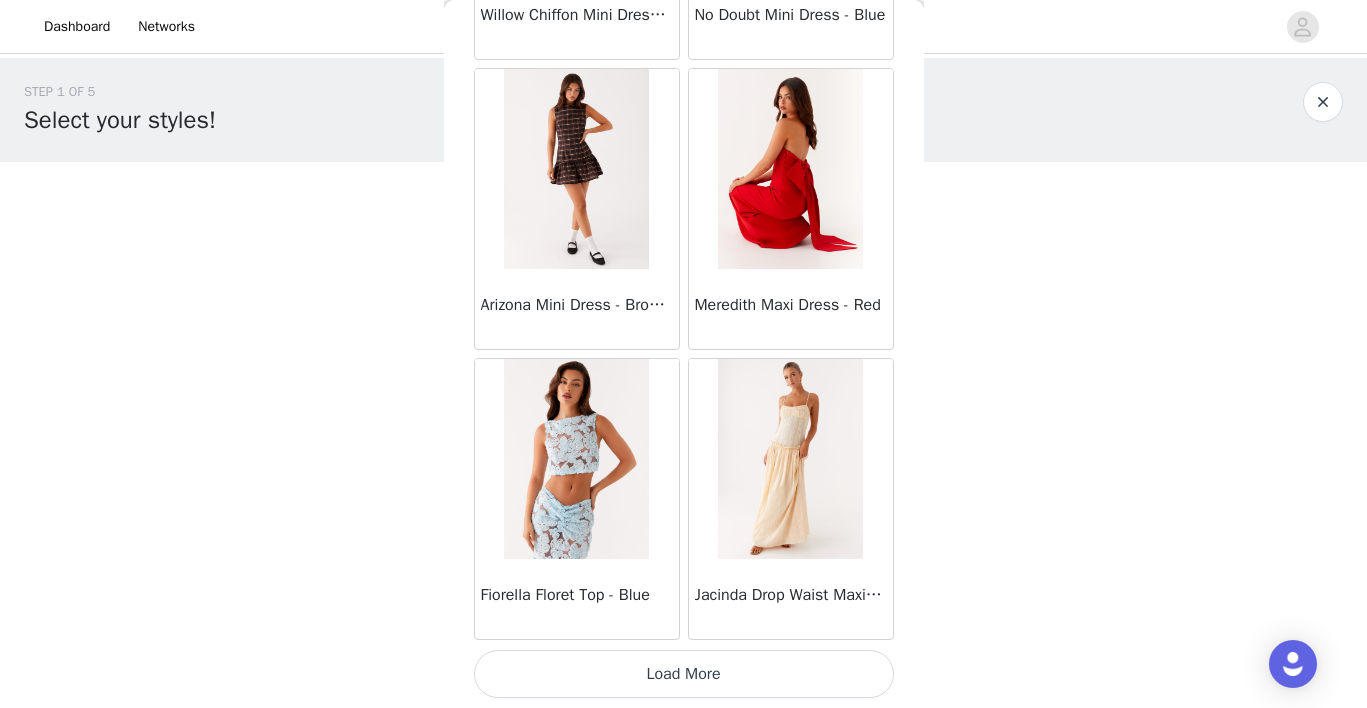 click on "Load More" at bounding box center [684, 674] 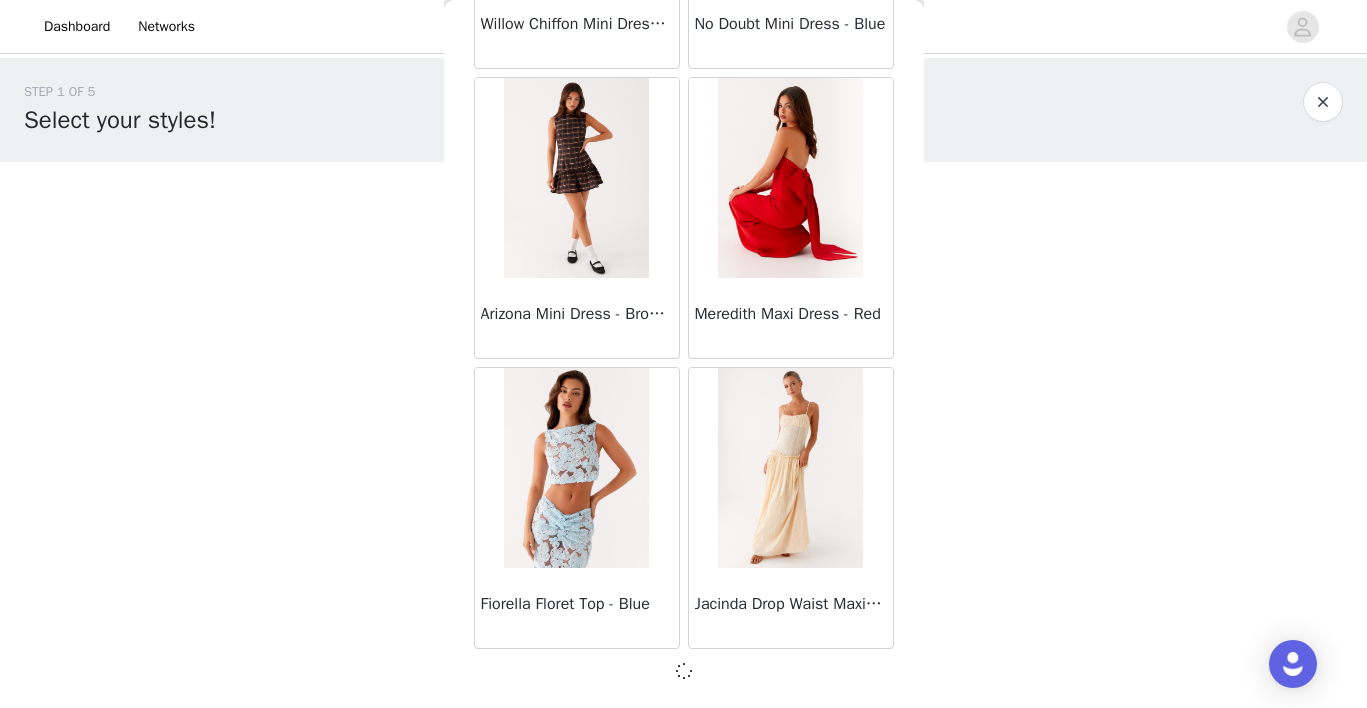 scroll, scrollTop: 28443, scrollLeft: 0, axis: vertical 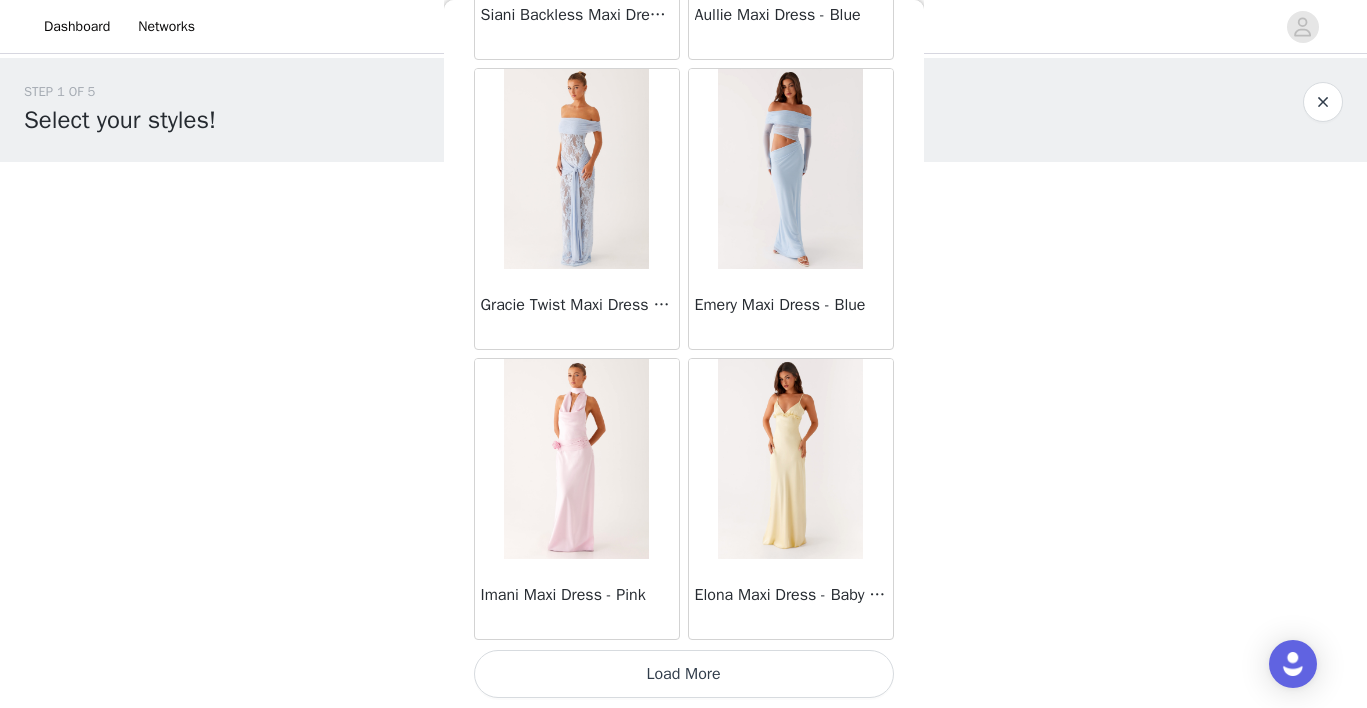 click on "Load More" at bounding box center [684, 674] 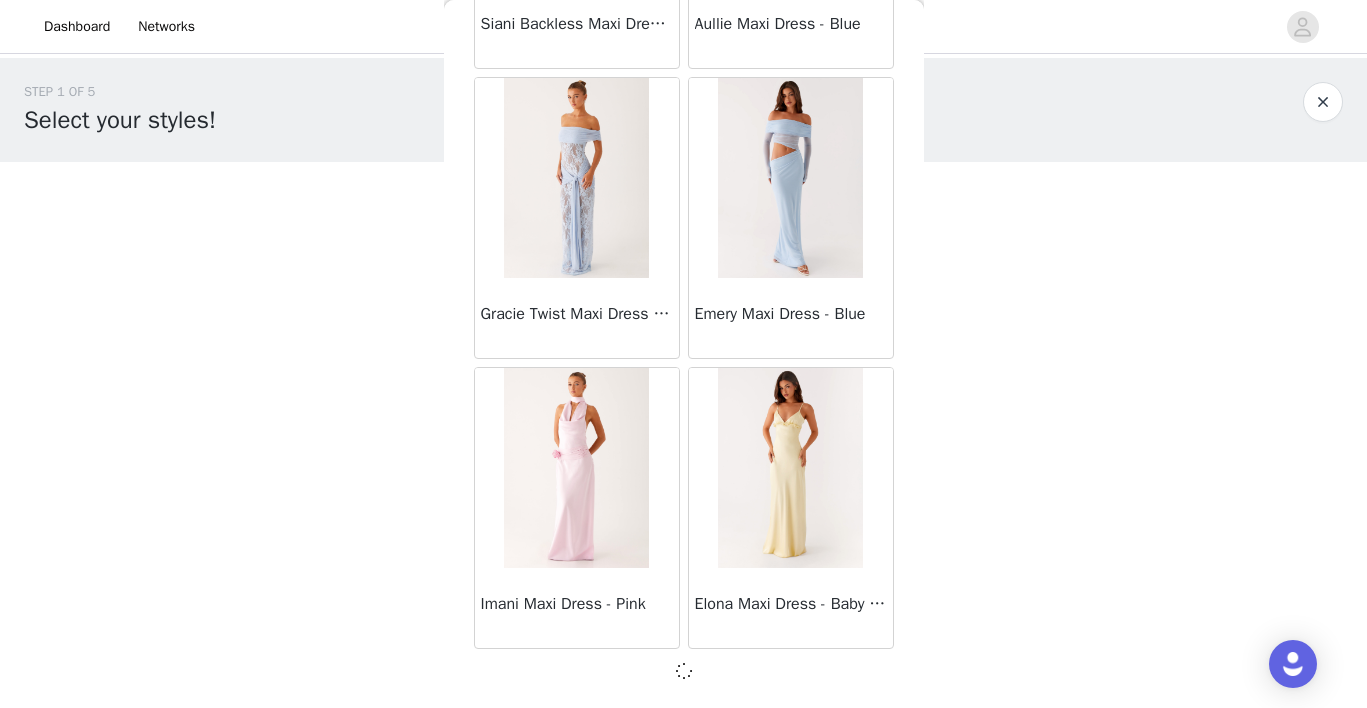 scroll, scrollTop: 31343, scrollLeft: 0, axis: vertical 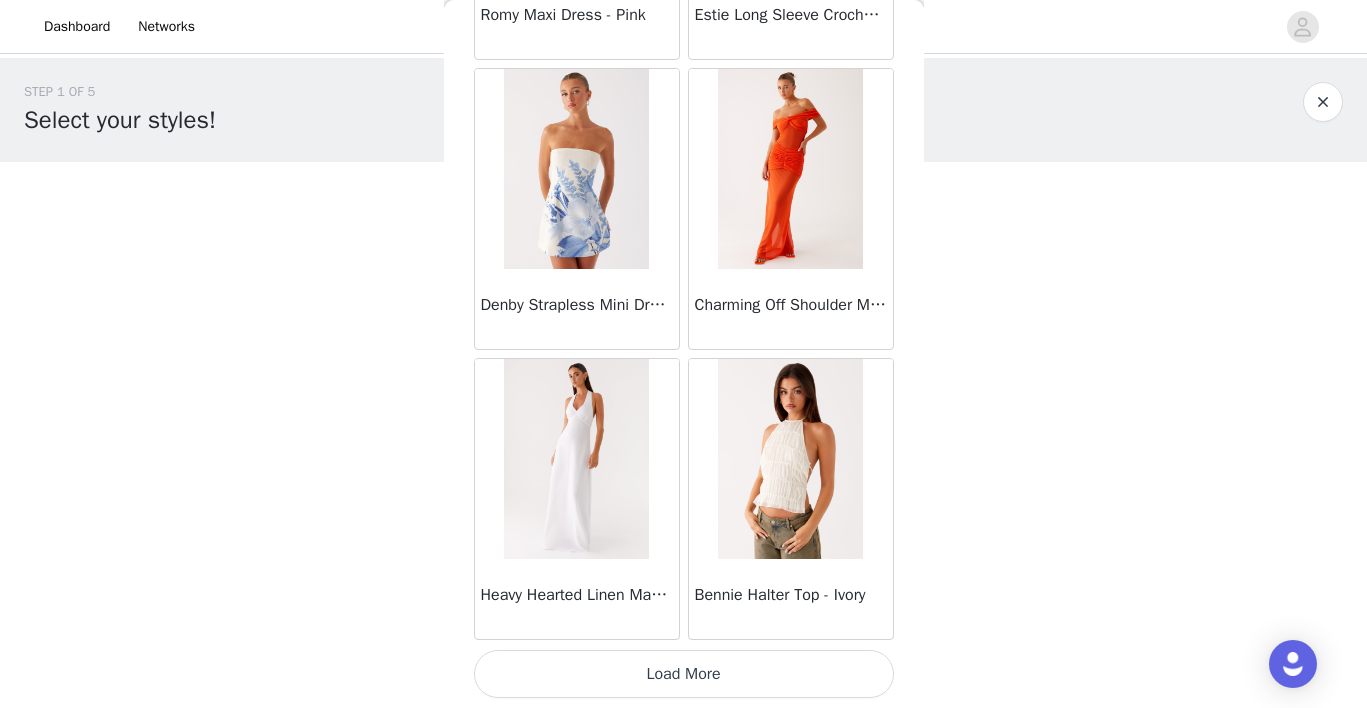 click on "Load More" at bounding box center [684, 674] 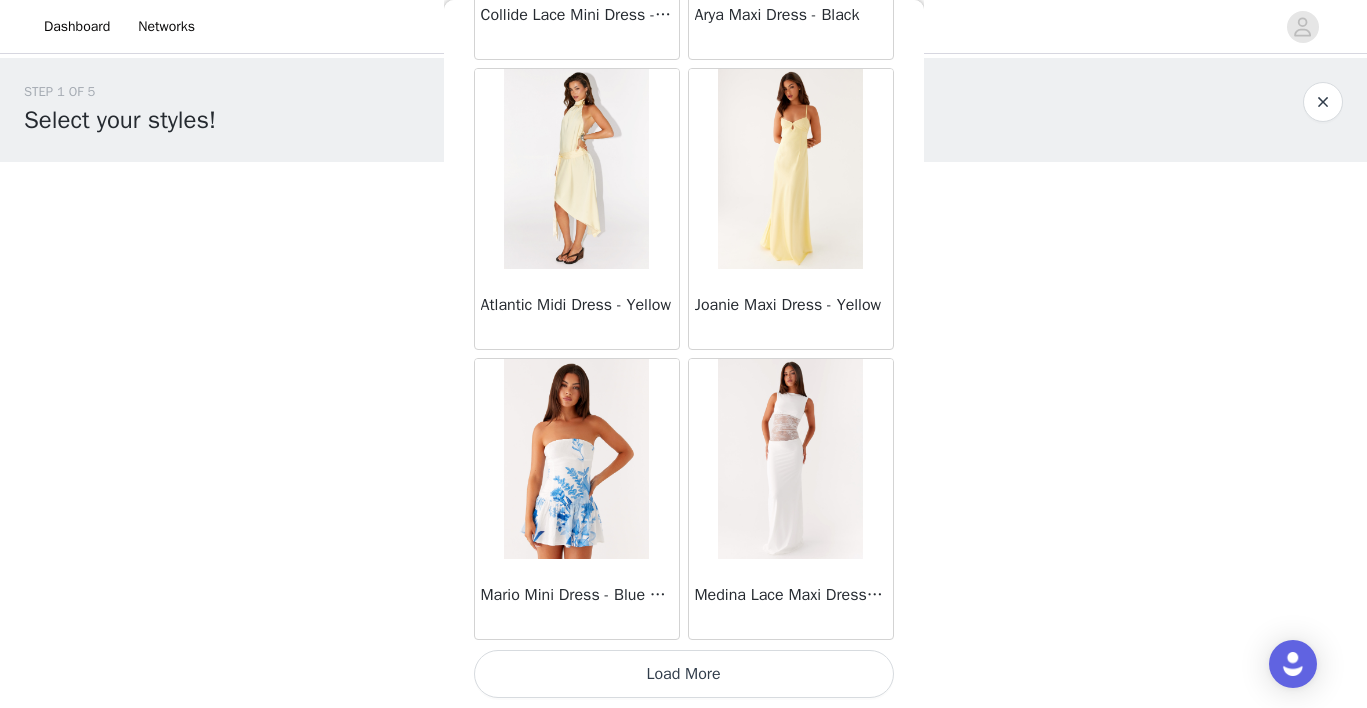 click on "Load More" at bounding box center [684, 674] 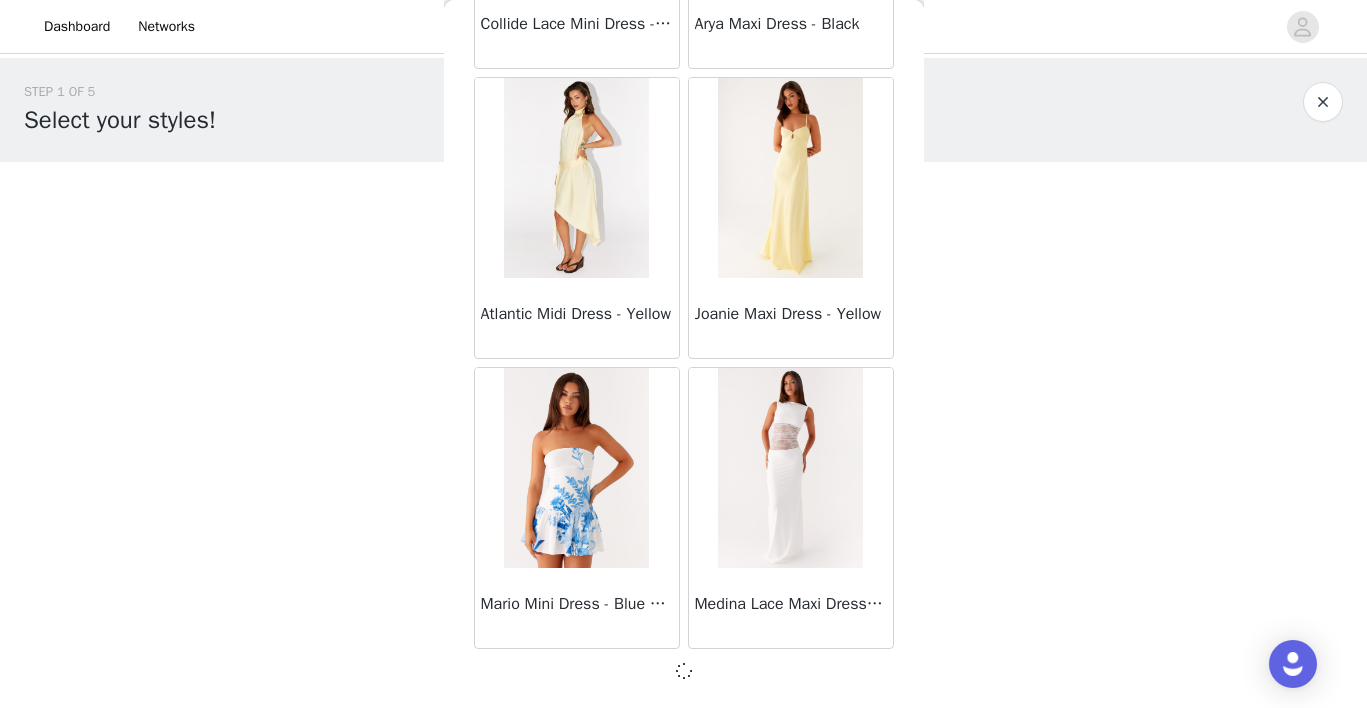 scroll, scrollTop: 37143, scrollLeft: 0, axis: vertical 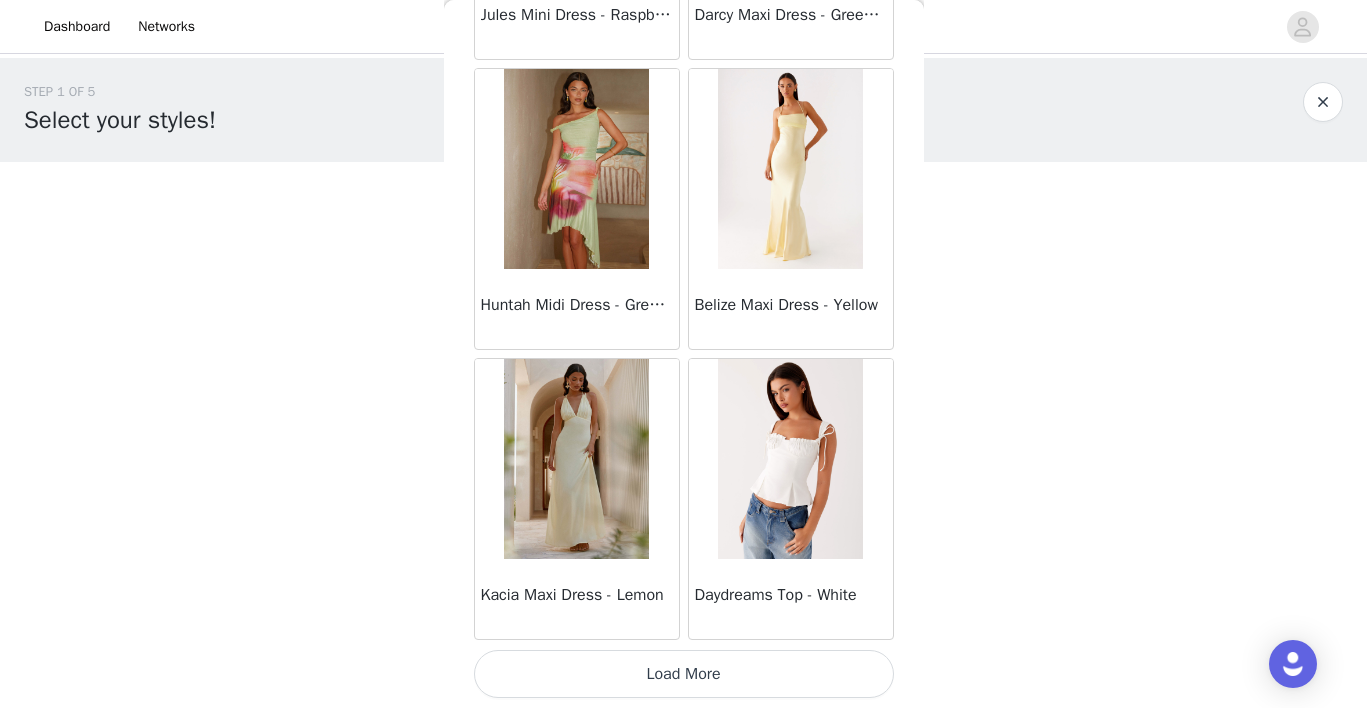 click on "Load More" at bounding box center [684, 674] 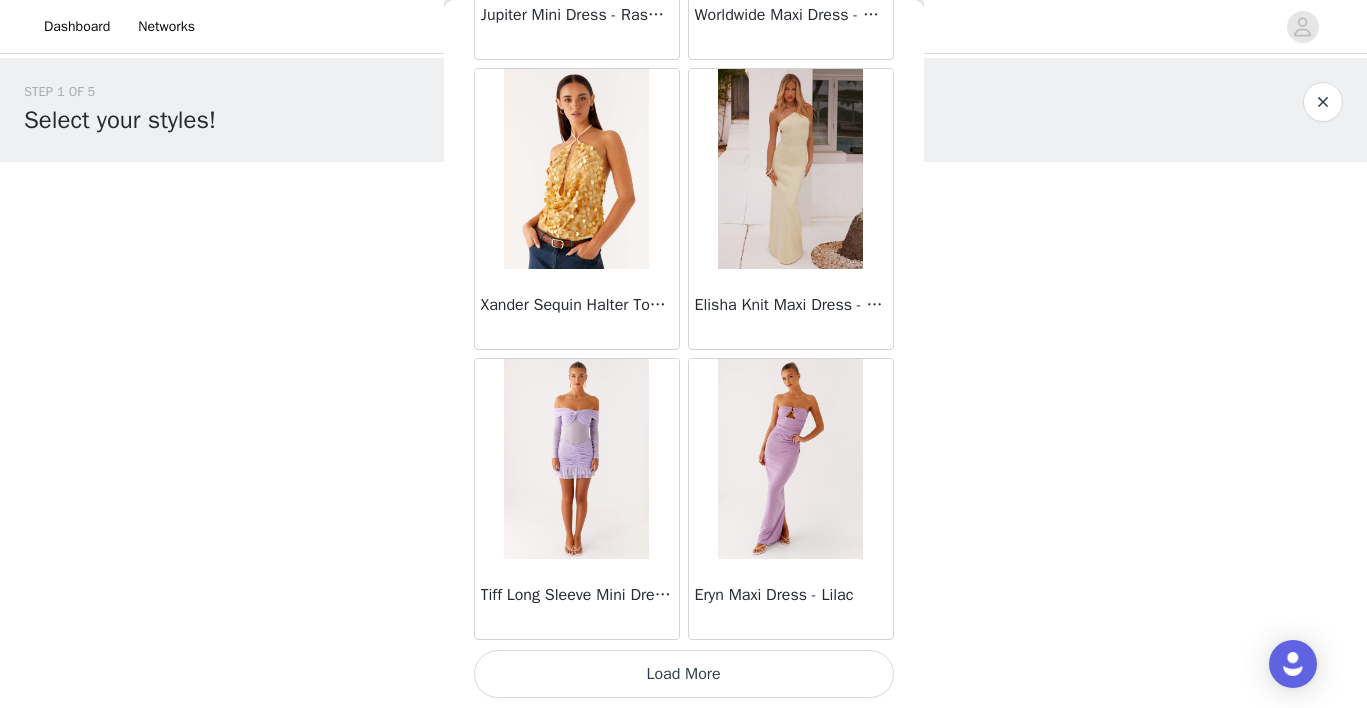 click on "Load More" at bounding box center [684, 674] 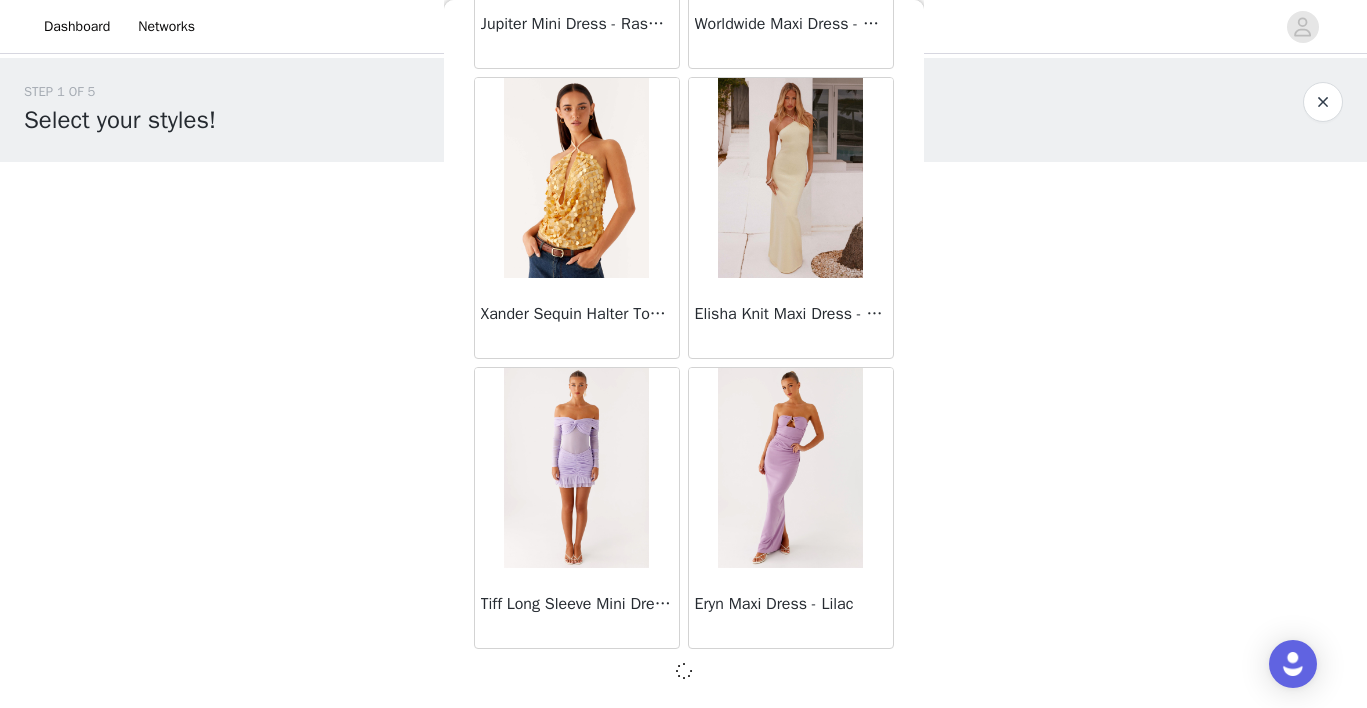 scroll, scrollTop: 42943, scrollLeft: 0, axis: vertical 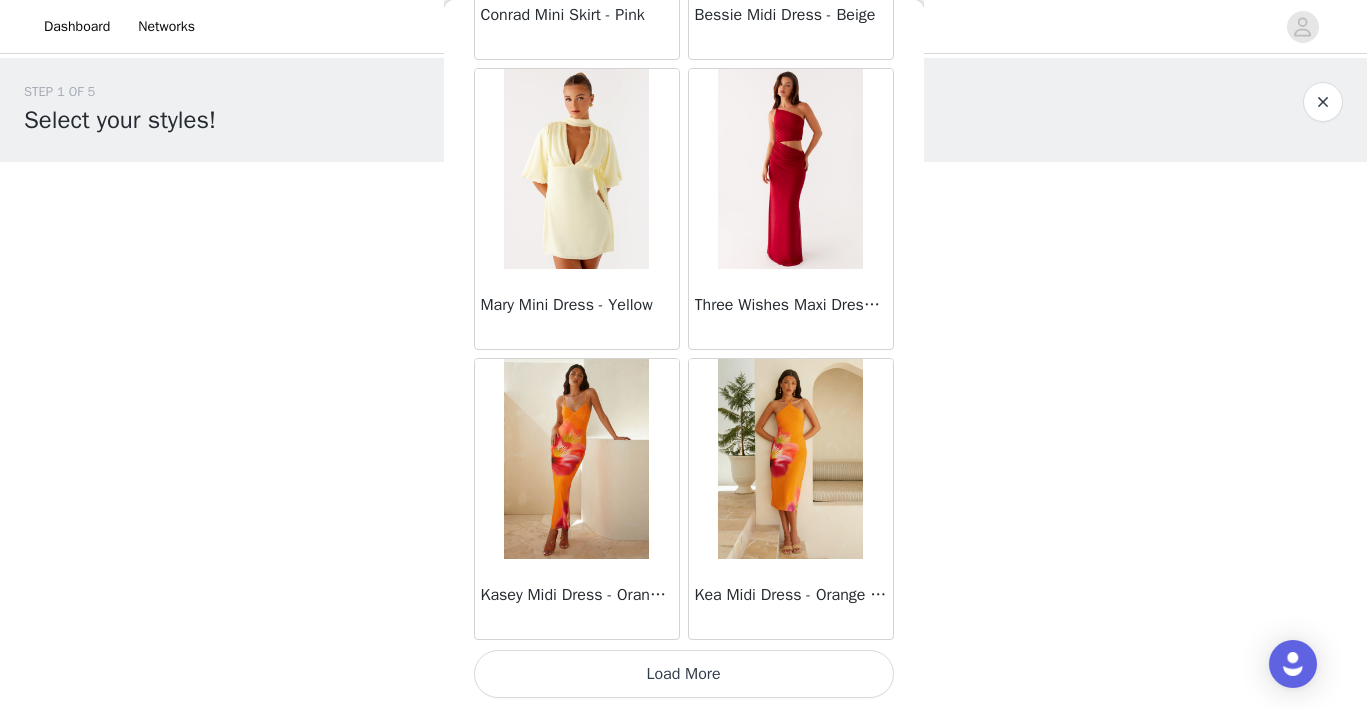 click on "Load More" at bounding box center (684, 674) 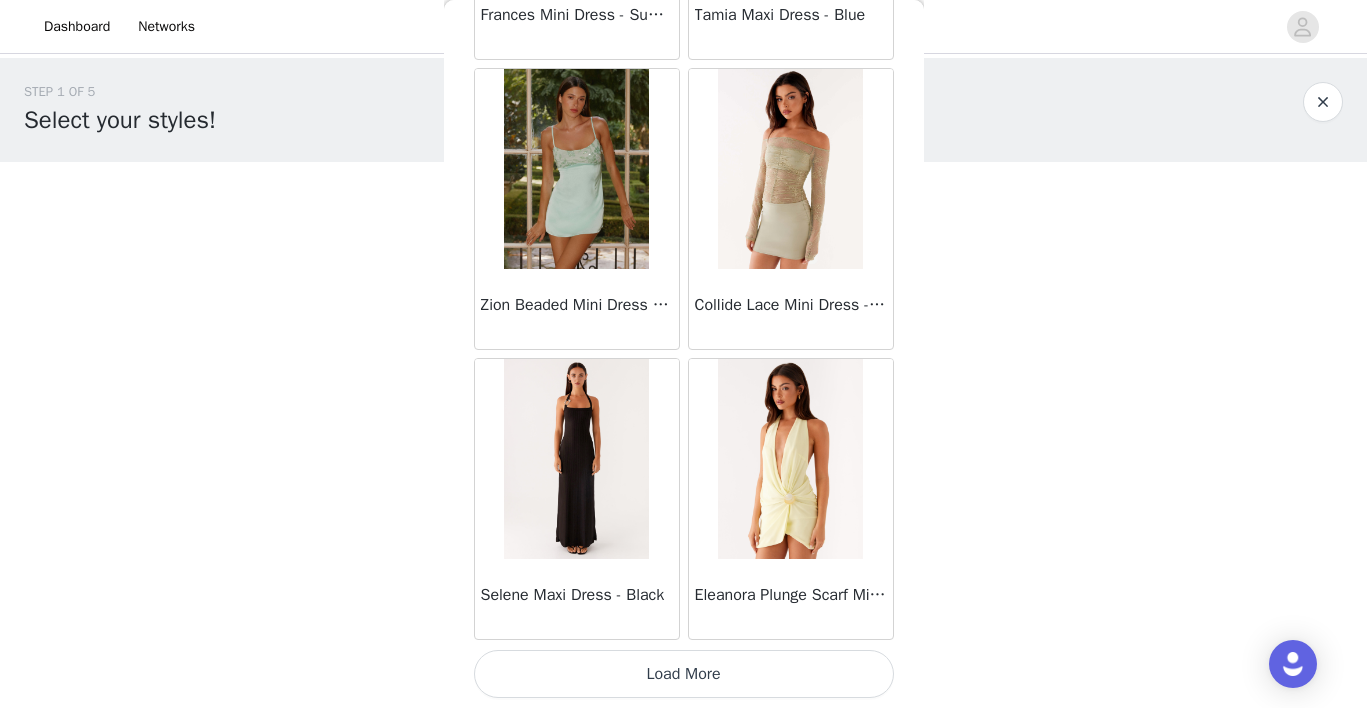 scroll, scrollTop: 48752, scrollLeft: 0, axis: vertical 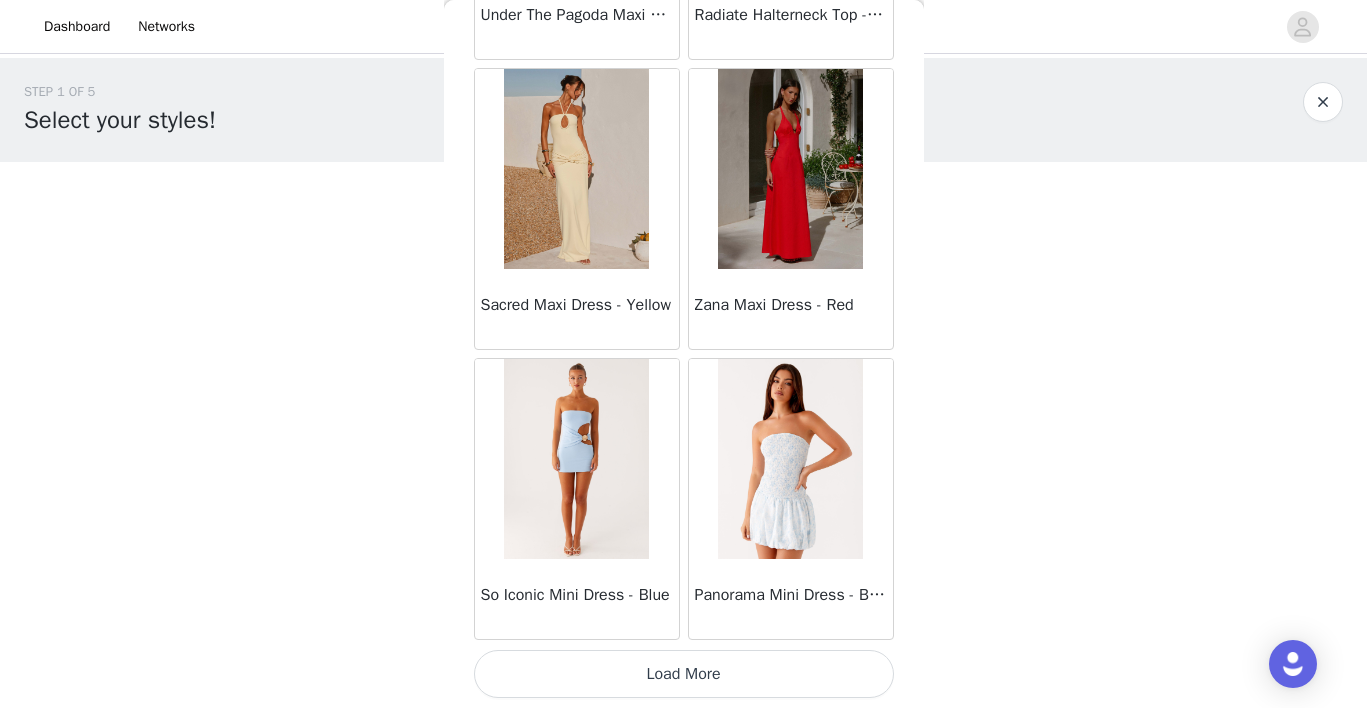 click on "Load More" at bounding box center (684, 674) 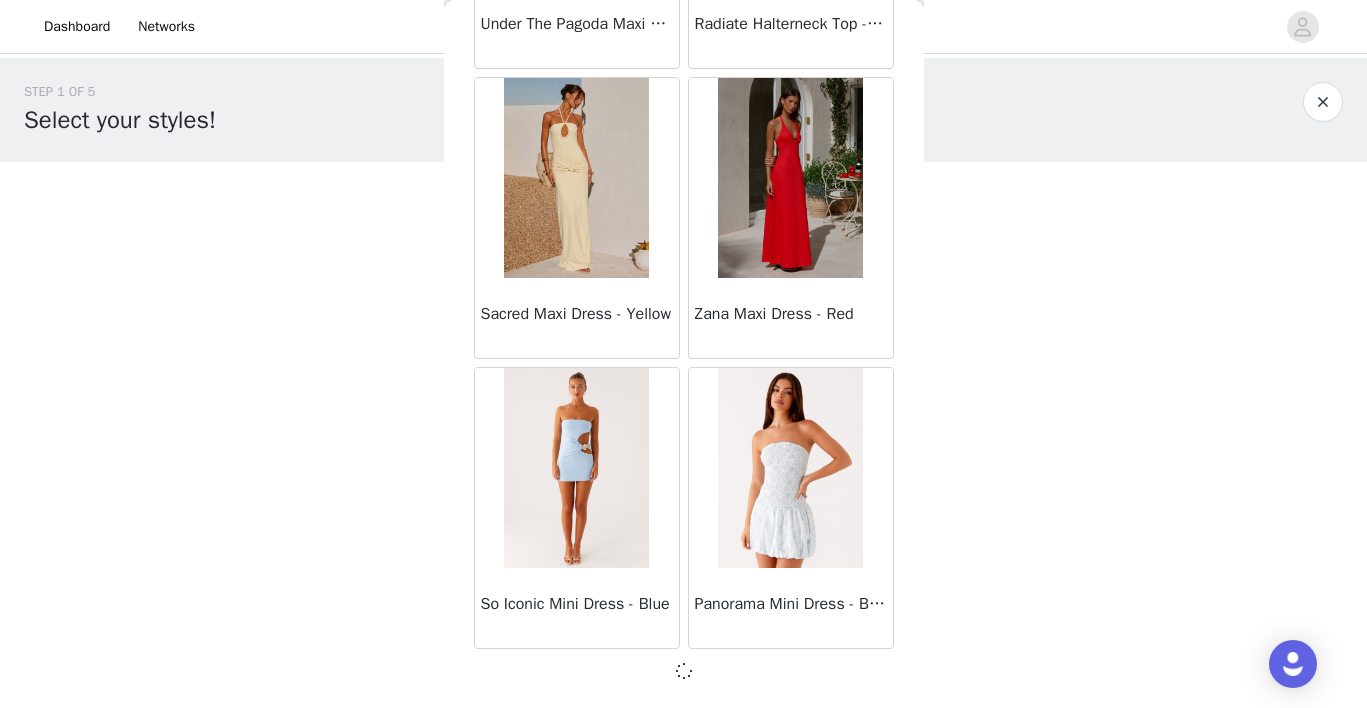 scroll, scrollTop: 51643, scrollLeft: 0, axis: vertical 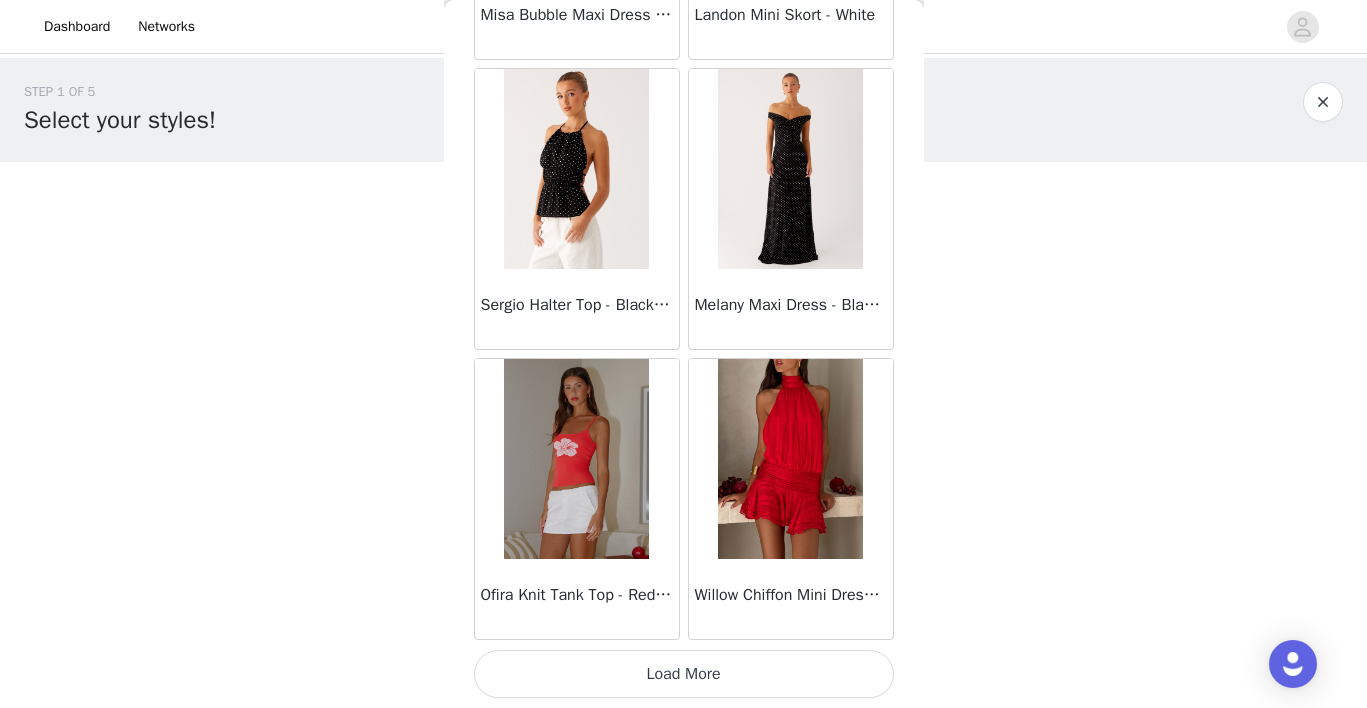 click on "Load More" at bounding box center (684, 674) 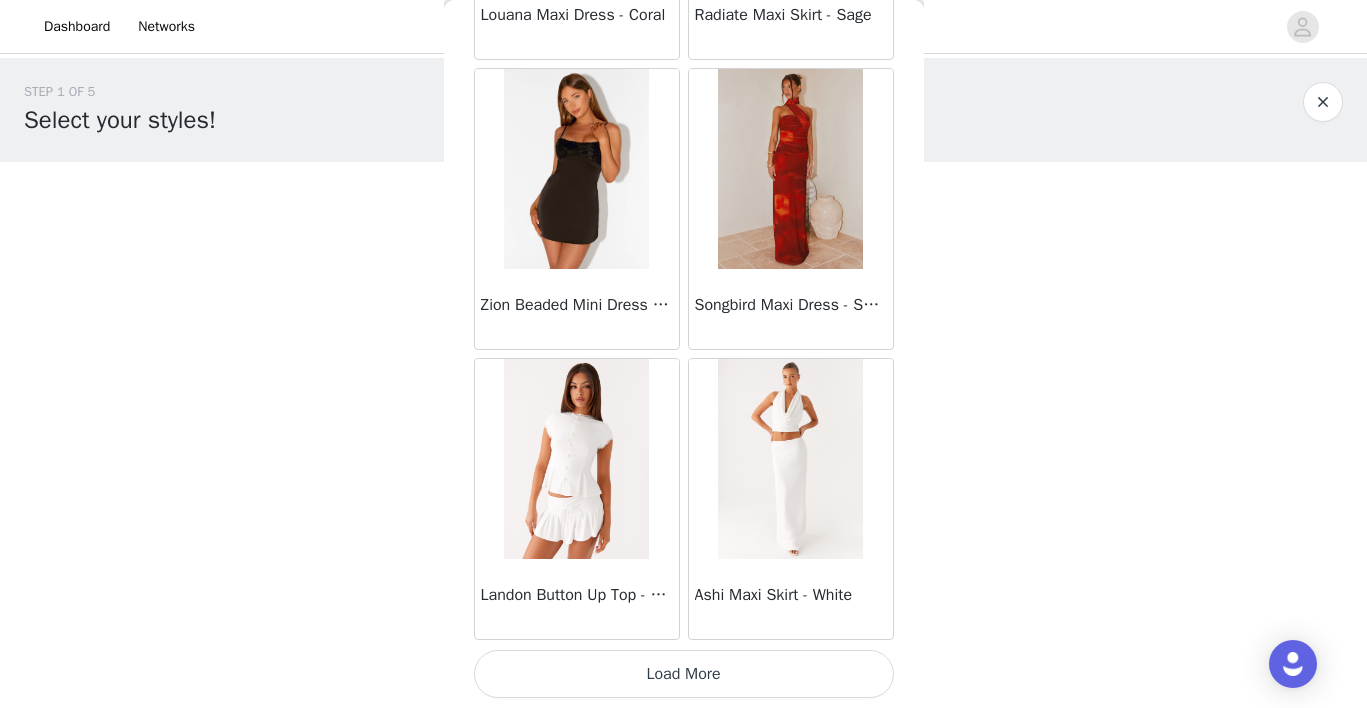 click on "Load More" at bounding box center [684, 674] 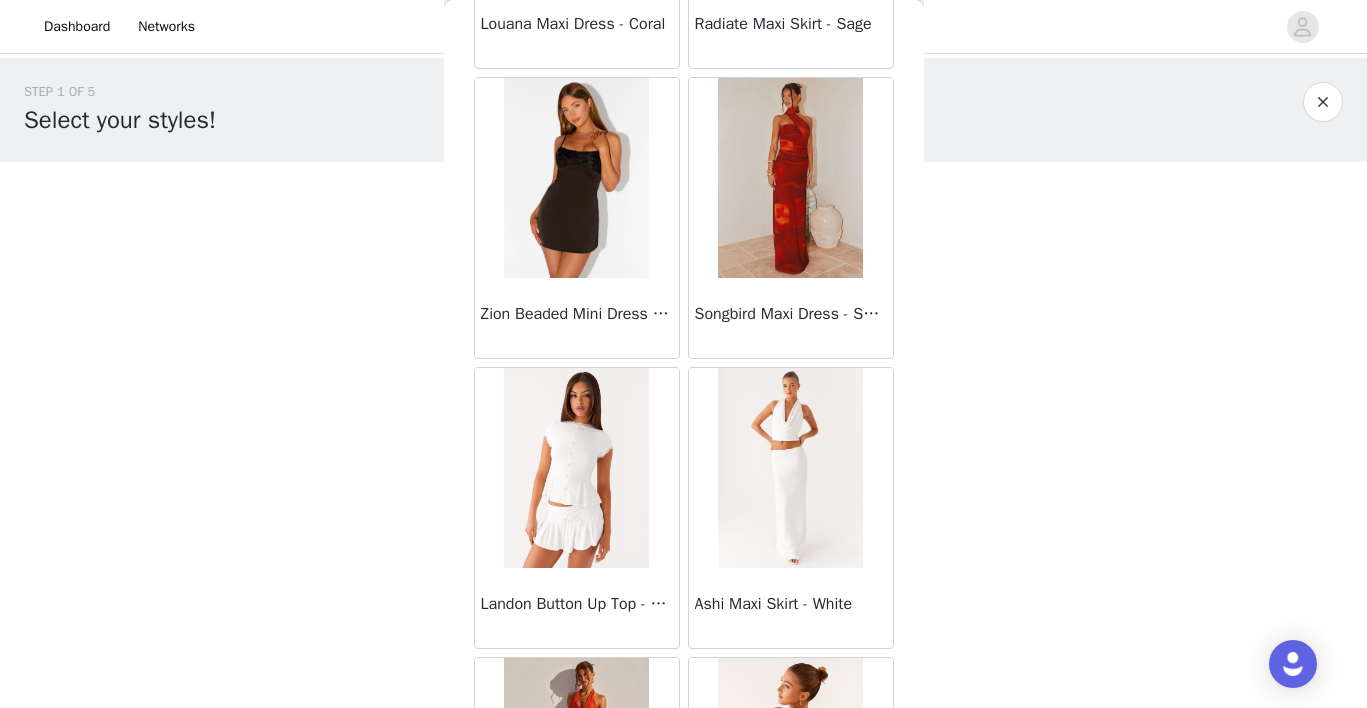scroll, scrollTop: 0, scrollLeft: 0, axis: both 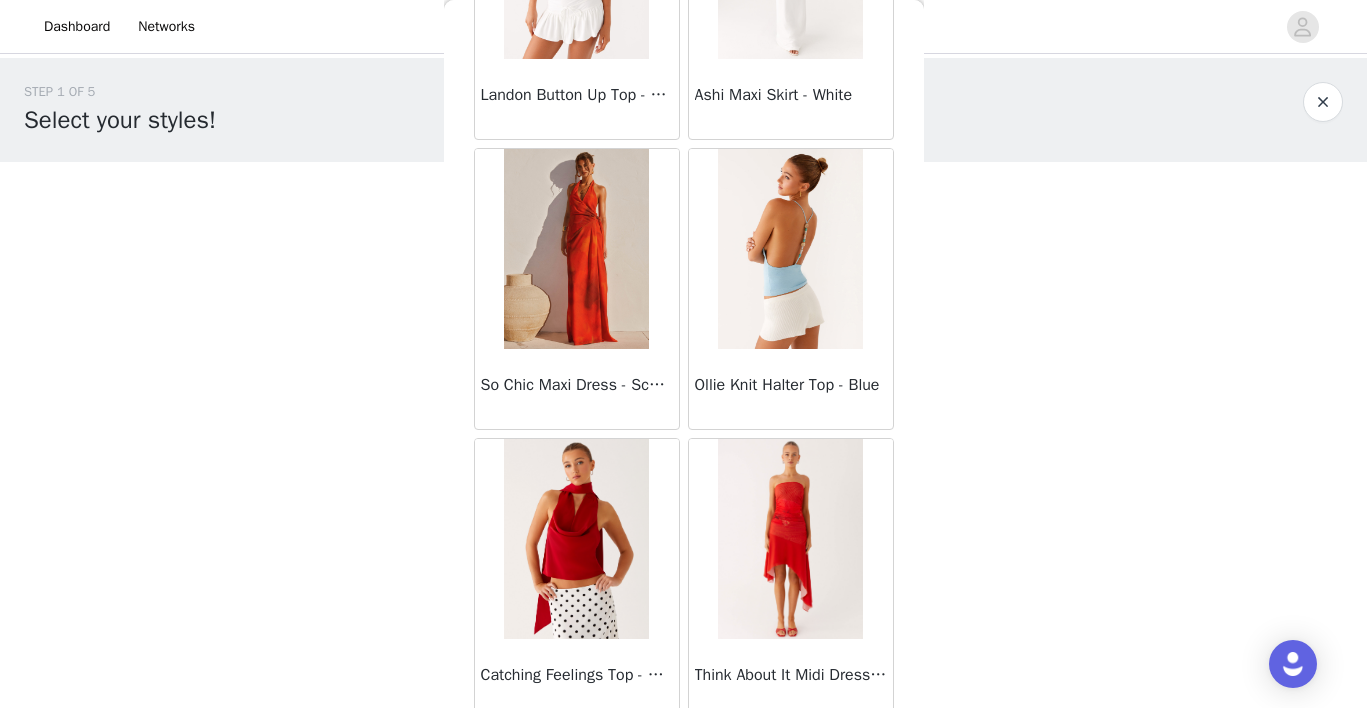 click at bounding box center (790, 249) 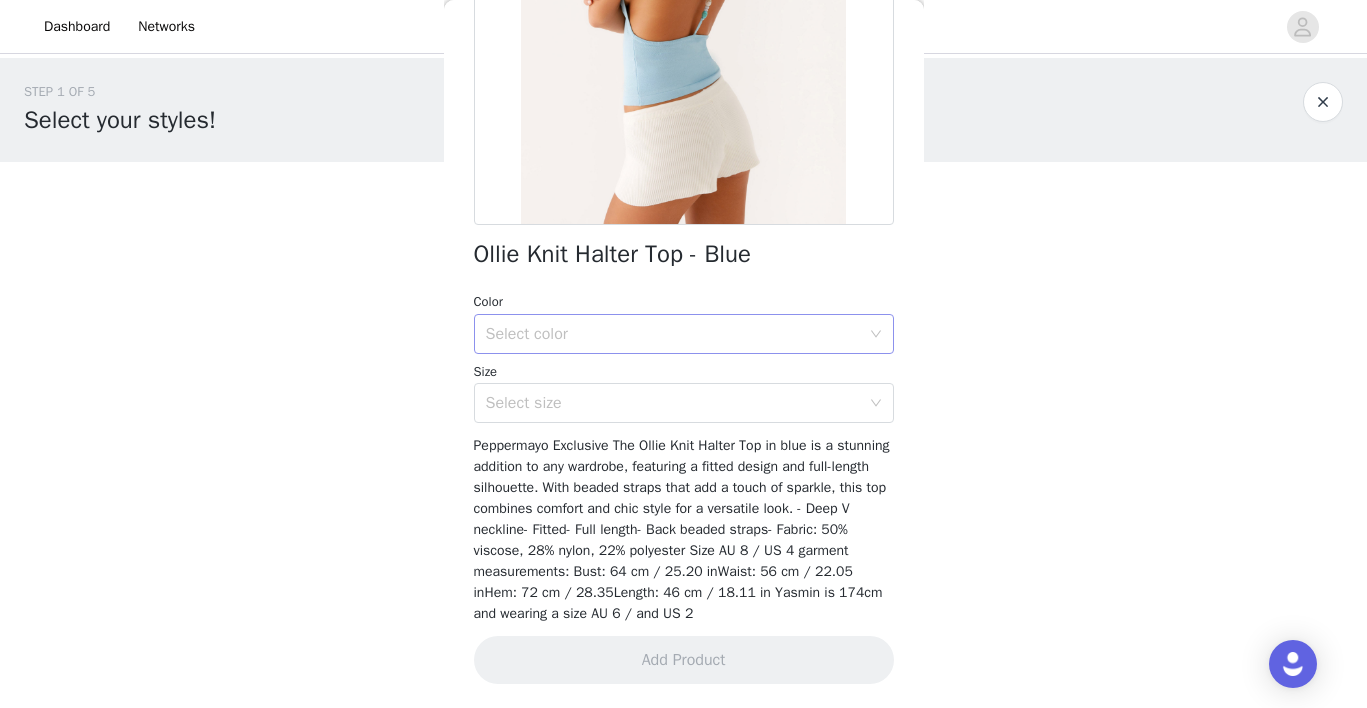 scroll, scrollTop: 324, scrollLeft: 0, axis: vertical 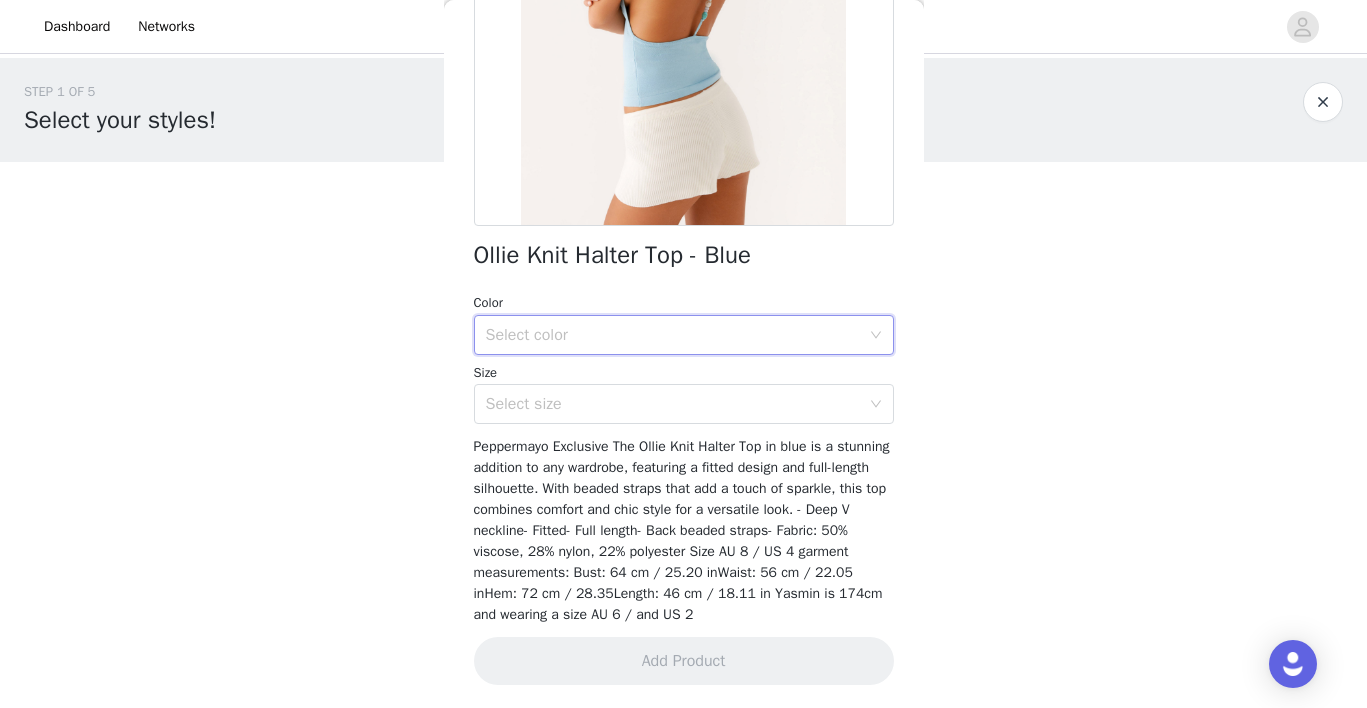 click on "Select color" at bounding box center (677, 335) 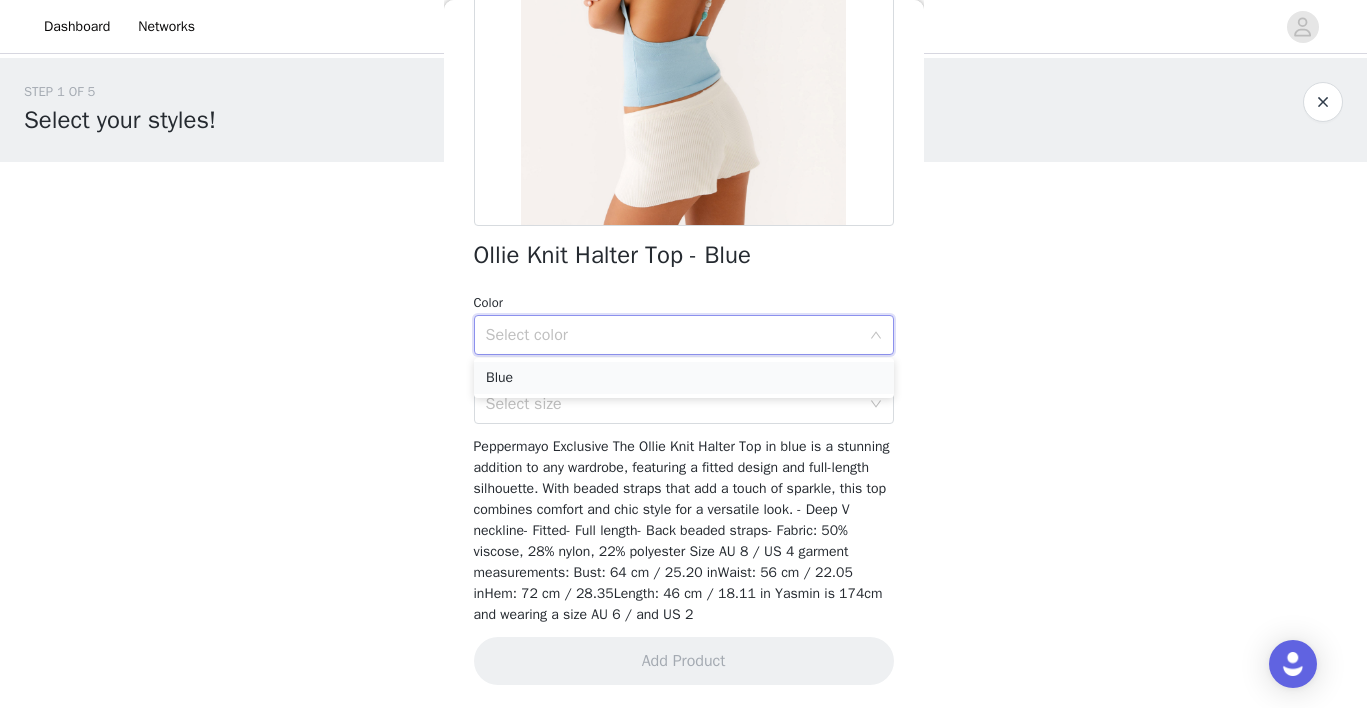 click on "Blue" at bounding box center [684, 378] 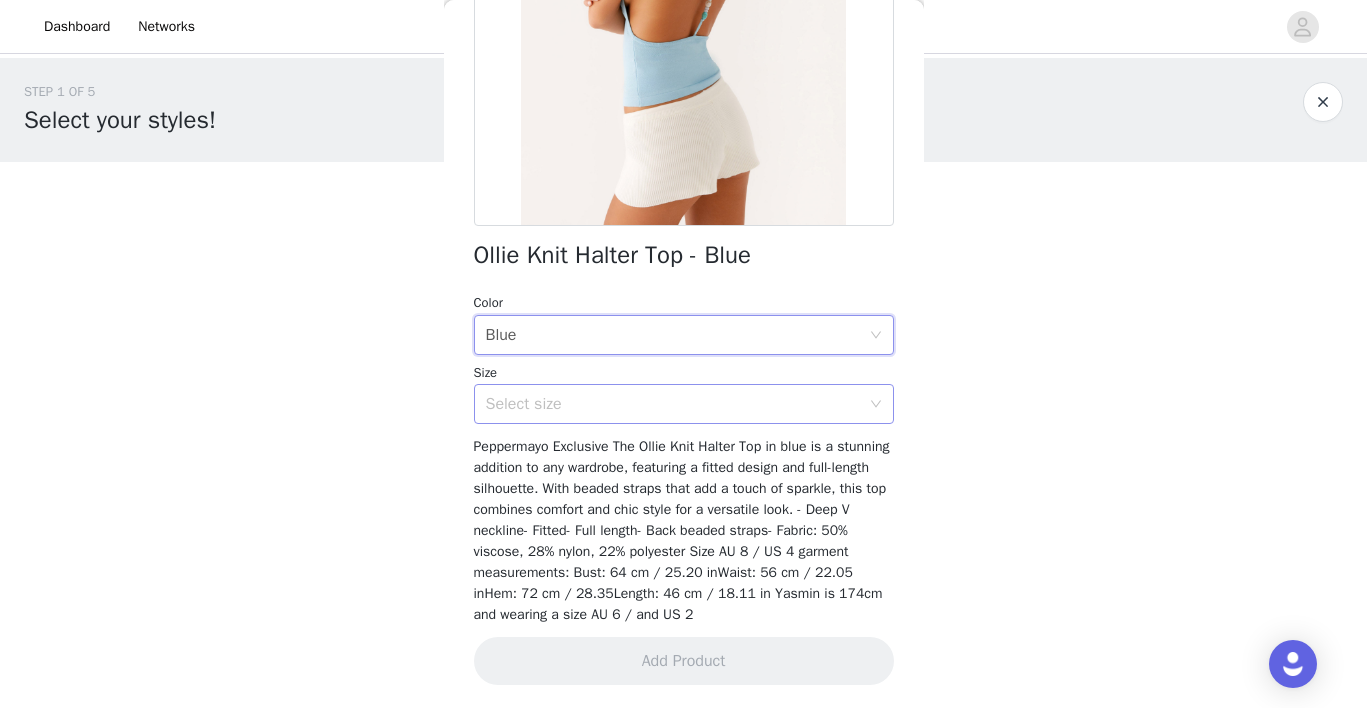 click on "Select size" at bounding box center [677, 404] 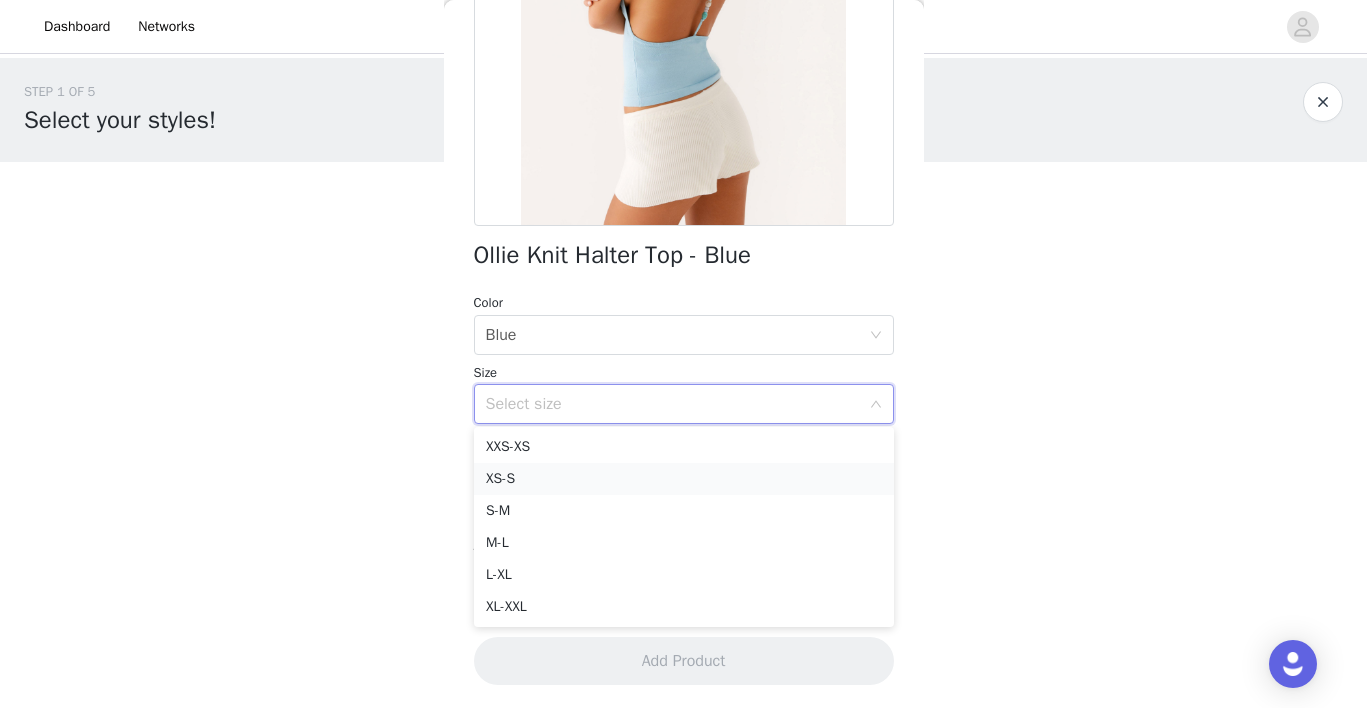 click on "XS-S" at bounding box center (684, 479) 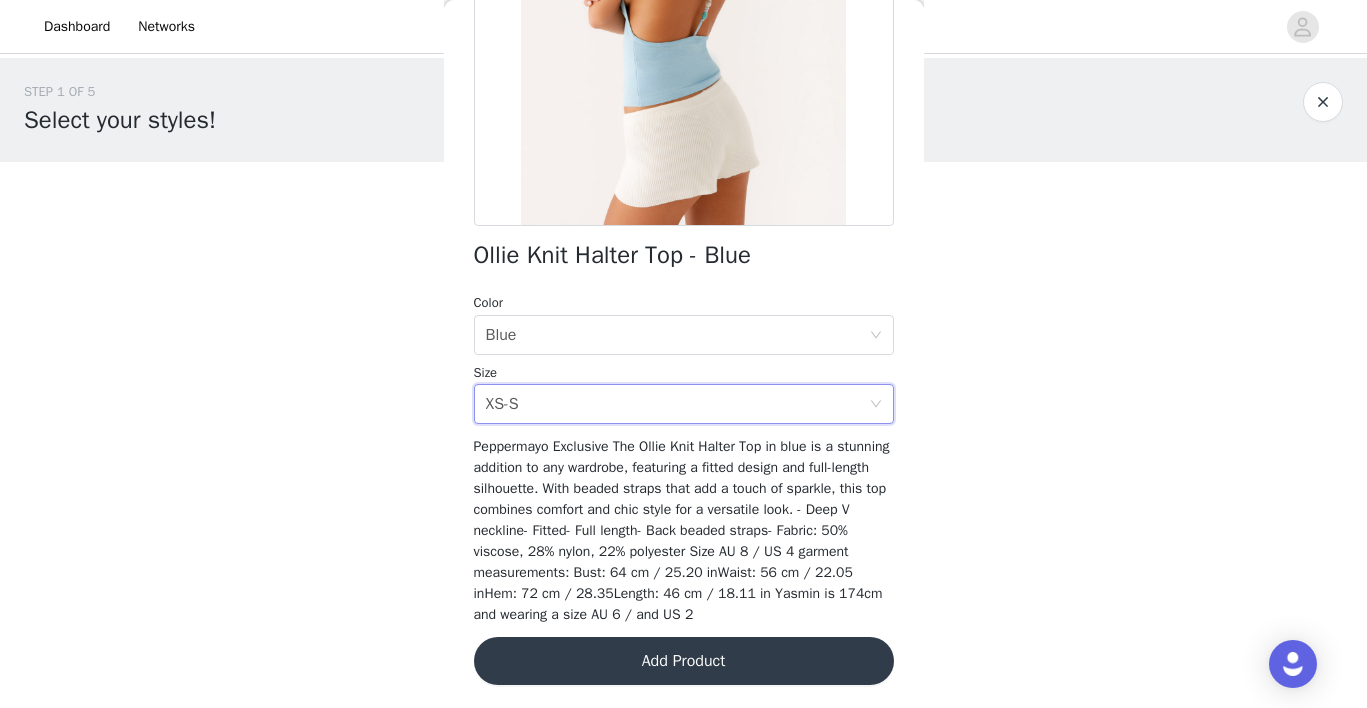 click on "Add Product" at bounding box center [684, 661] 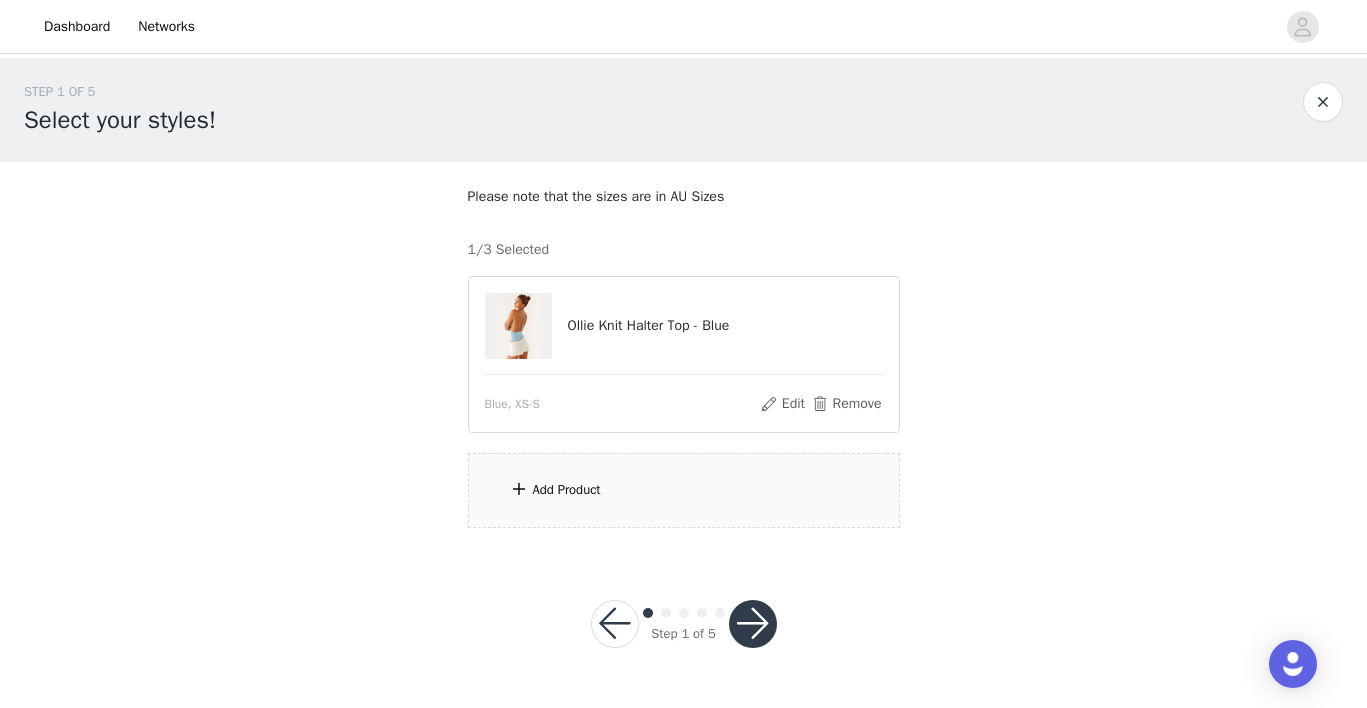 click on "Add Product" at bounding box center [684, 490] 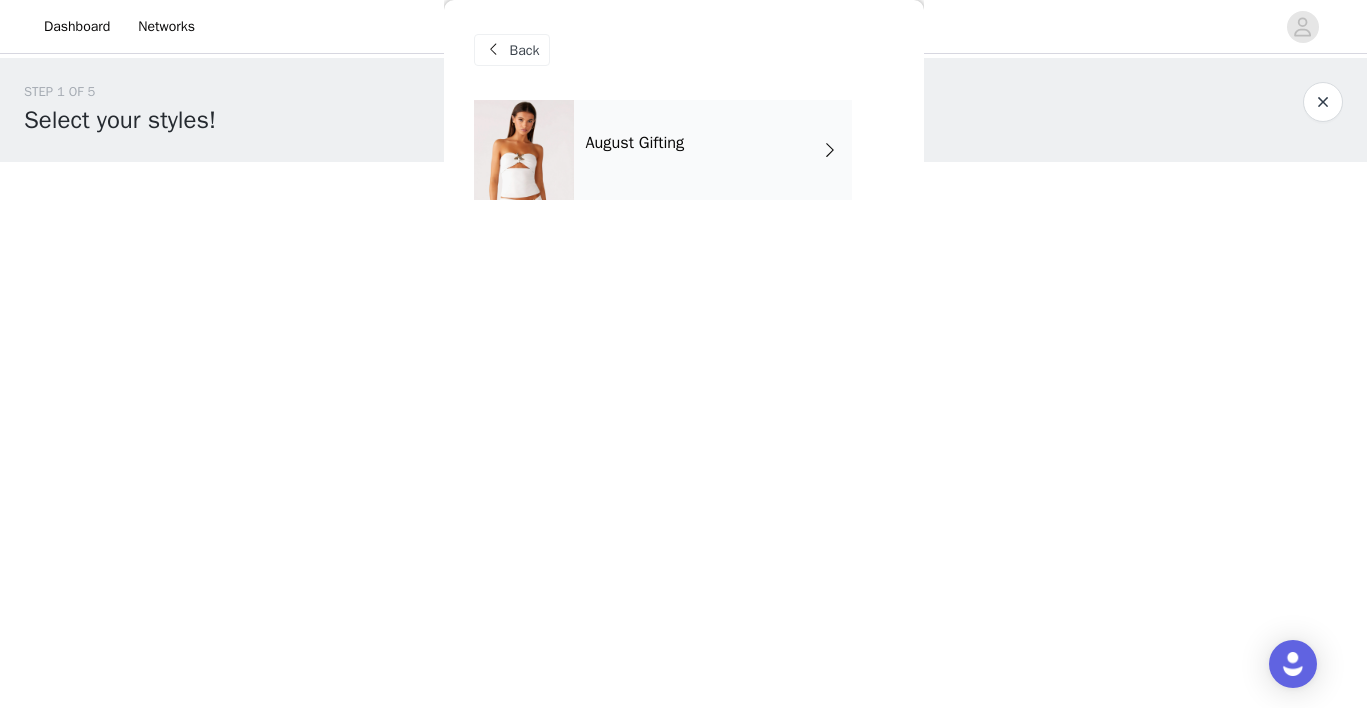 click on "August Gifting" at bounding box center (713, 150) 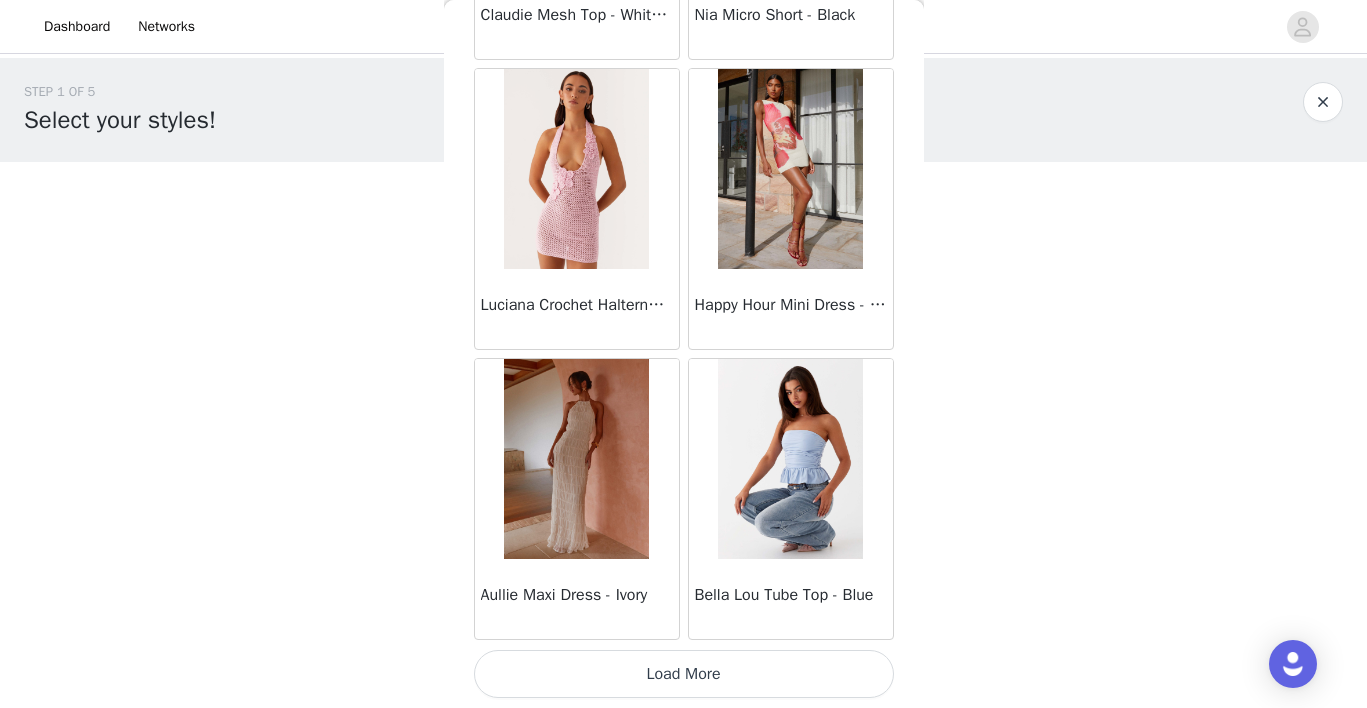 click on "Load More" at bounding box center (684, 674) 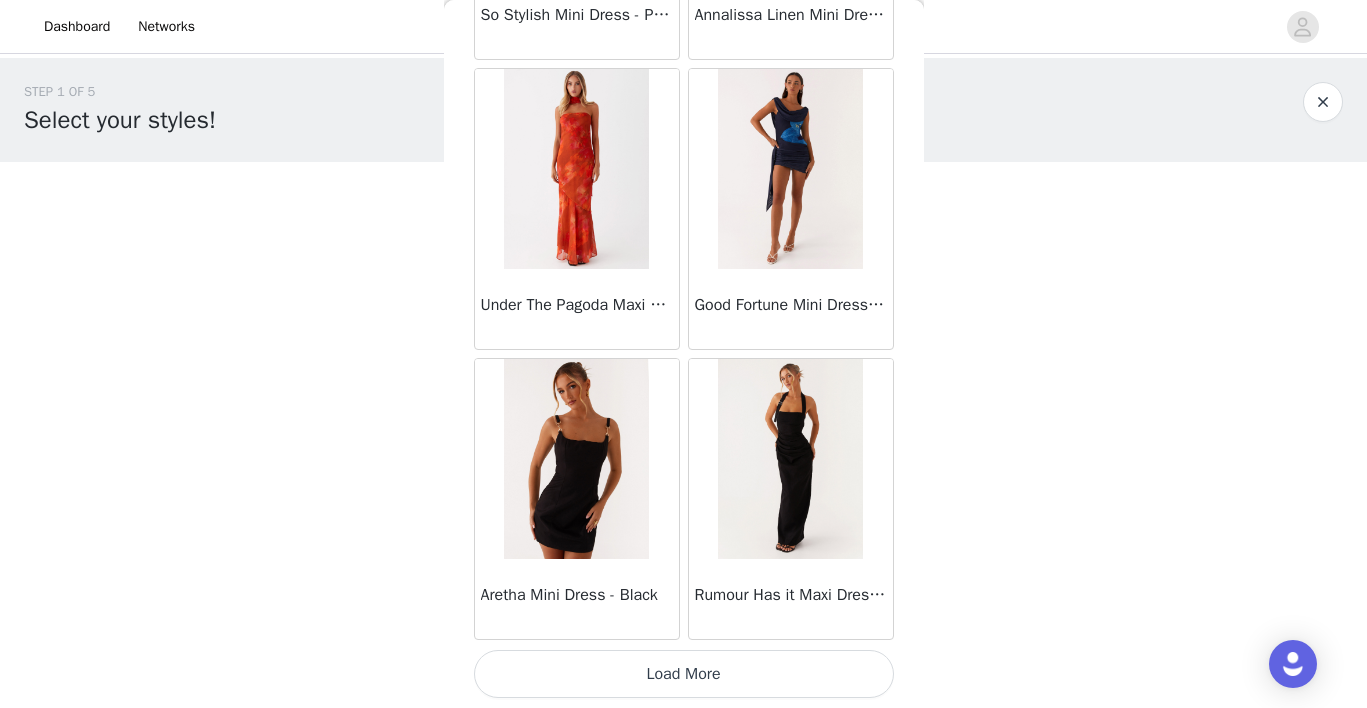 click on "Load More" at bounding box center [684, 674] 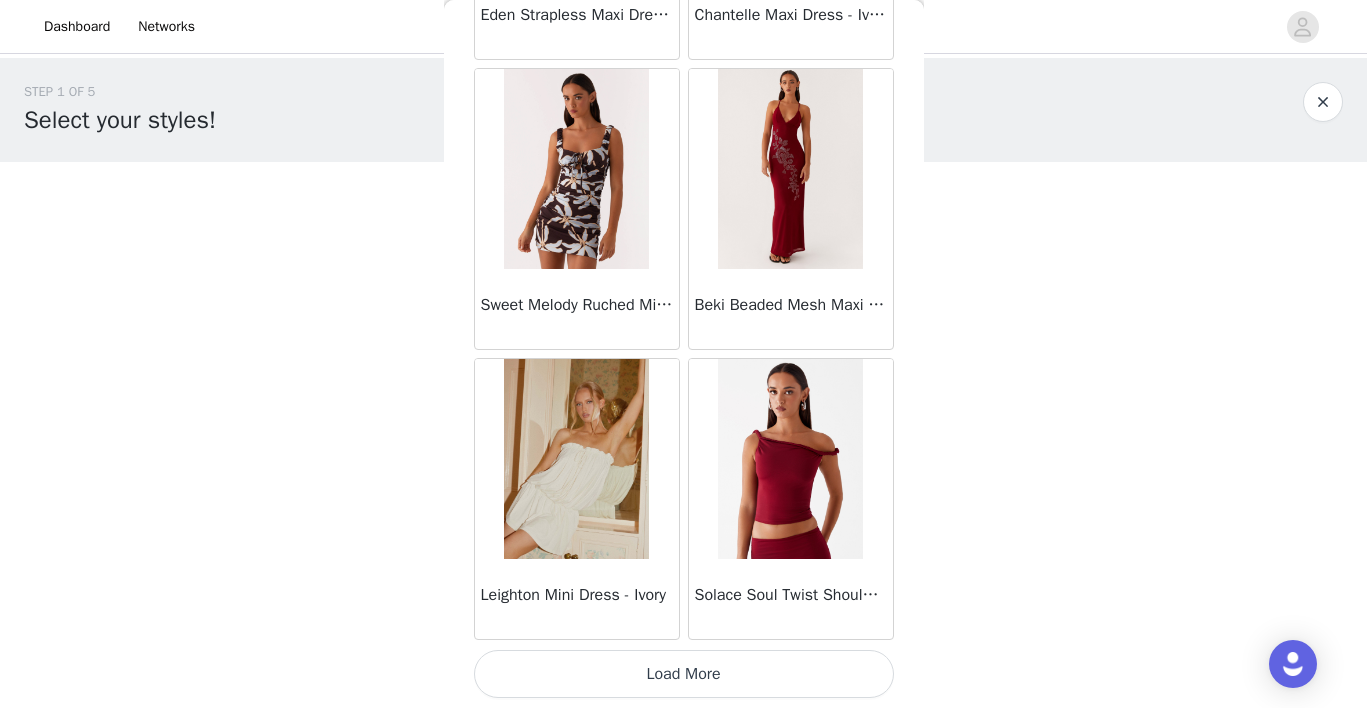 click on "Load More" at bounding box center (684, 674) 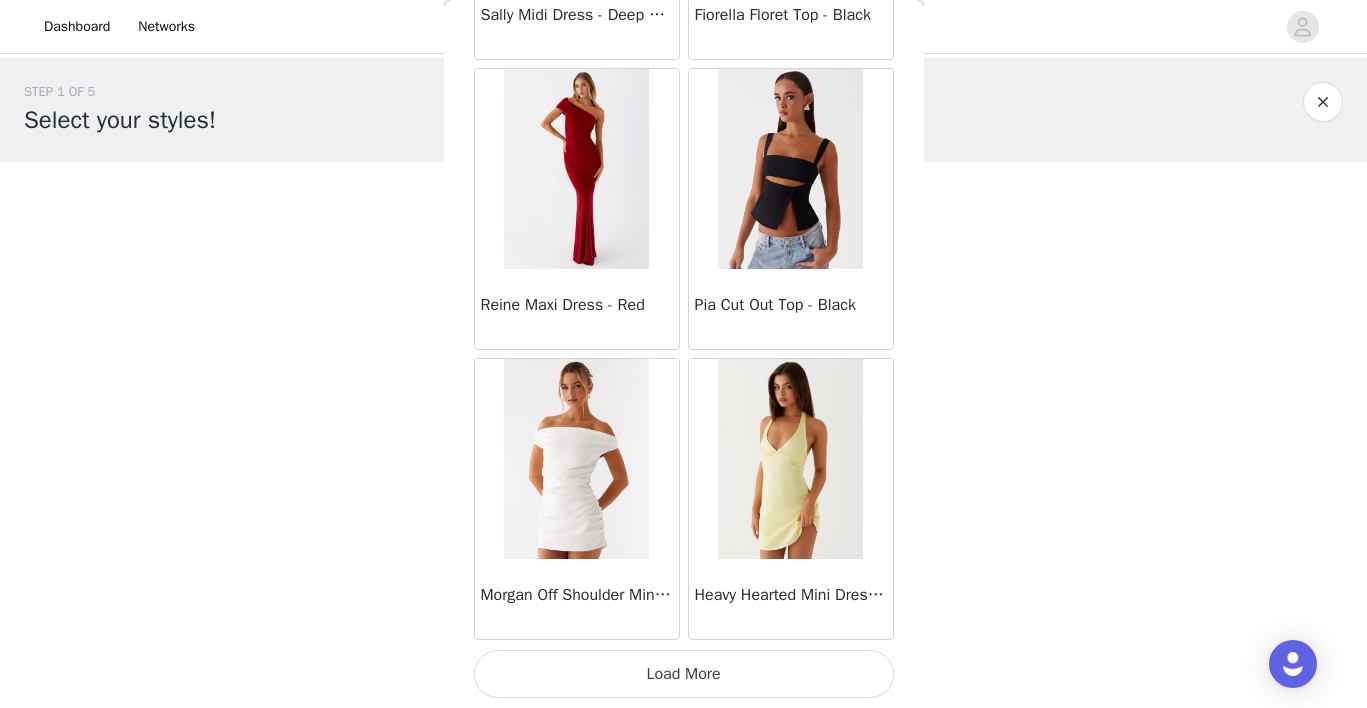 click on "Load More" at bounding box center [684, 674] 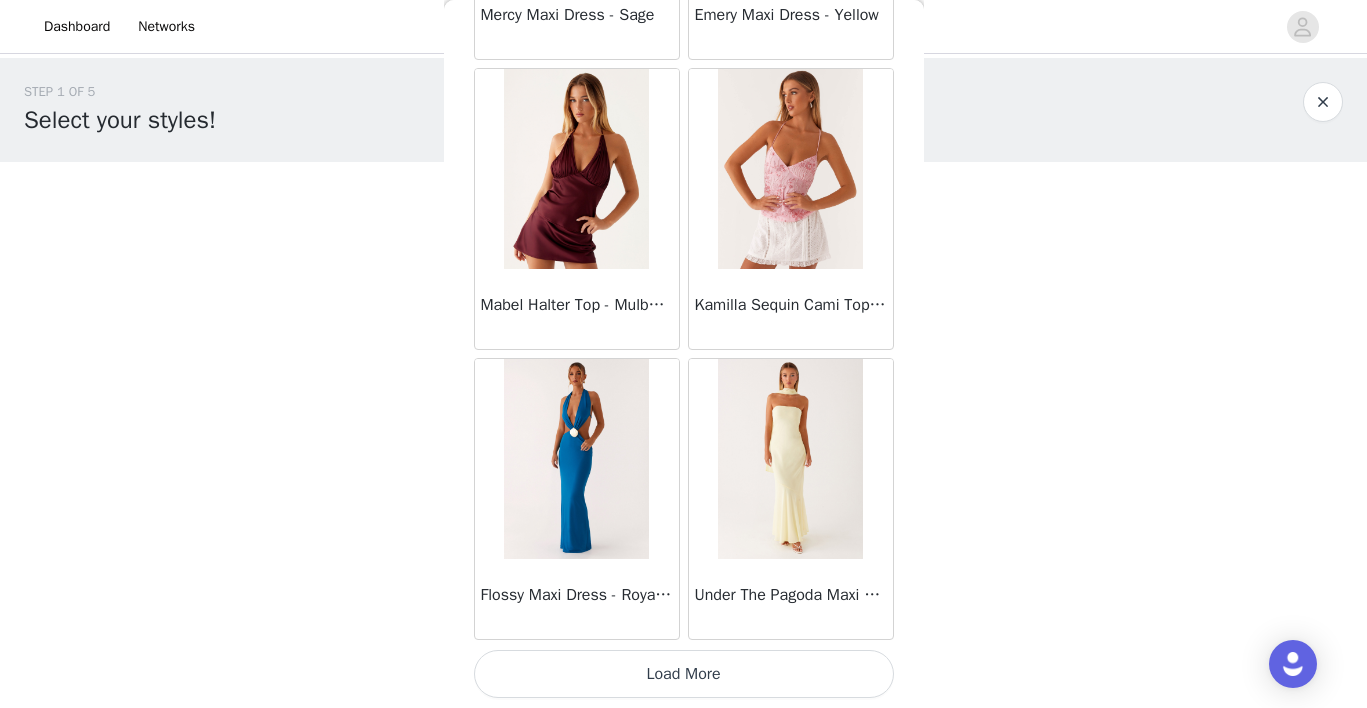 click on "Load More" at bounding box center [684, 674] 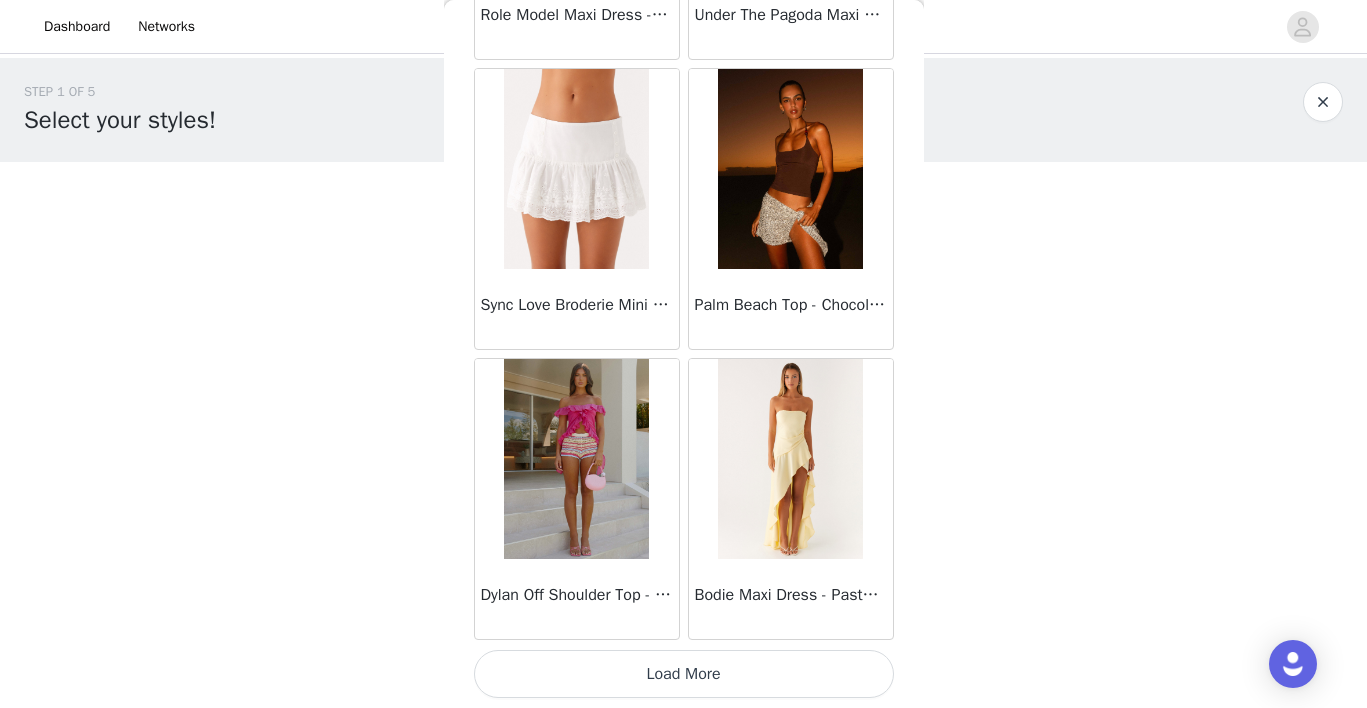 click on "Load More" at bounding box center [684, 674] 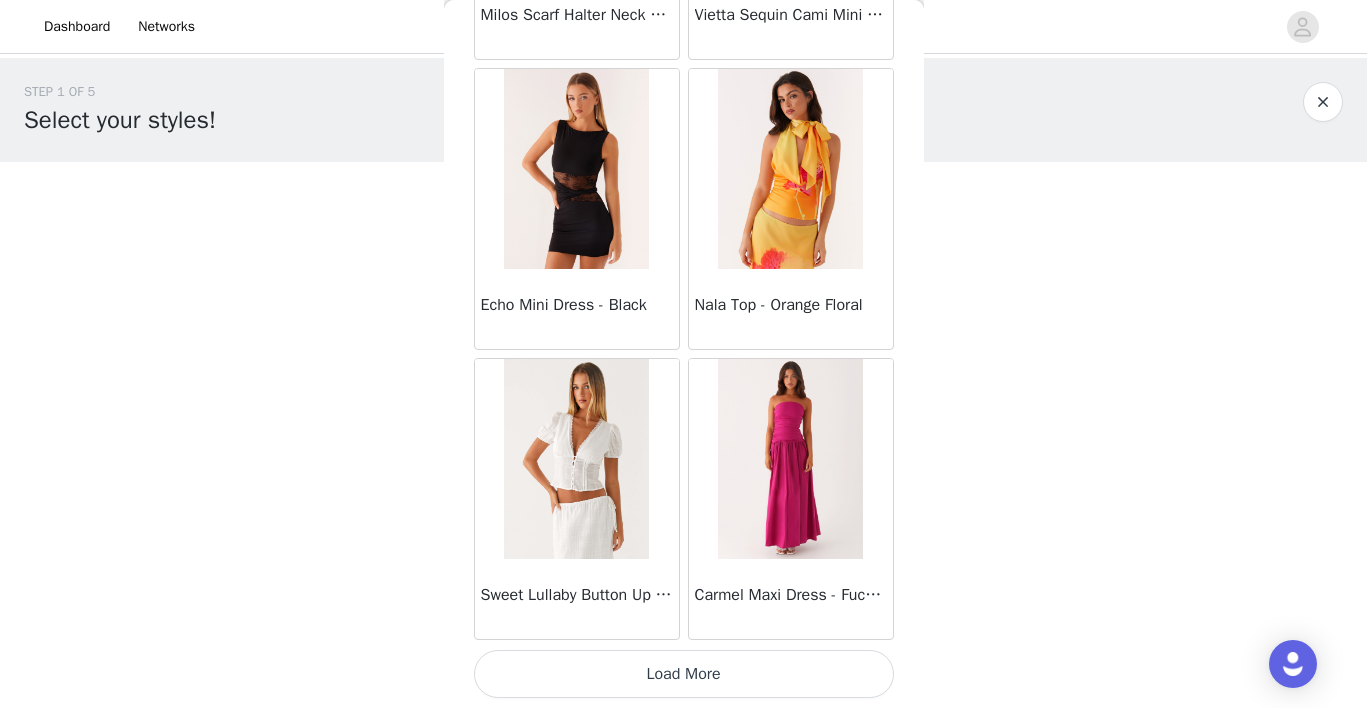 scroll, scrollTop: 19752, scrollLeft: 0, axis: vertical 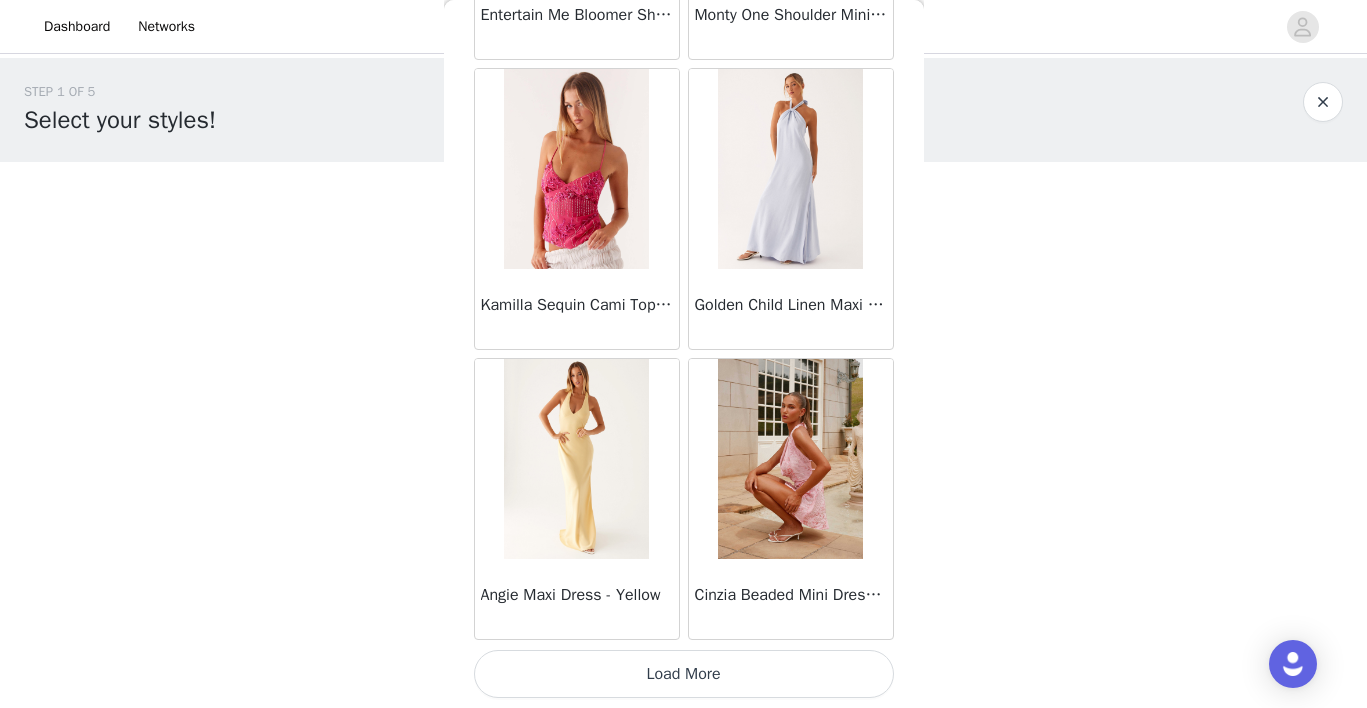 click on "Load More" at bounding box center (684, 674) 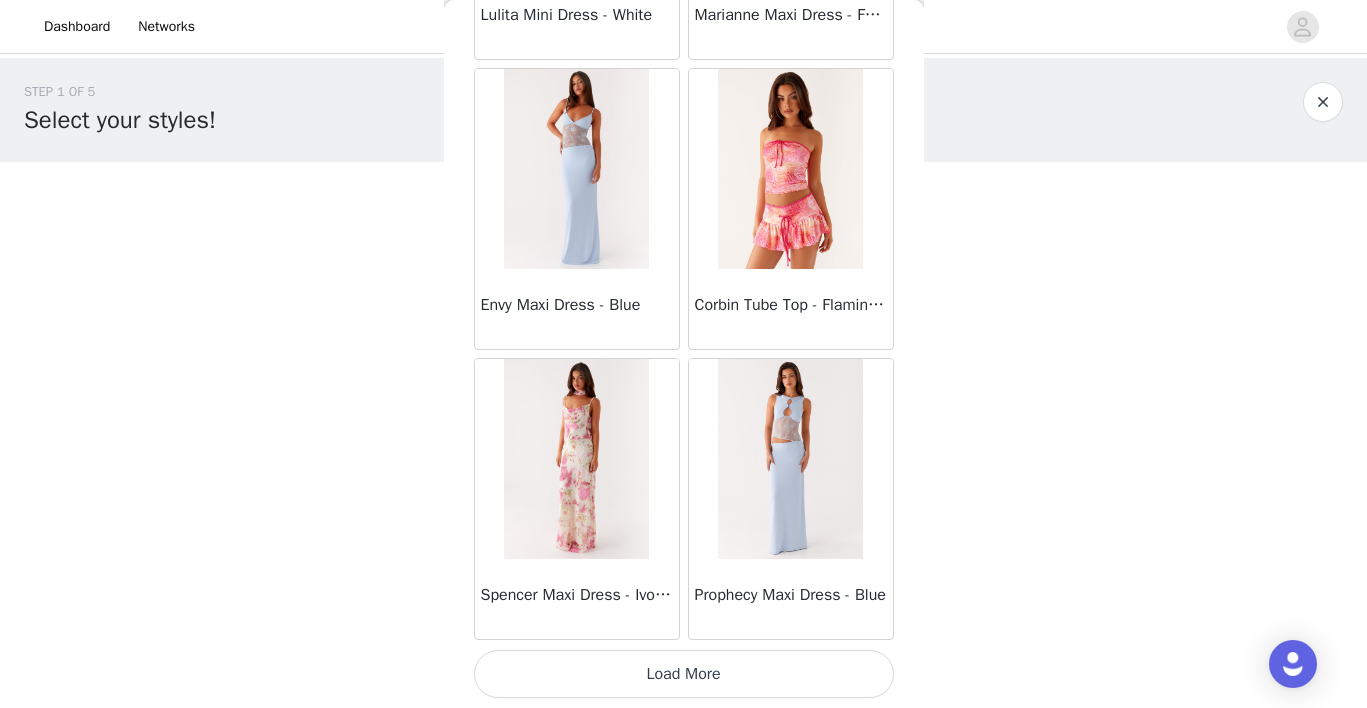 scroll, scrollTop: 25552, scrollLeft: 0, axis: vertical 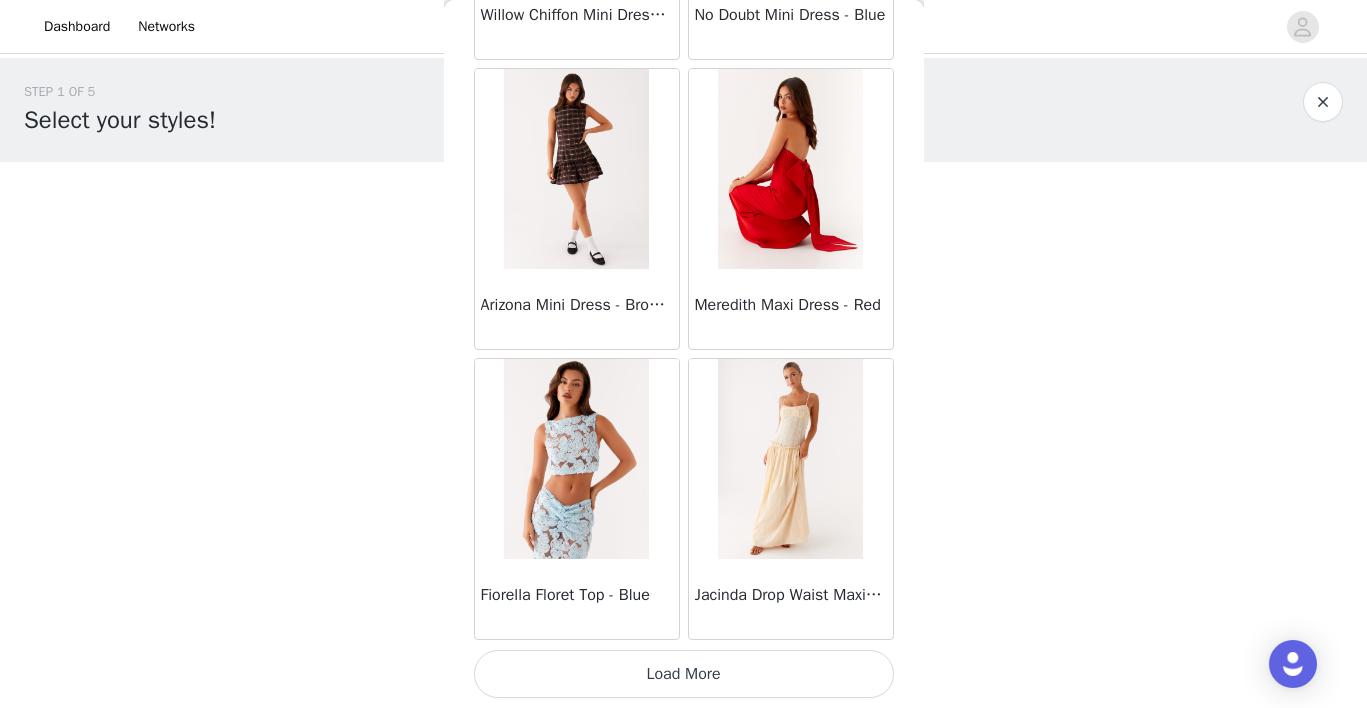click on "Load More" at bounding box center [684, 674] 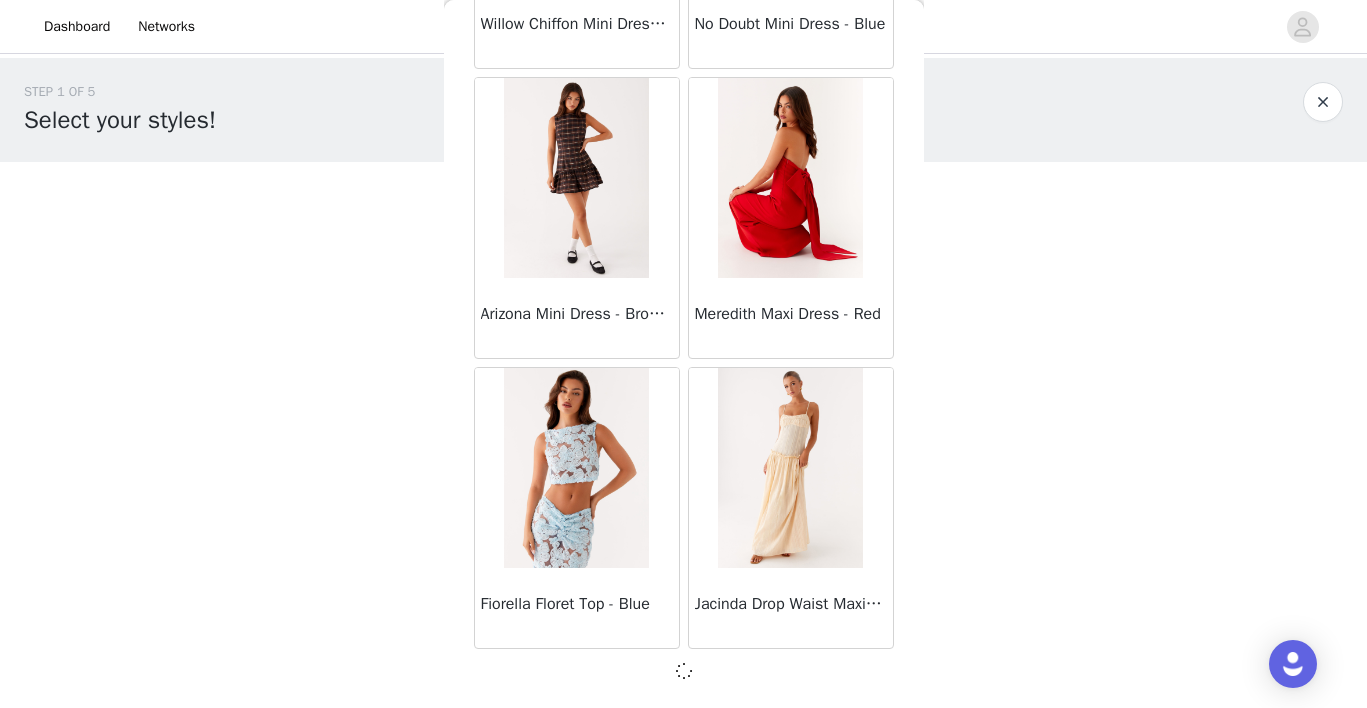scroll, scrollTop: 28443, scrollLeft: 0, axis: vertical 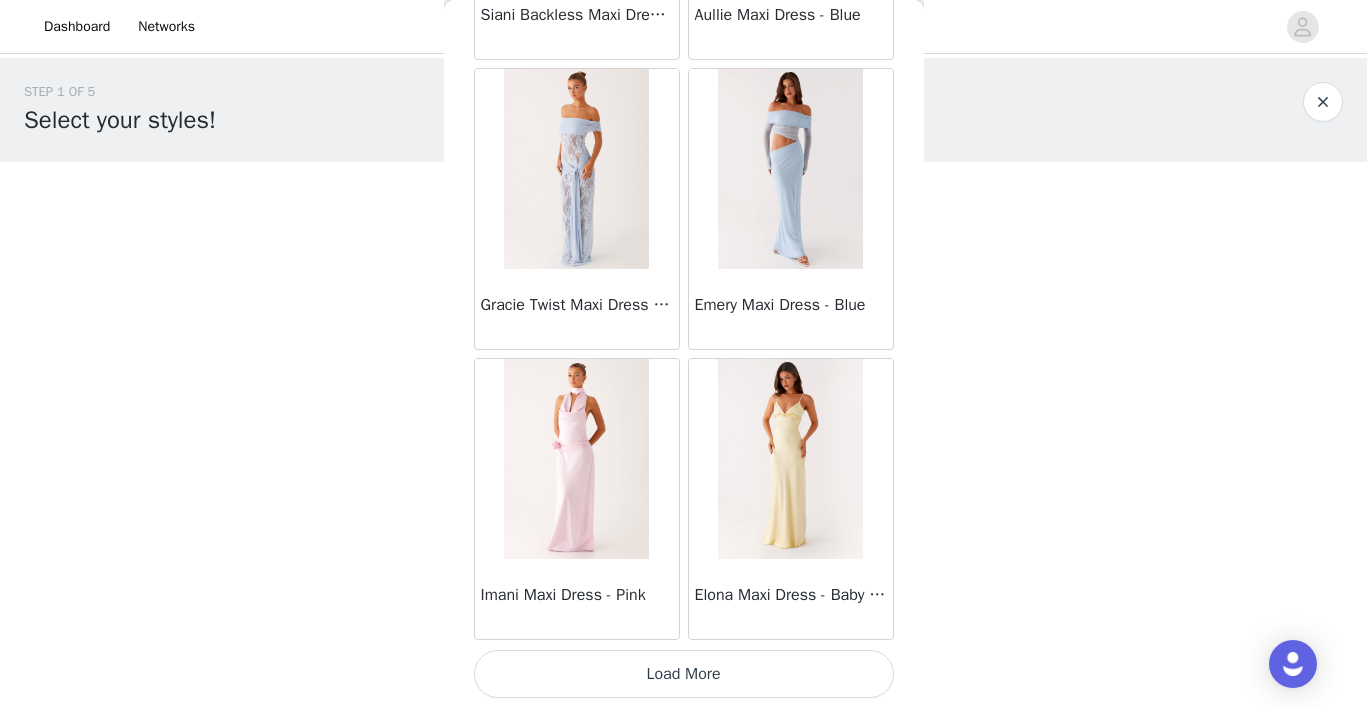 click on "Load More" at bounding box center [684, 674] 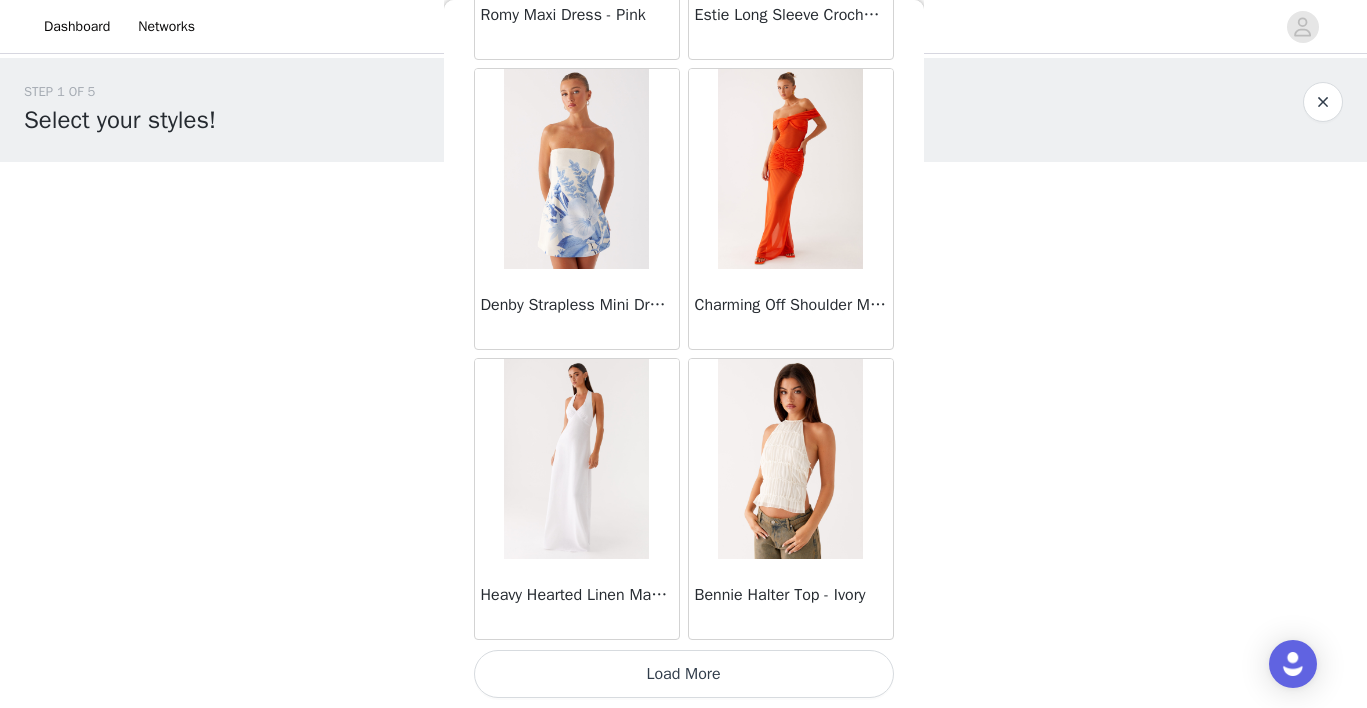 click on "Load More" at bounding box center (684, 674) 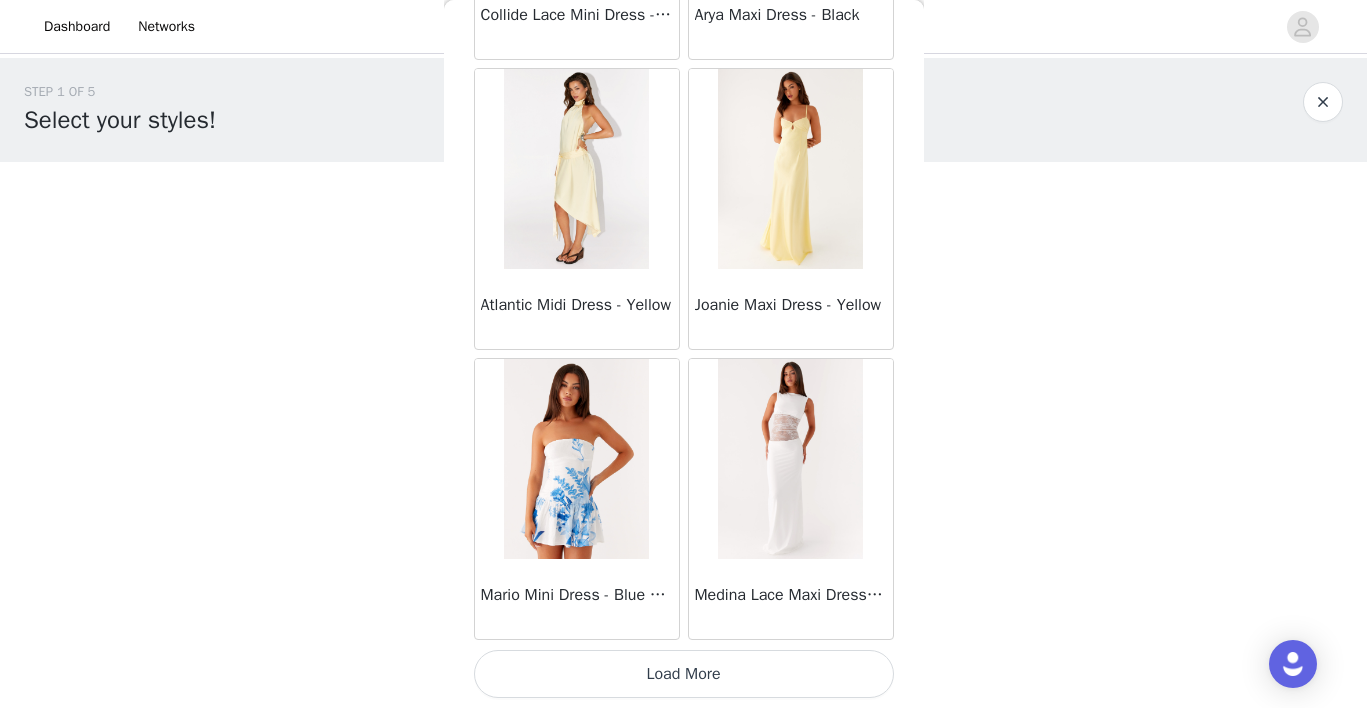 click on "Load More" at bounding box center [684, 674] 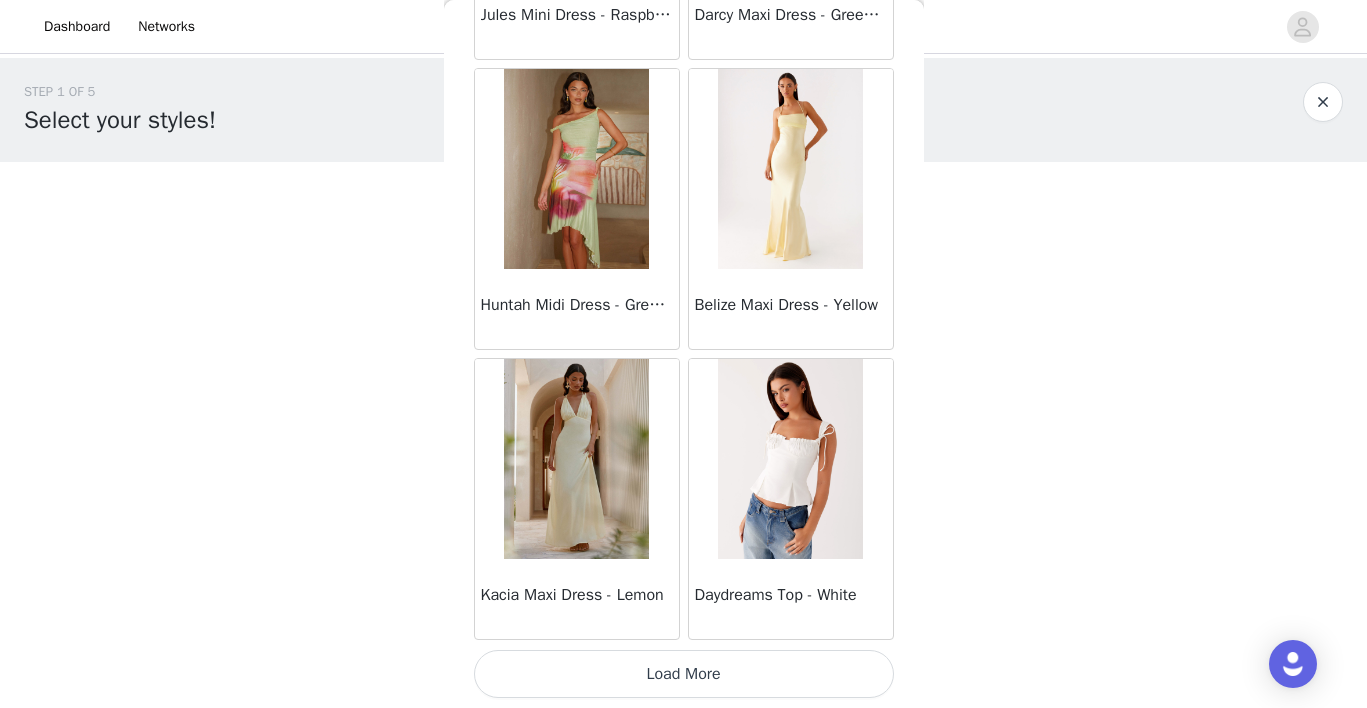 click on "Load More" at bounding box center (684, 674) 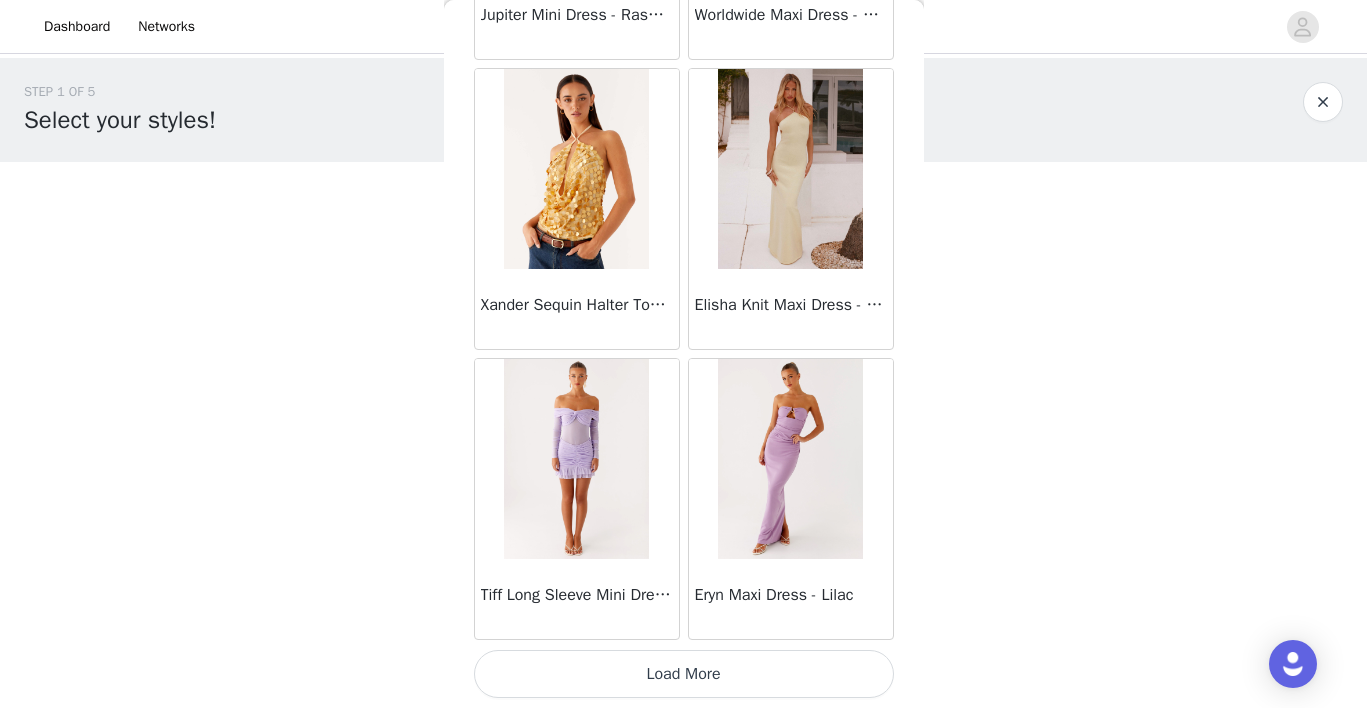 scroll, scrollTop: 42952, scrollLeft: 0, axis: vertical 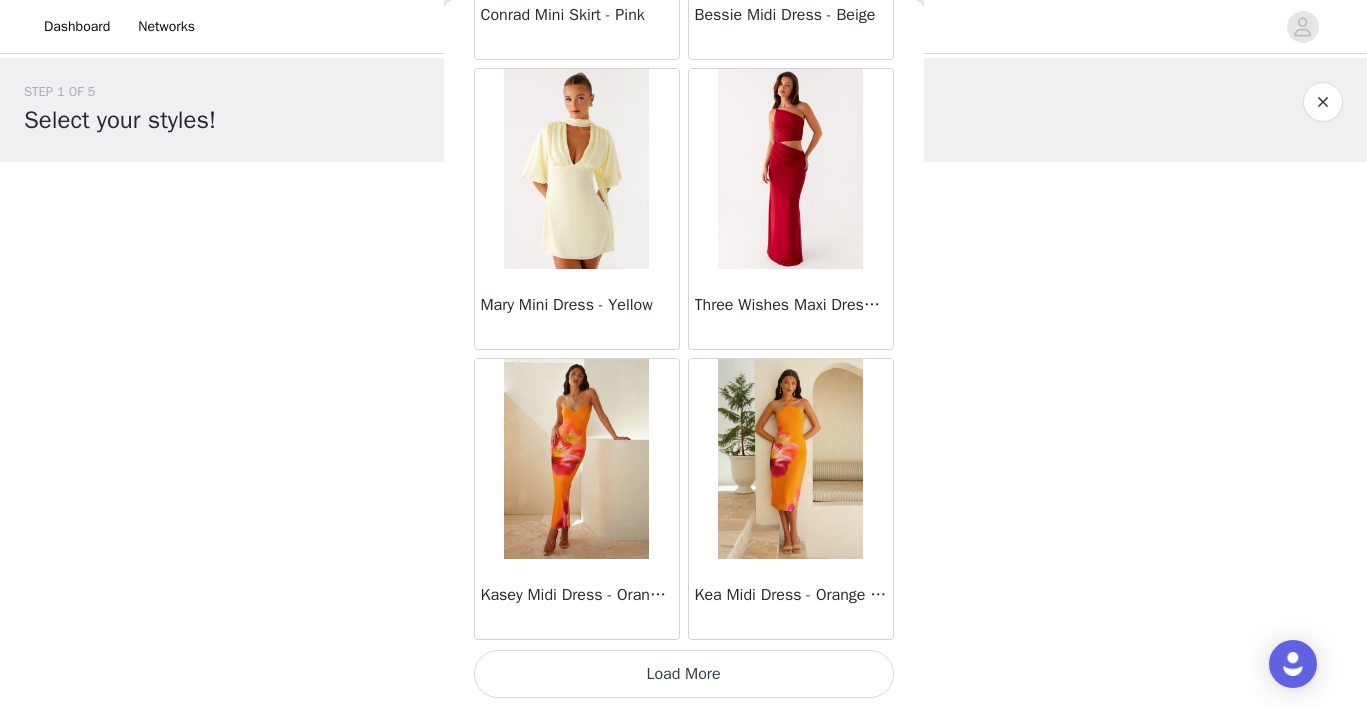 click on "Load More" at bounding box center (684, 674) 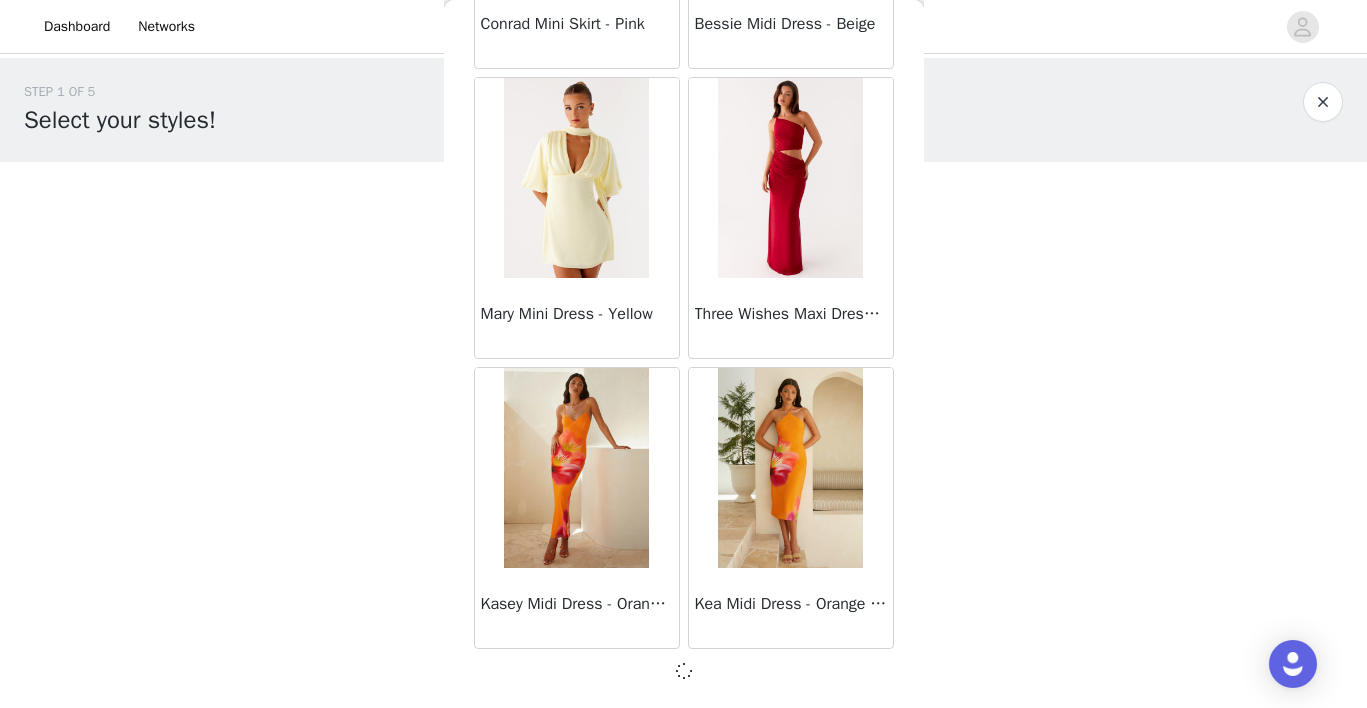 scroll, scrollTop: 45843, scrollLeft: 0, axis: vertical 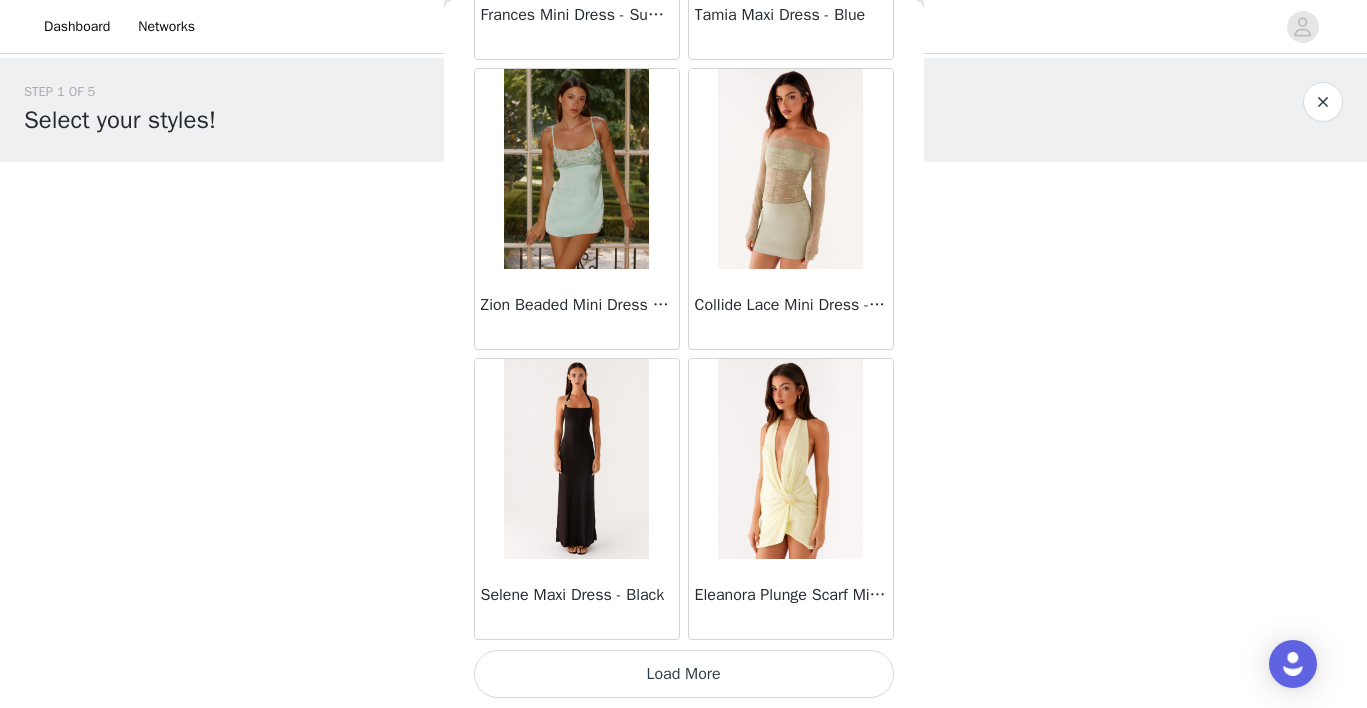 click on "Load More" at bounding box center [684, 674] 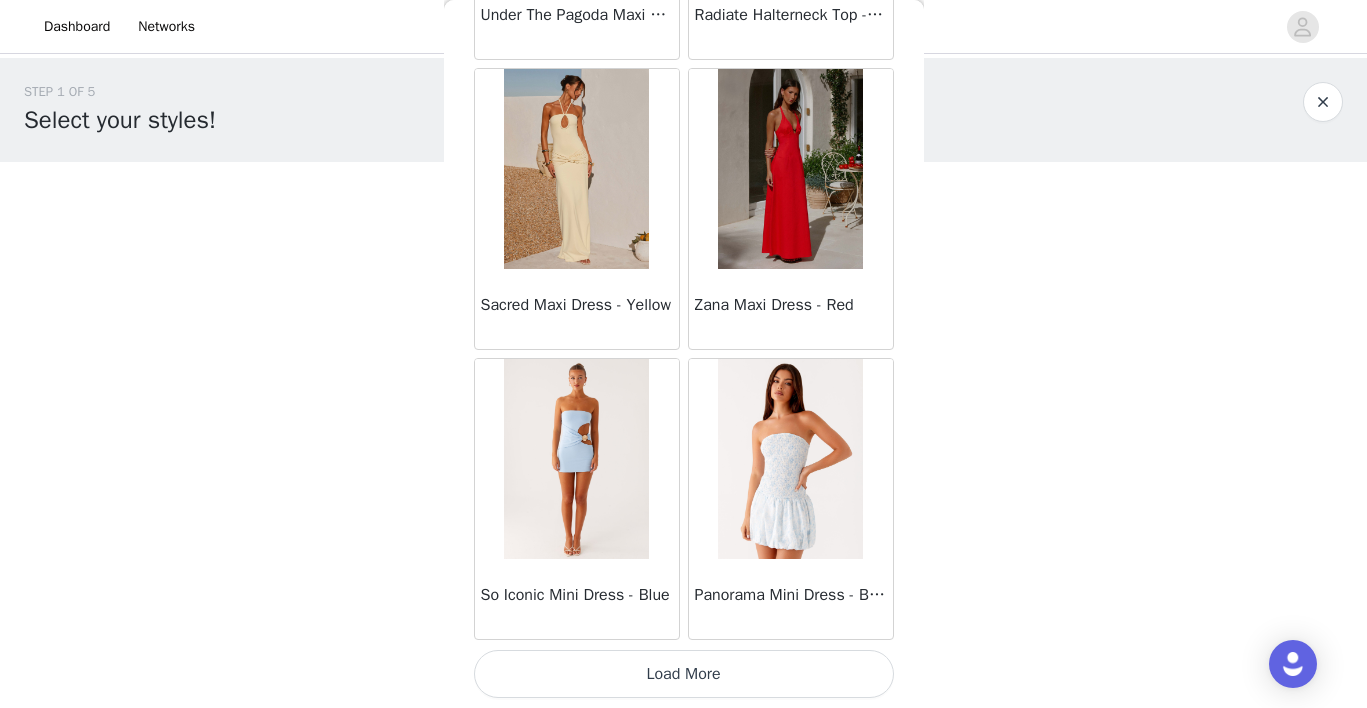click on "Load More" at bounding box center (684, 674) 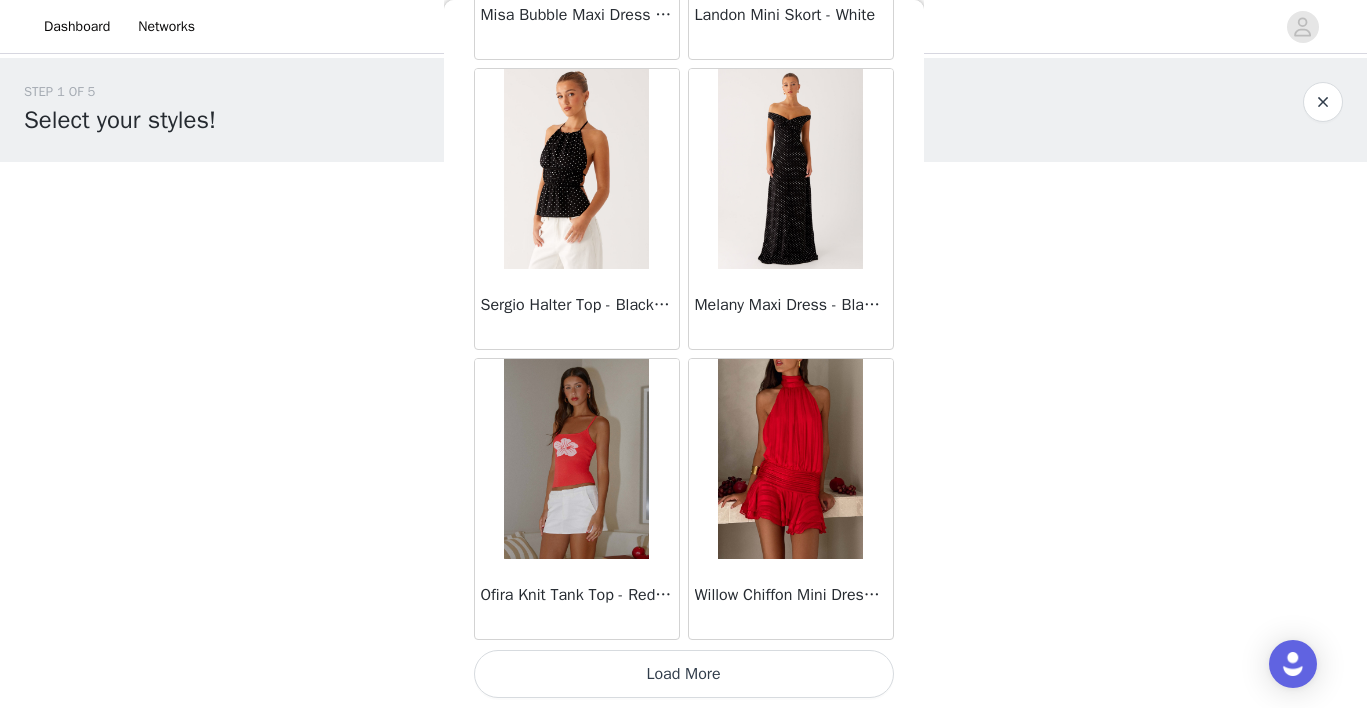 click on "Load More" at bounding box center [684, 674] 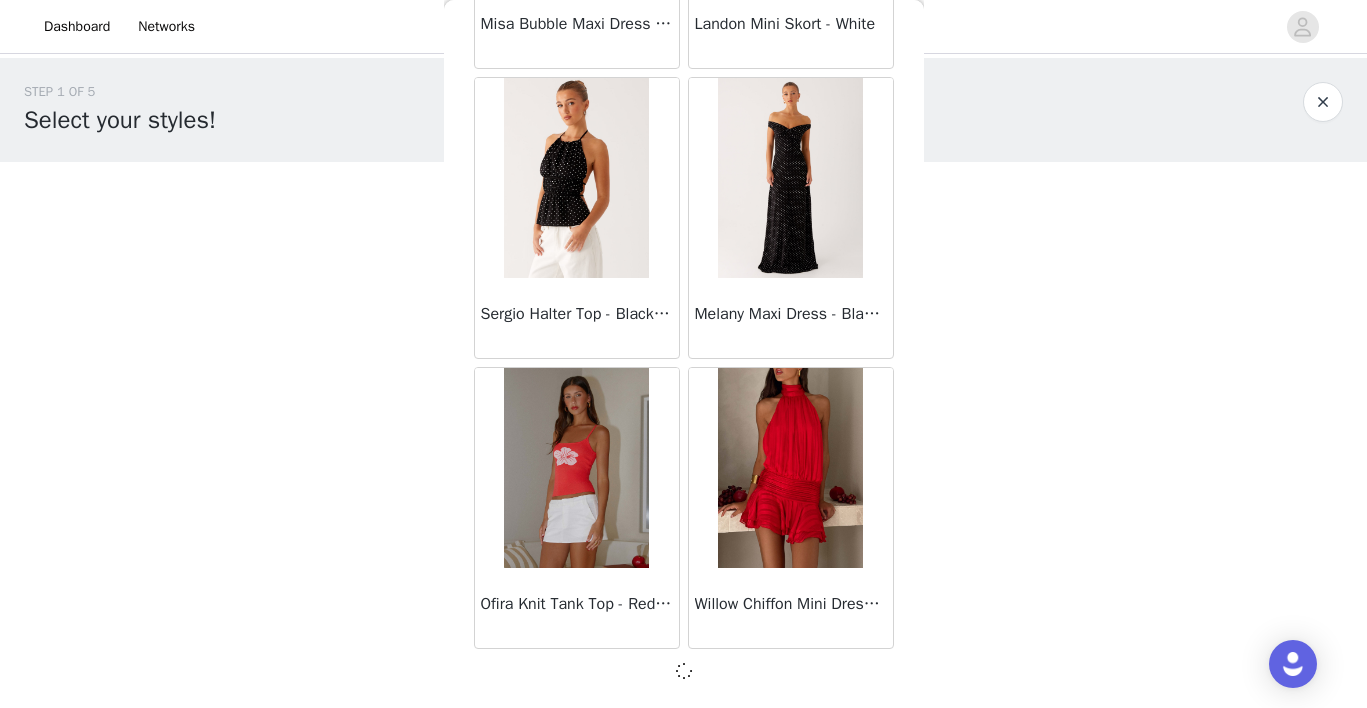scroll, scrollTop: 54543, scrollLeft: 0, axis: vertical 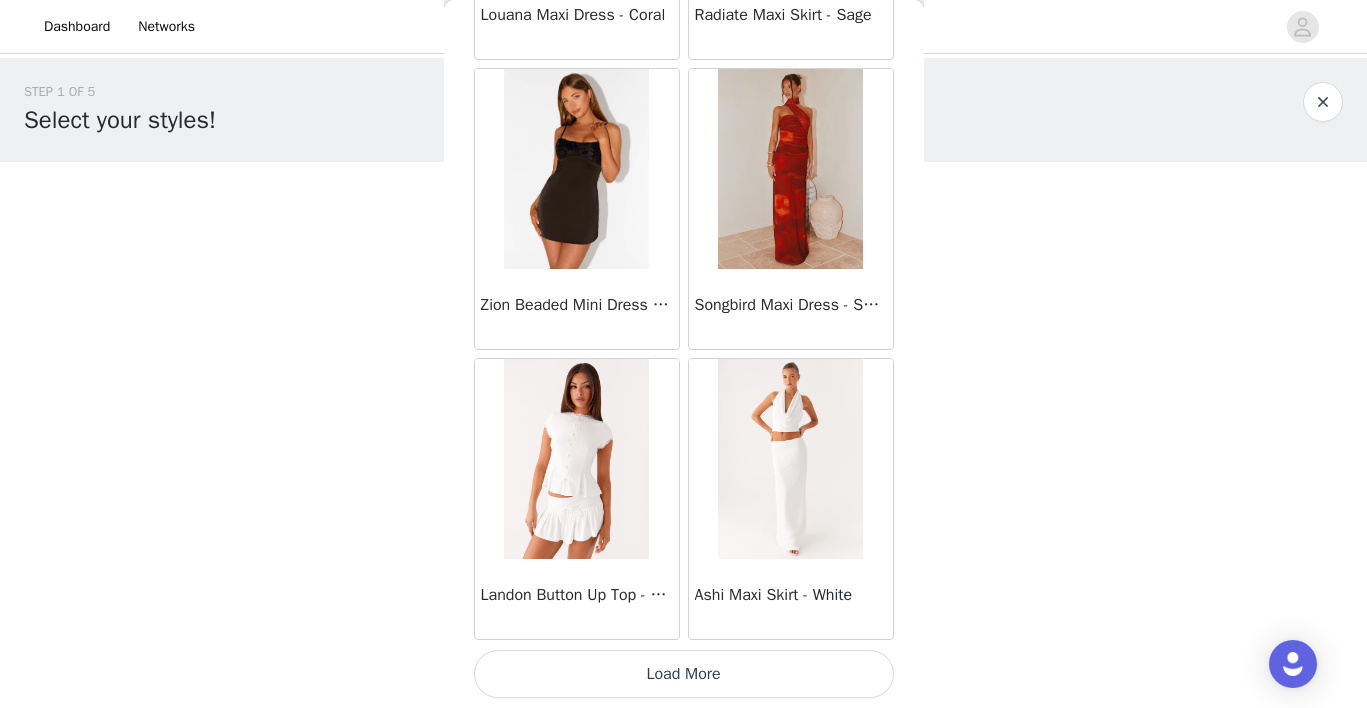 click on "Load More" at bounding box center (684, 674) 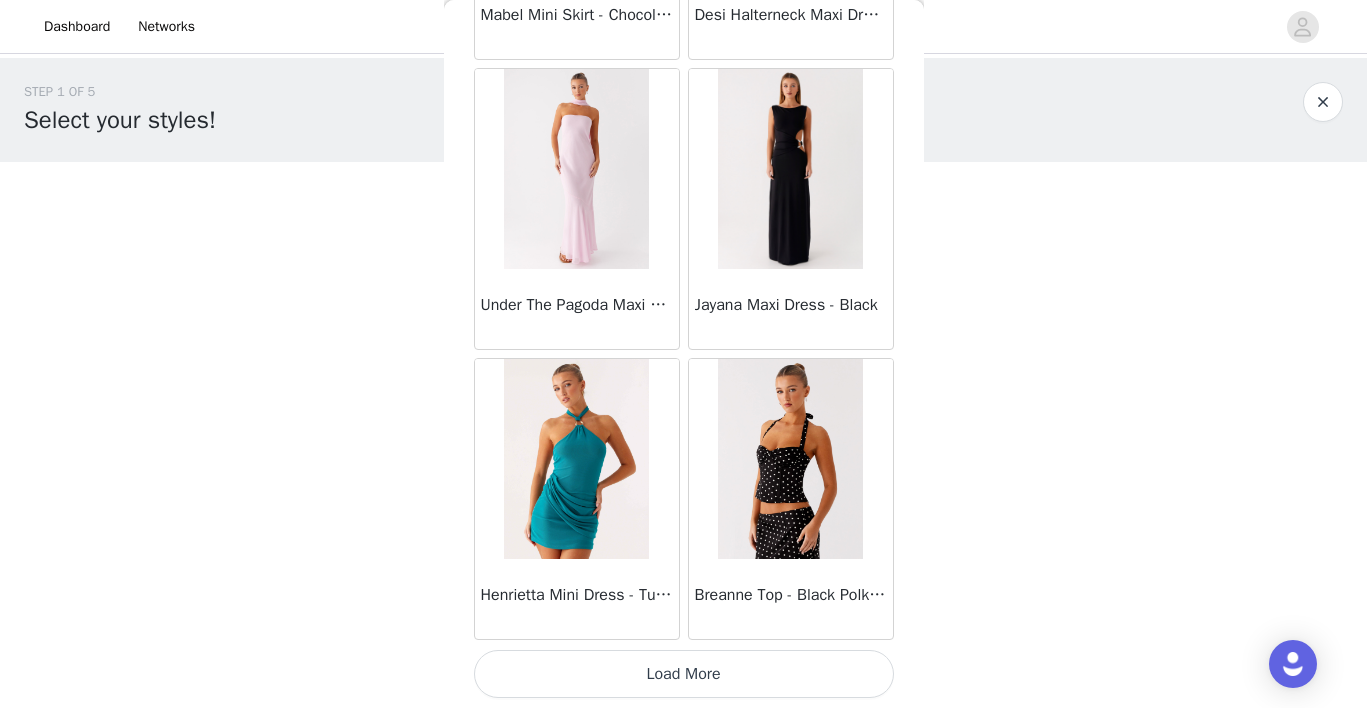 scroll, scrollTop: 60352, scrollLeft: 0, axis: vertical 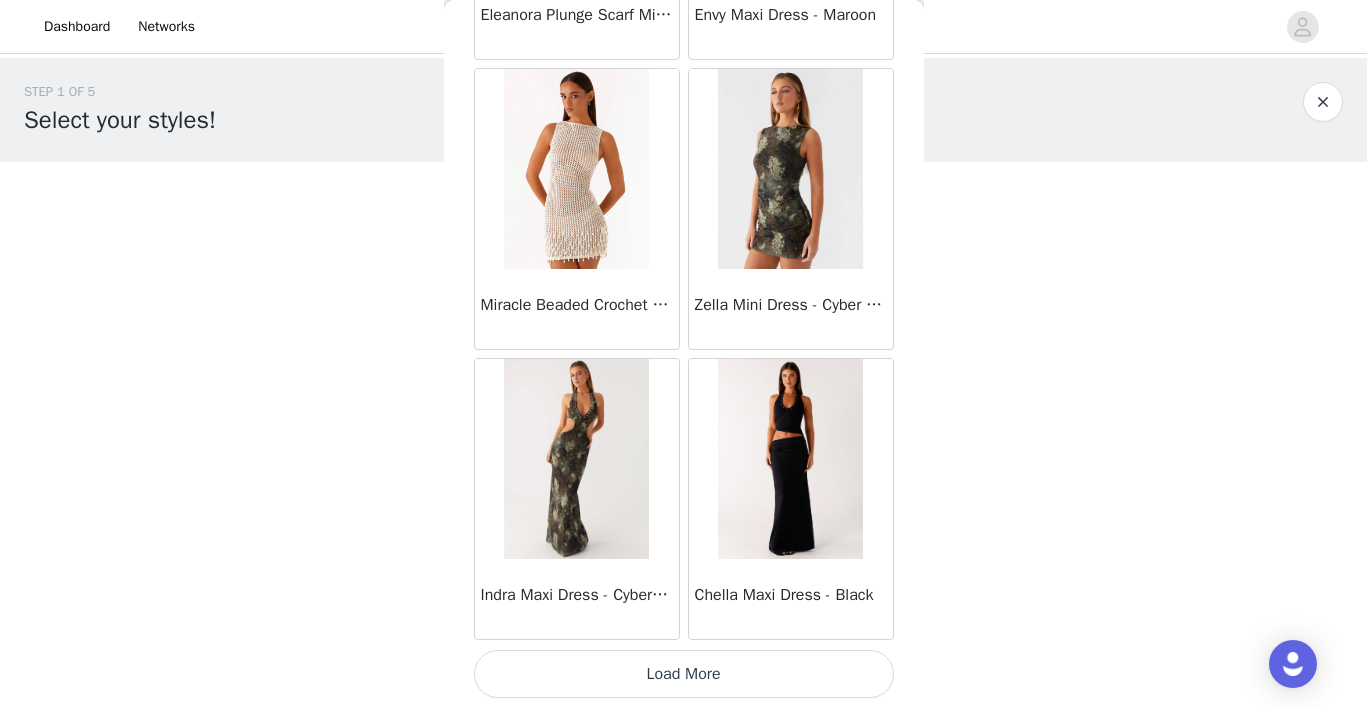 click on "Load More" at bounding box center (684, 674) 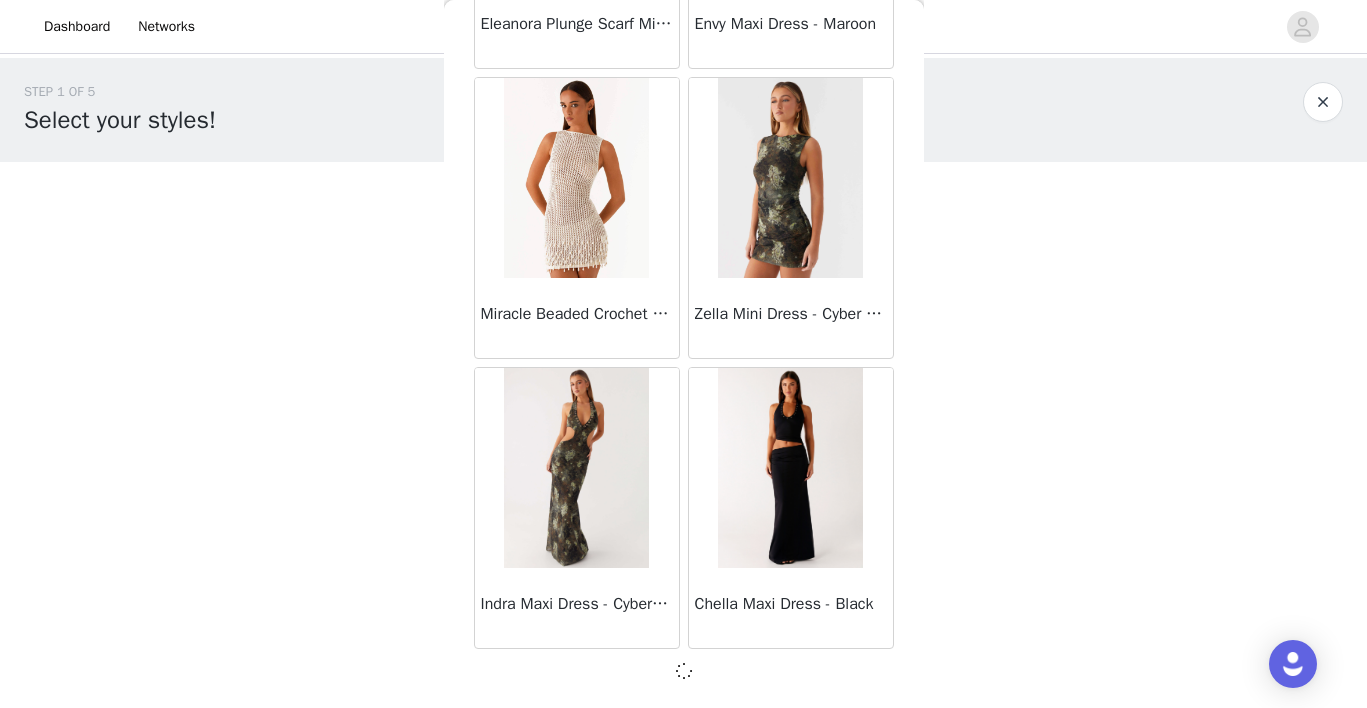 scroll, scrollTop: 63243, scrollLeft: 0, axis: vertical 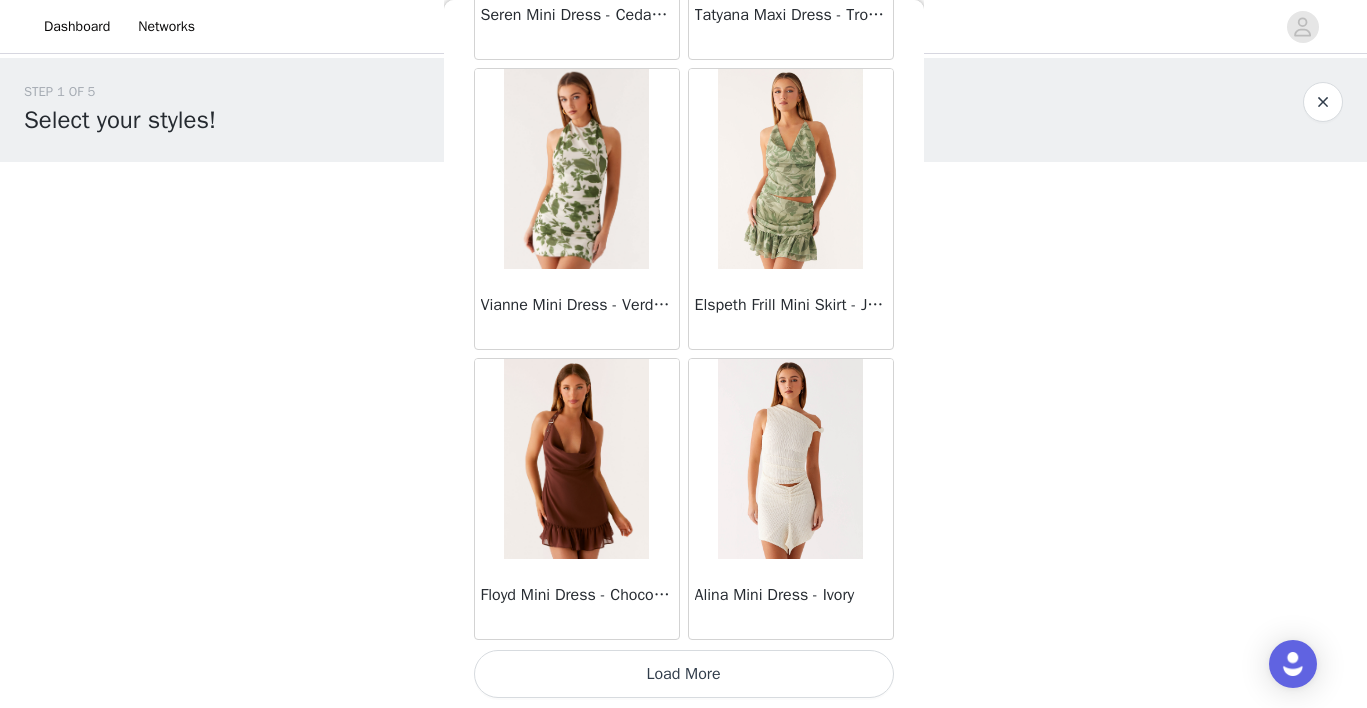 click on "Load More" at bounding box center (684, 674) 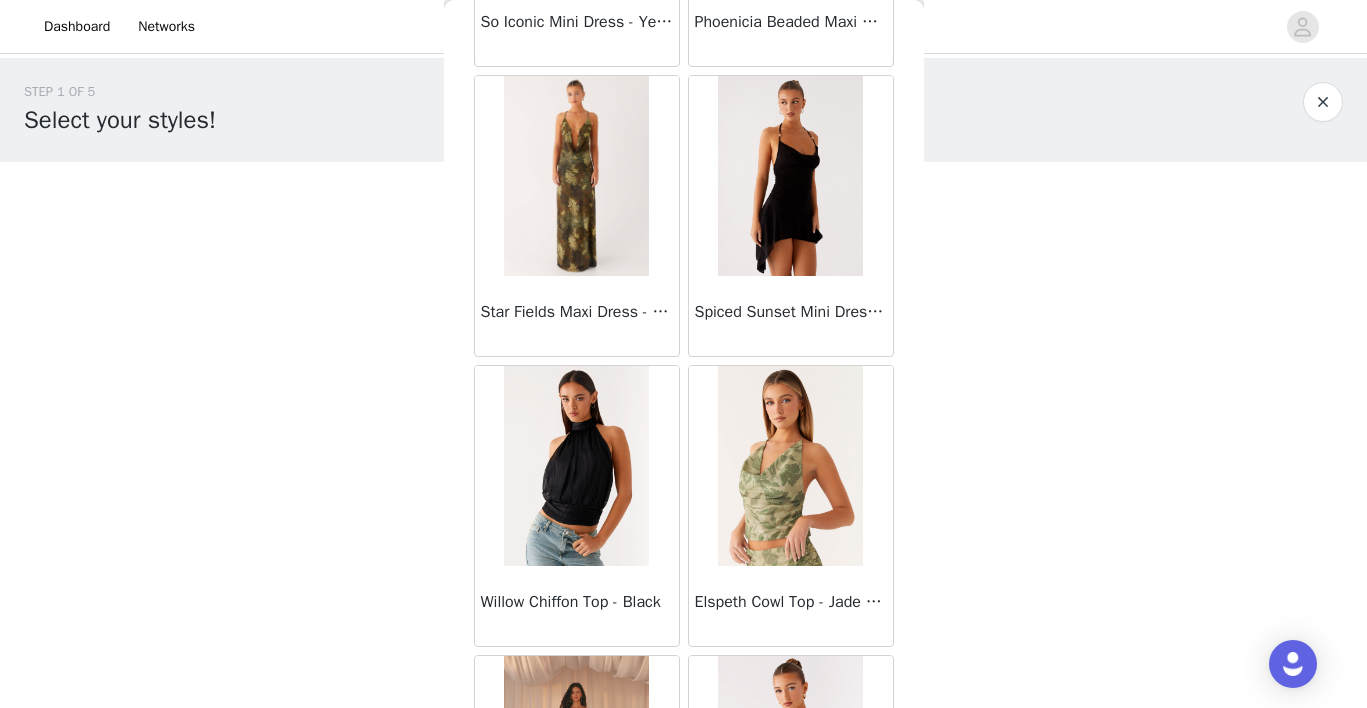 scroll, scrollTop: 67019, scrollLeft: 0, axis: vertical 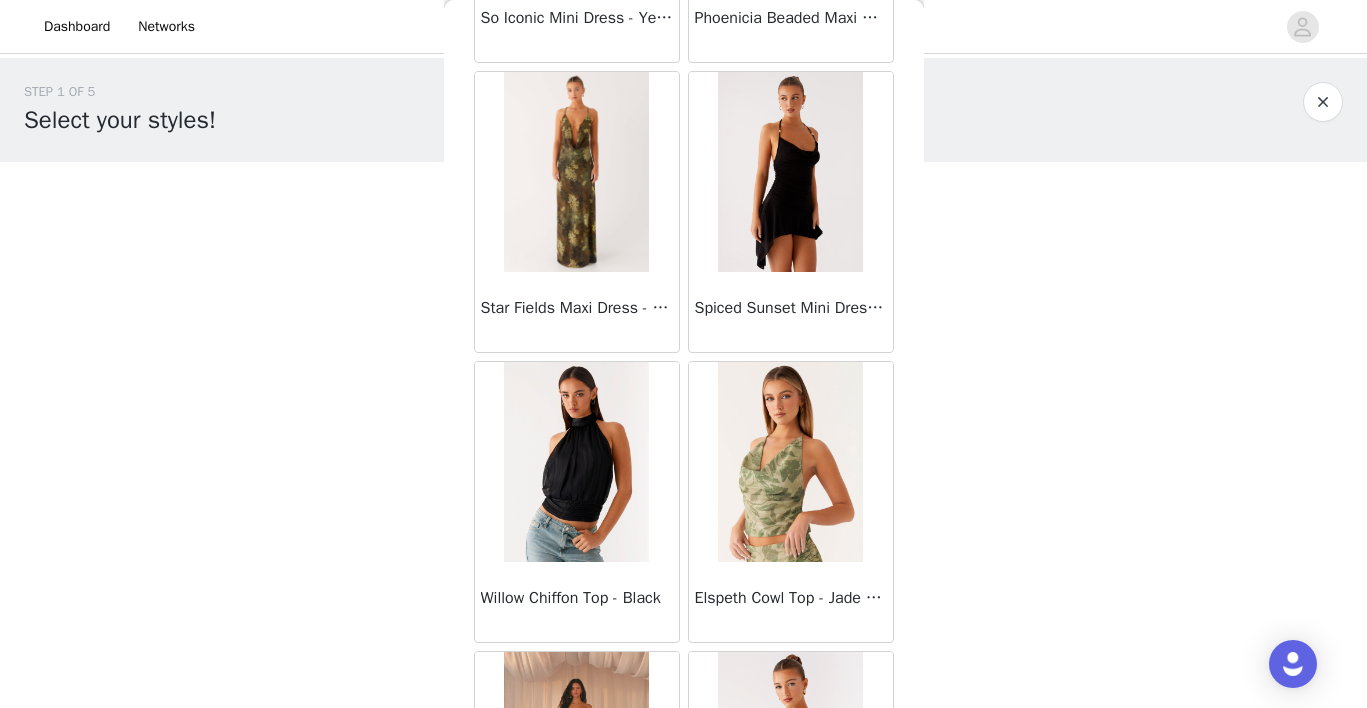 click on "Spiced Sunset Mini Dress - Black" at bounding box center (791, 312) 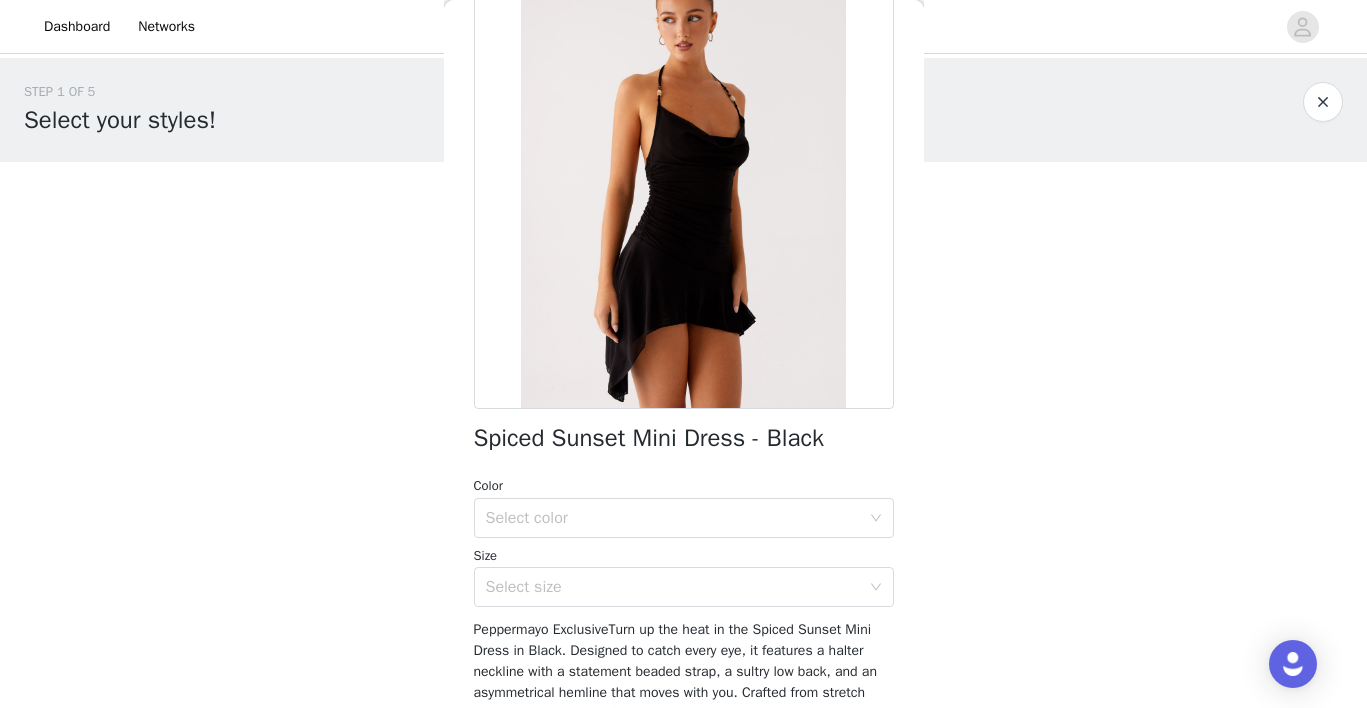 scroll, scrollTop: 144, scrollLeft: 0, axis: vertical 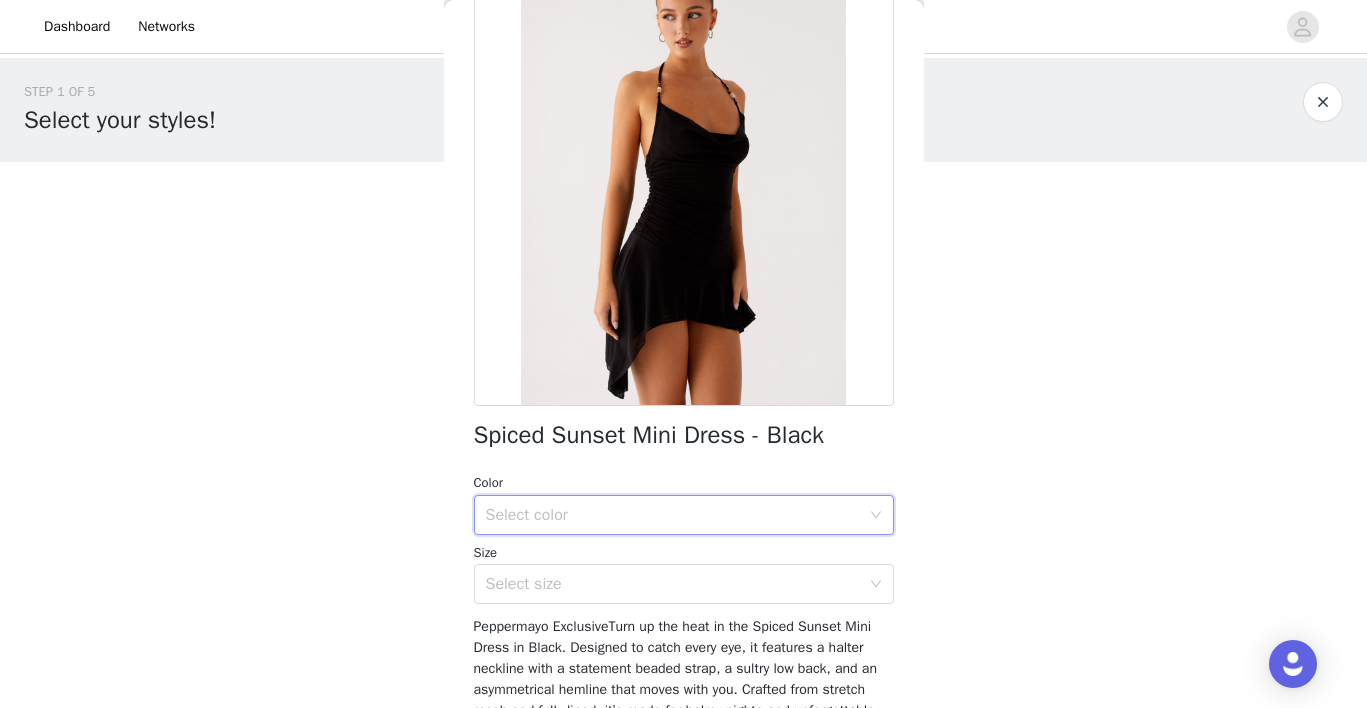 click on "Select color" at bounding box center (677, 515) 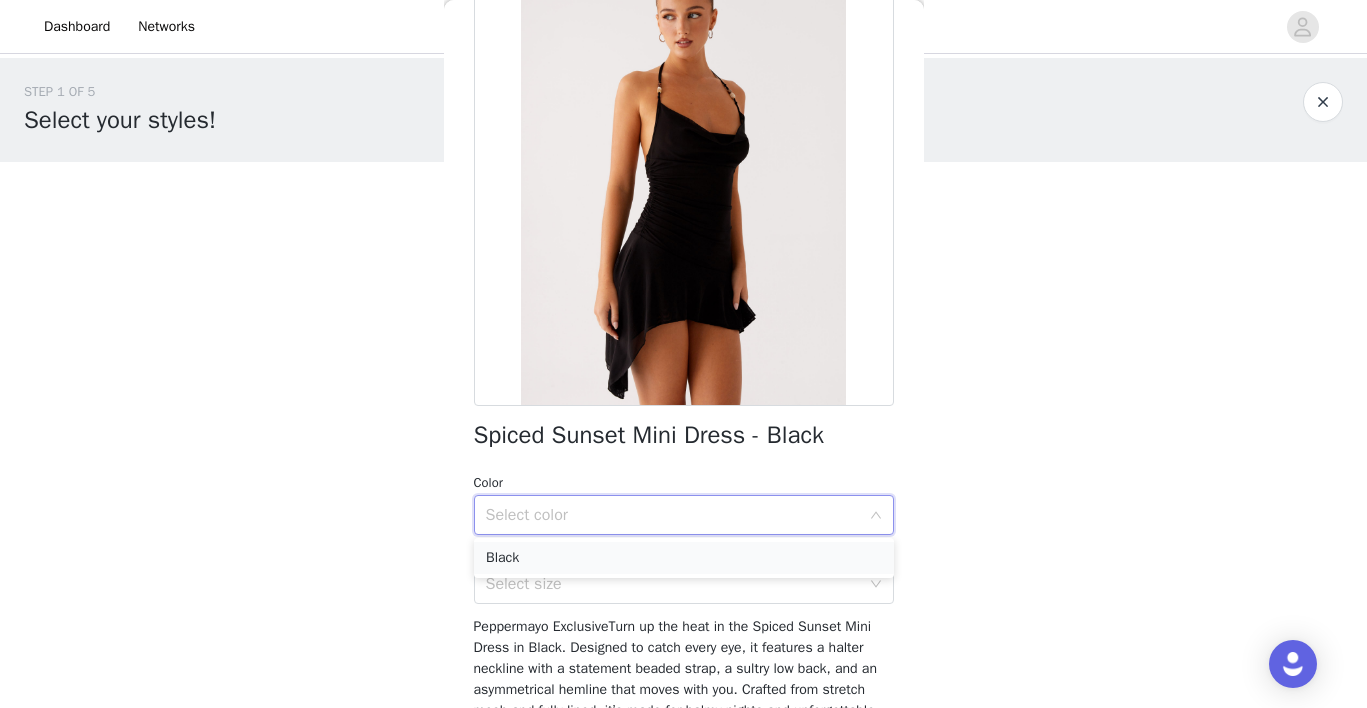 click on "Black" at bounding box center (684, 558) 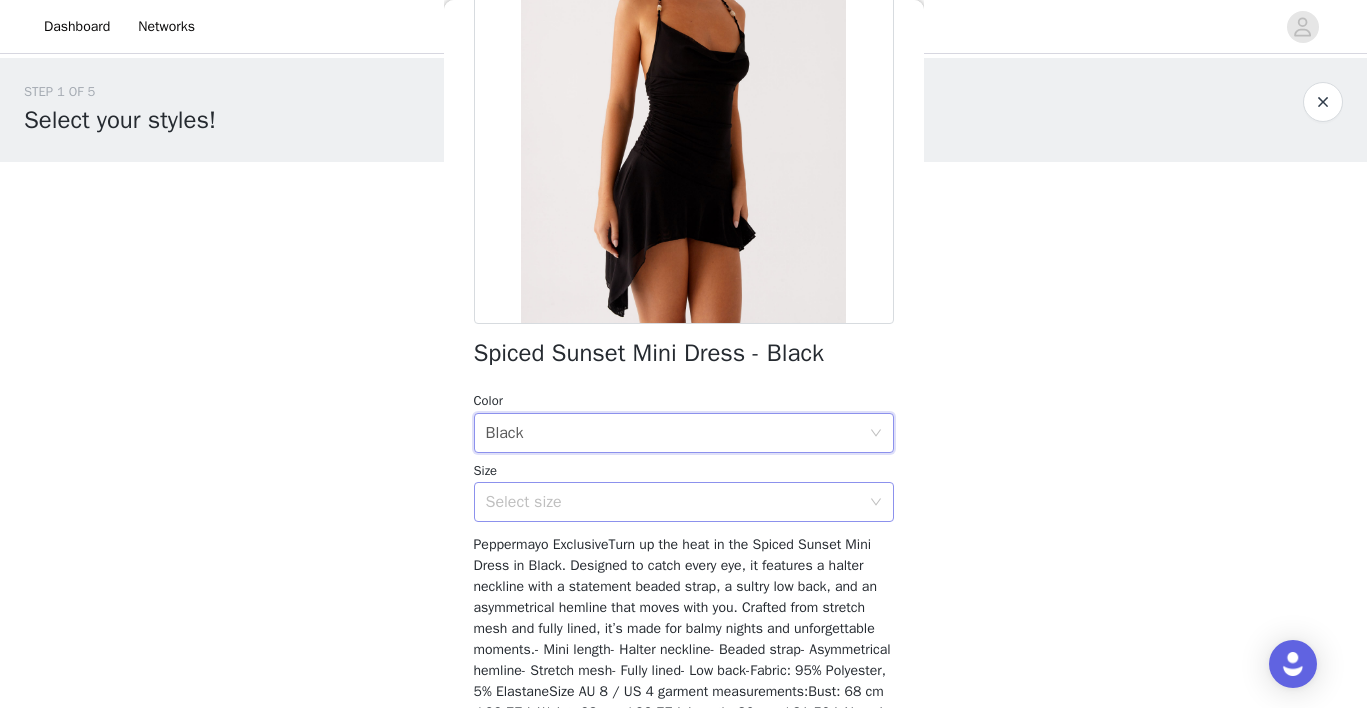 scroll, scrollTop: 231, scrollLeft: 0, axis: vertical 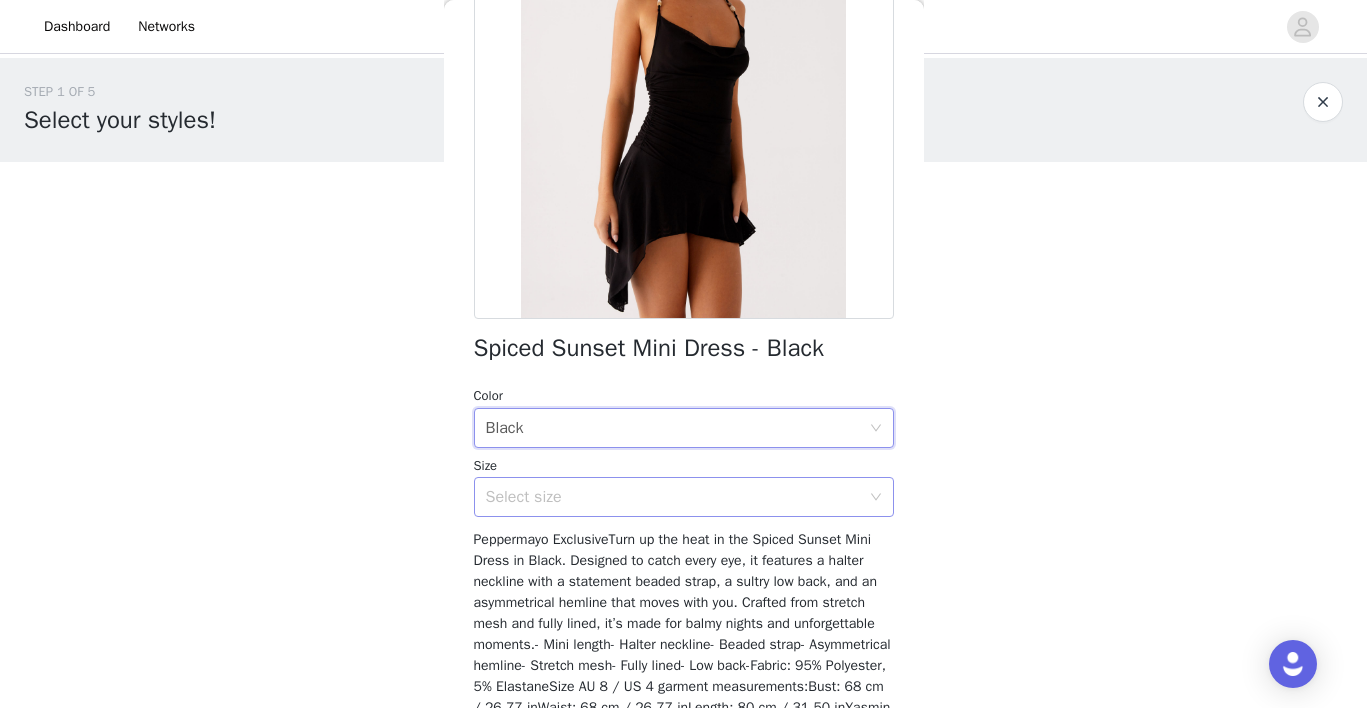 click on "Select size" at bounding box center (673, 497) 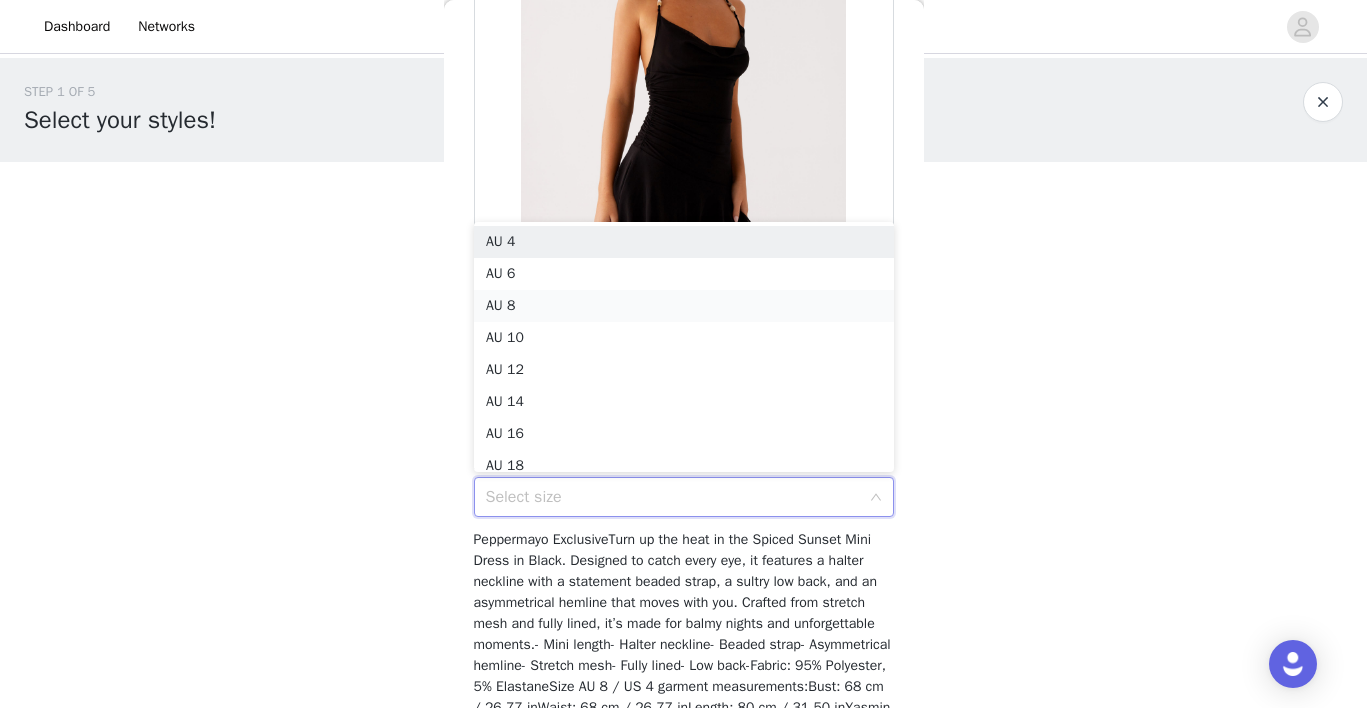scroll, scrollTop: 10, scrollLeft: 0, axis: vertical 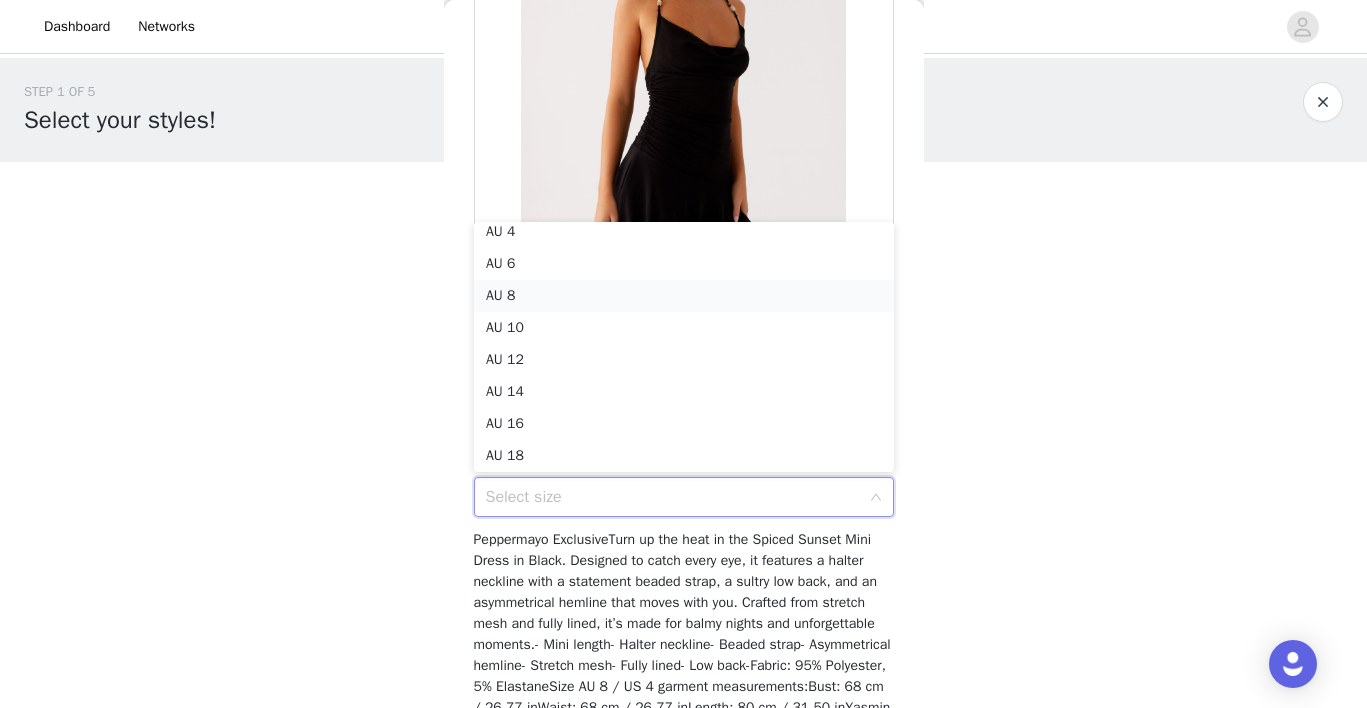 click on "AU 8" at bounding box center [684, 296] 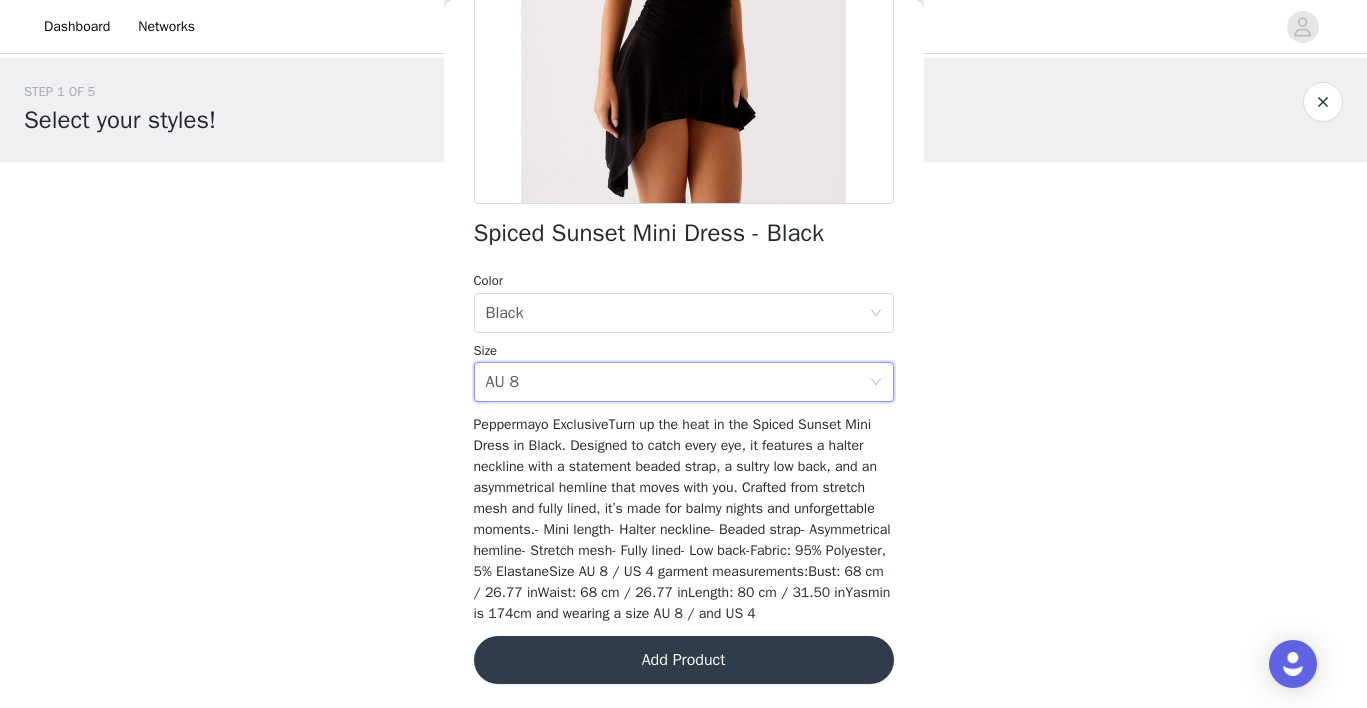 scroll, scrollTop: 366, scrollLeft: 0, axis: vertical 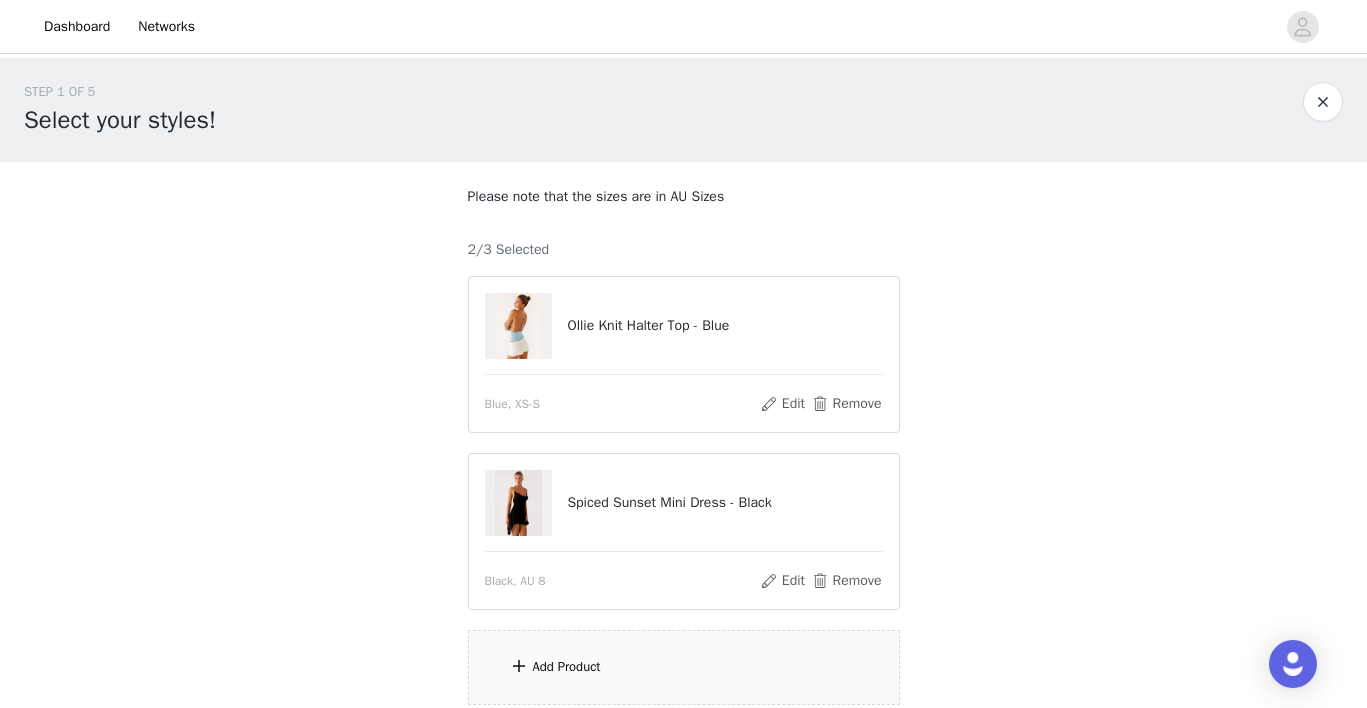 click on "Add Product" at bounding box center [567, 667] 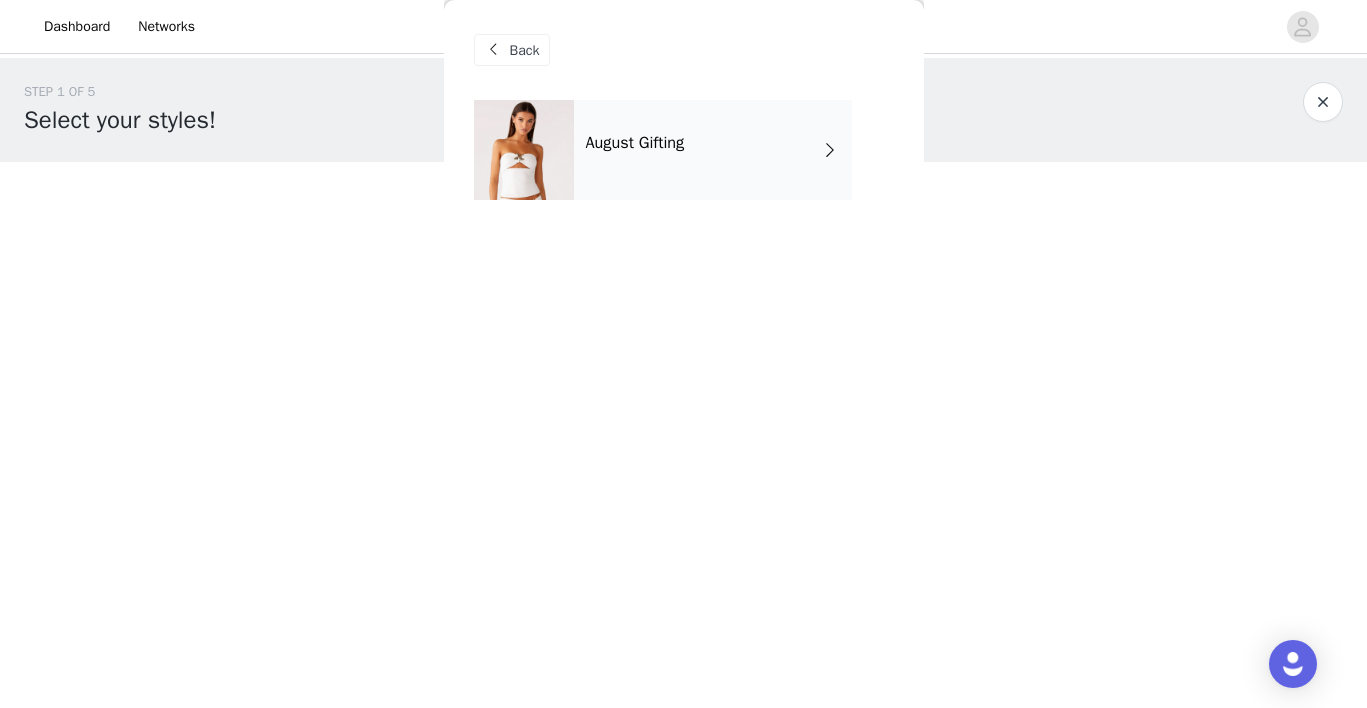 click on "August Gifting" at bounding box center [713, 150] 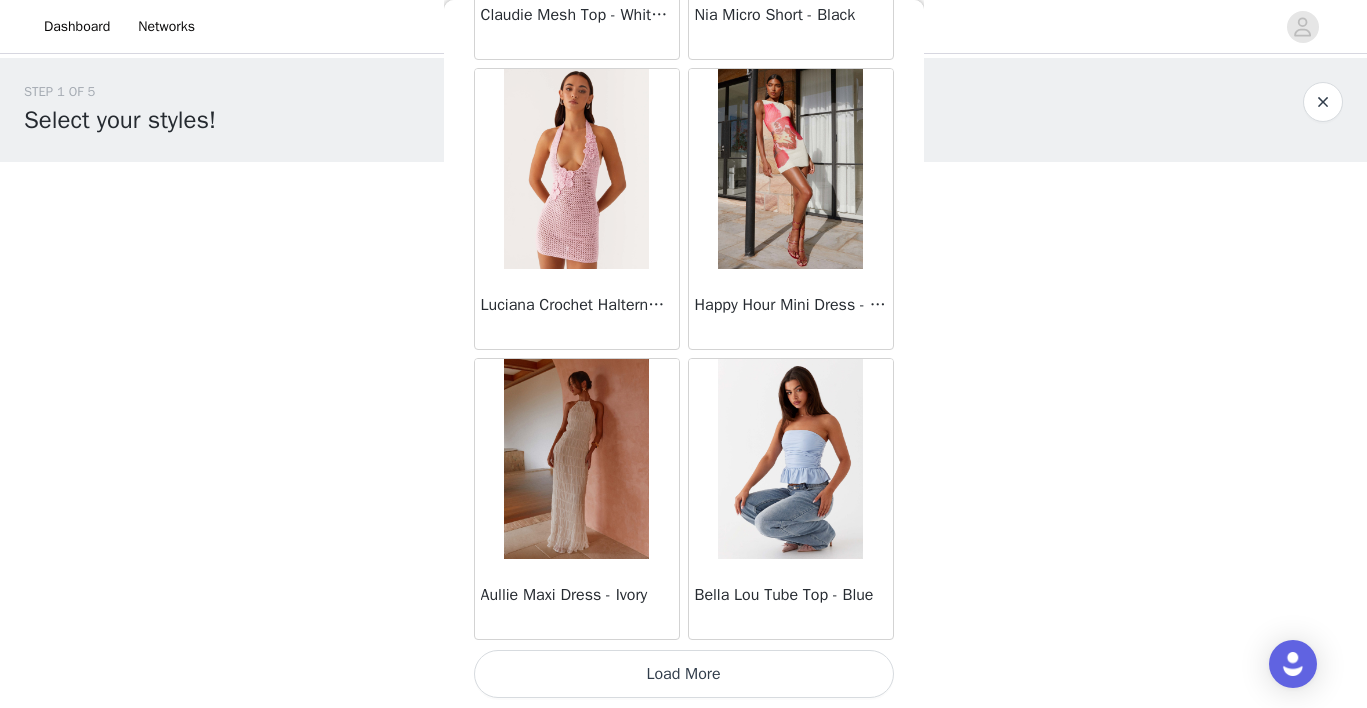 click on "Load More" at bounding box center [684, 674] 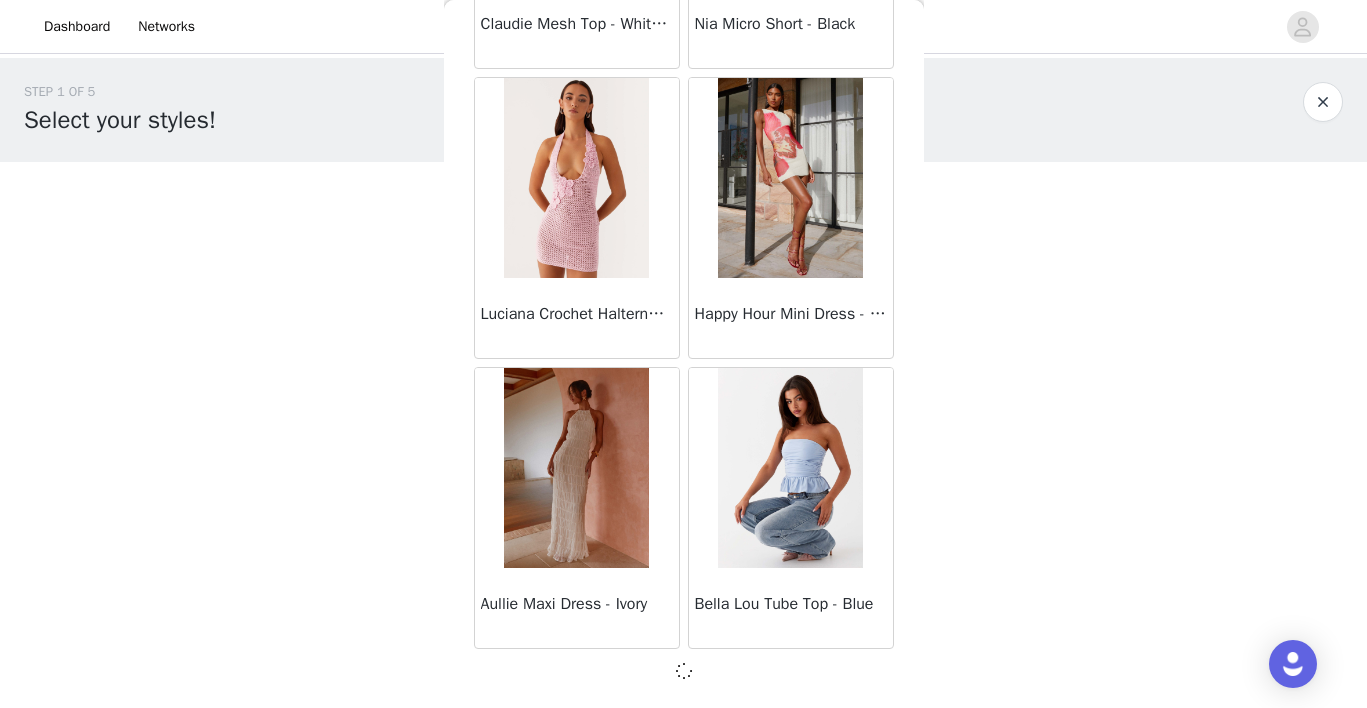 scroll, scrollTop: 2343, scrollLeft: 0, axis: vertical 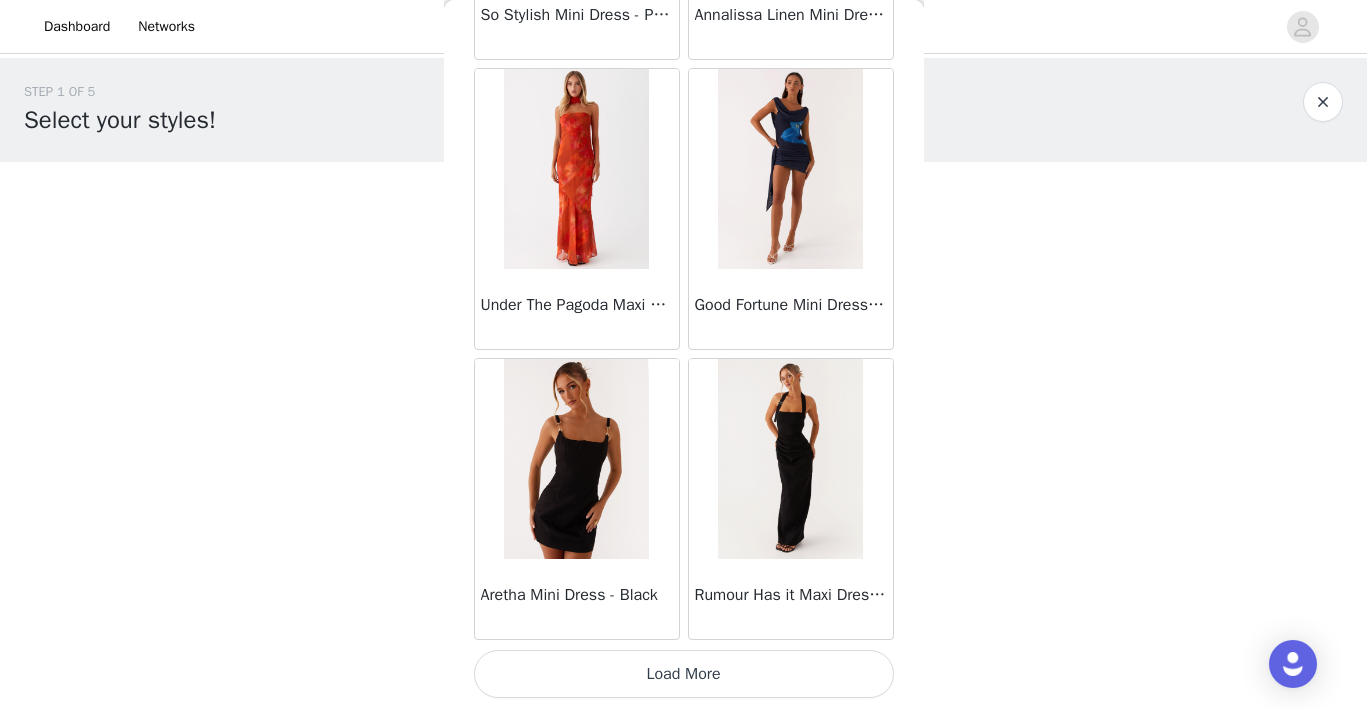 click on "Load More" at bounding box center (684, 674) 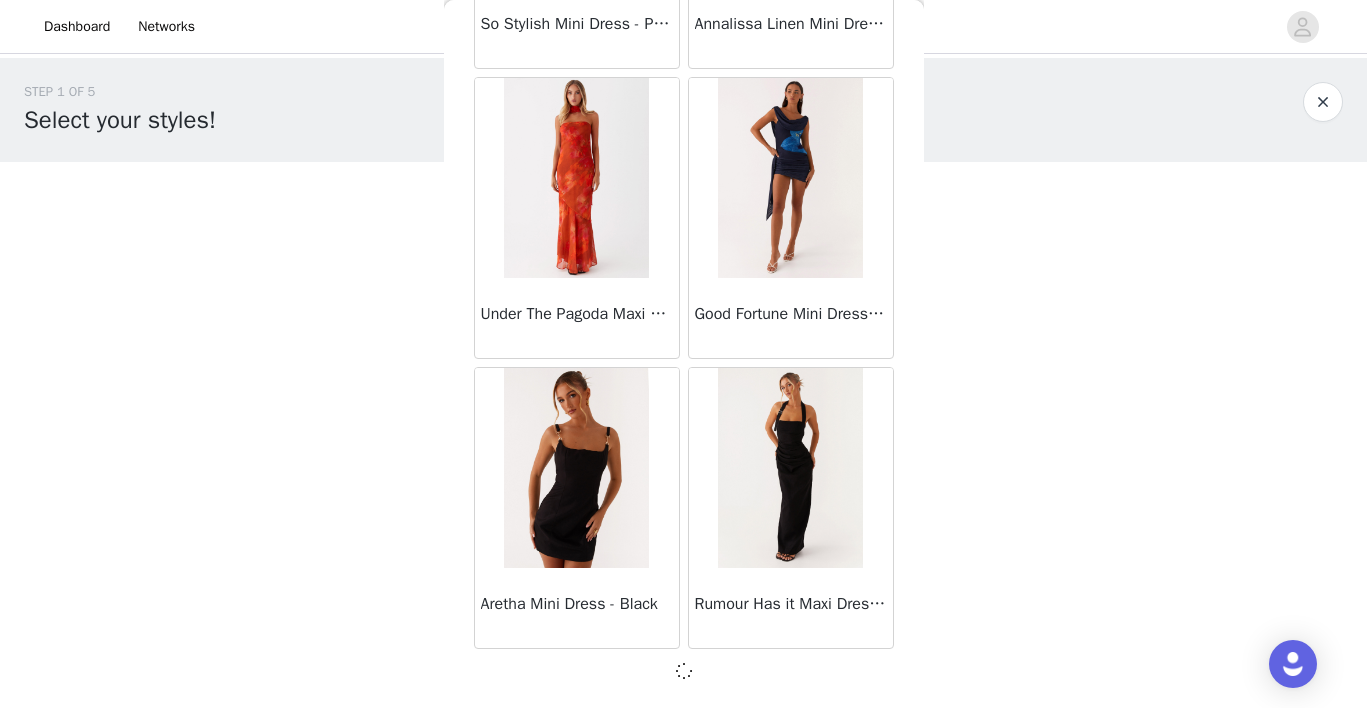 scroll, scrollTop: 5243, scrollLeft: 0, axis: vertical 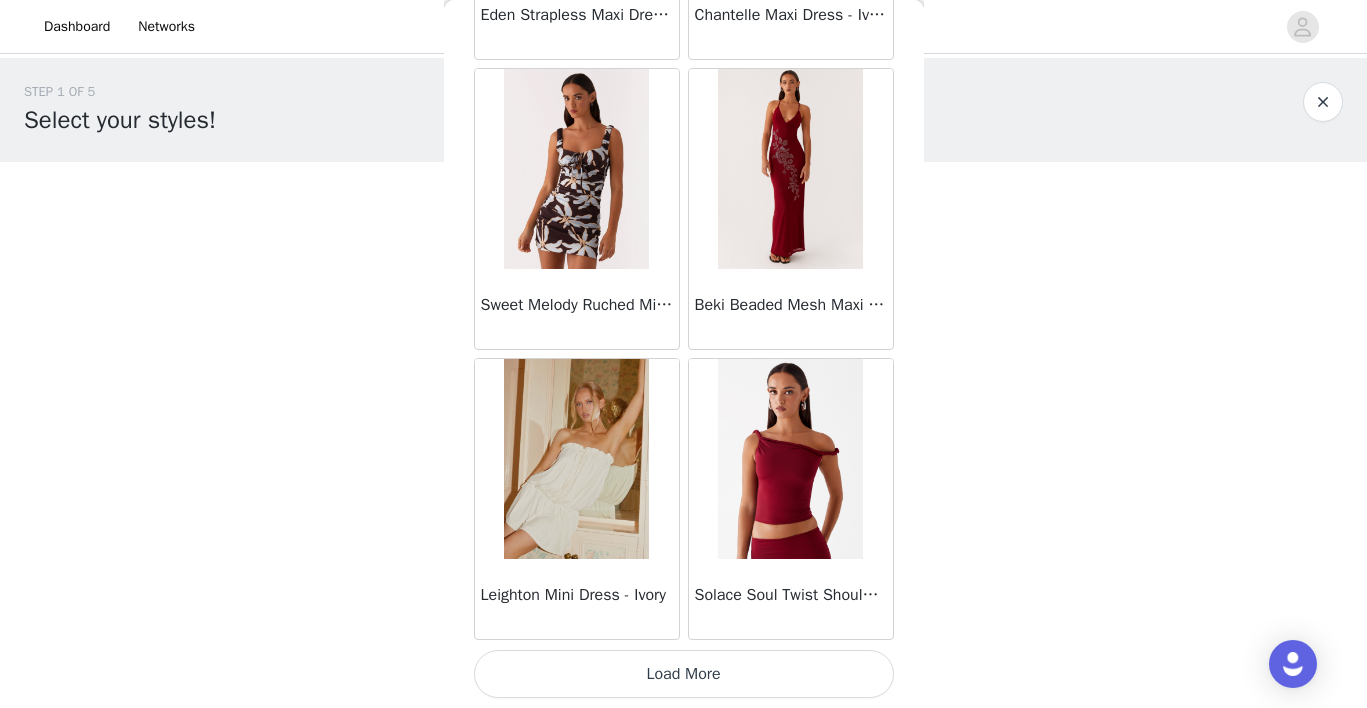 click on "Load More" at bounding box center (684, 674) 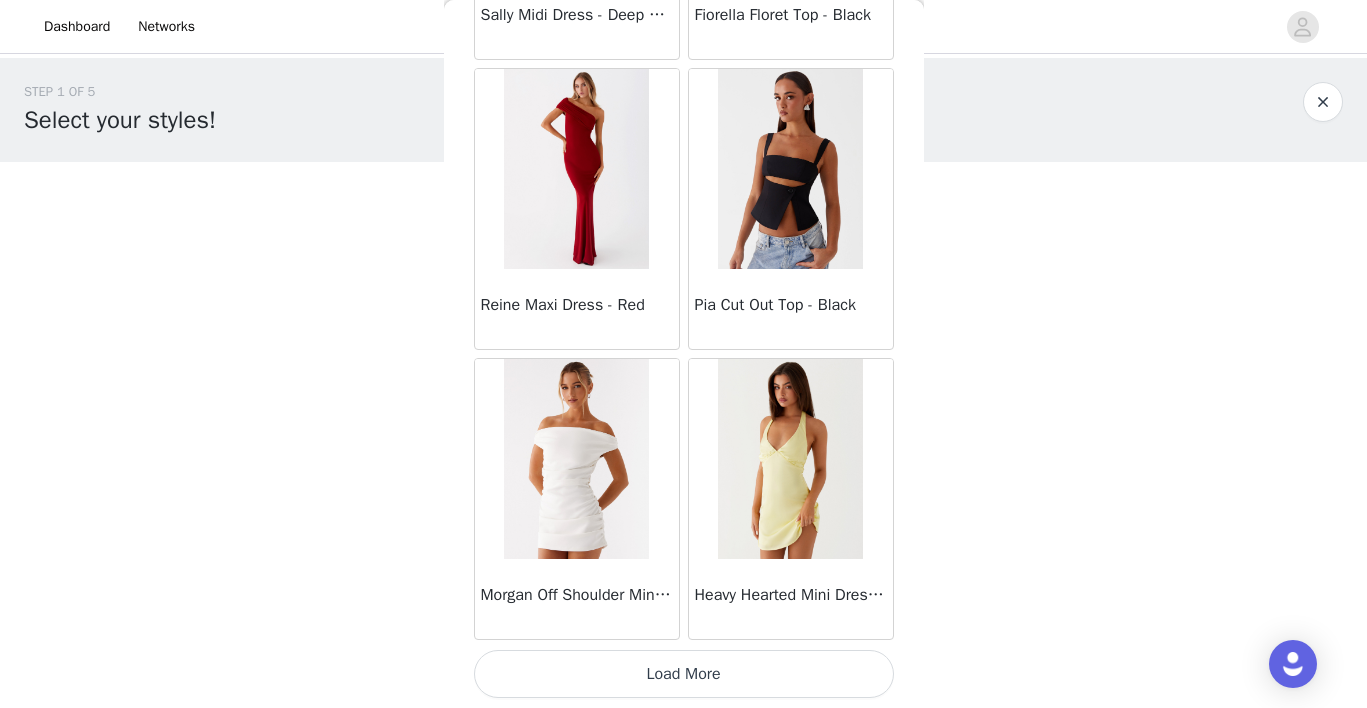 click on "Load More" at bounding box center [684, 674] 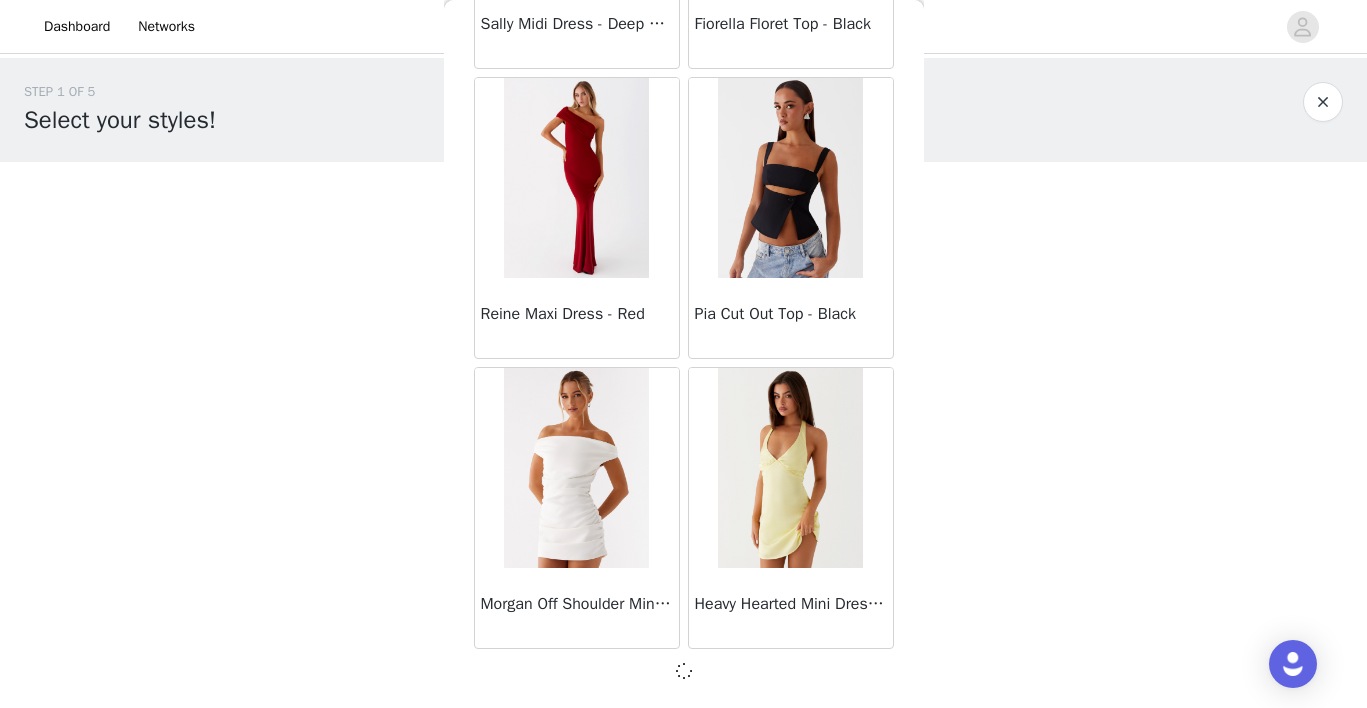 scroll, scrollTop: 11043, scrollLeft: 0, axis: vertical 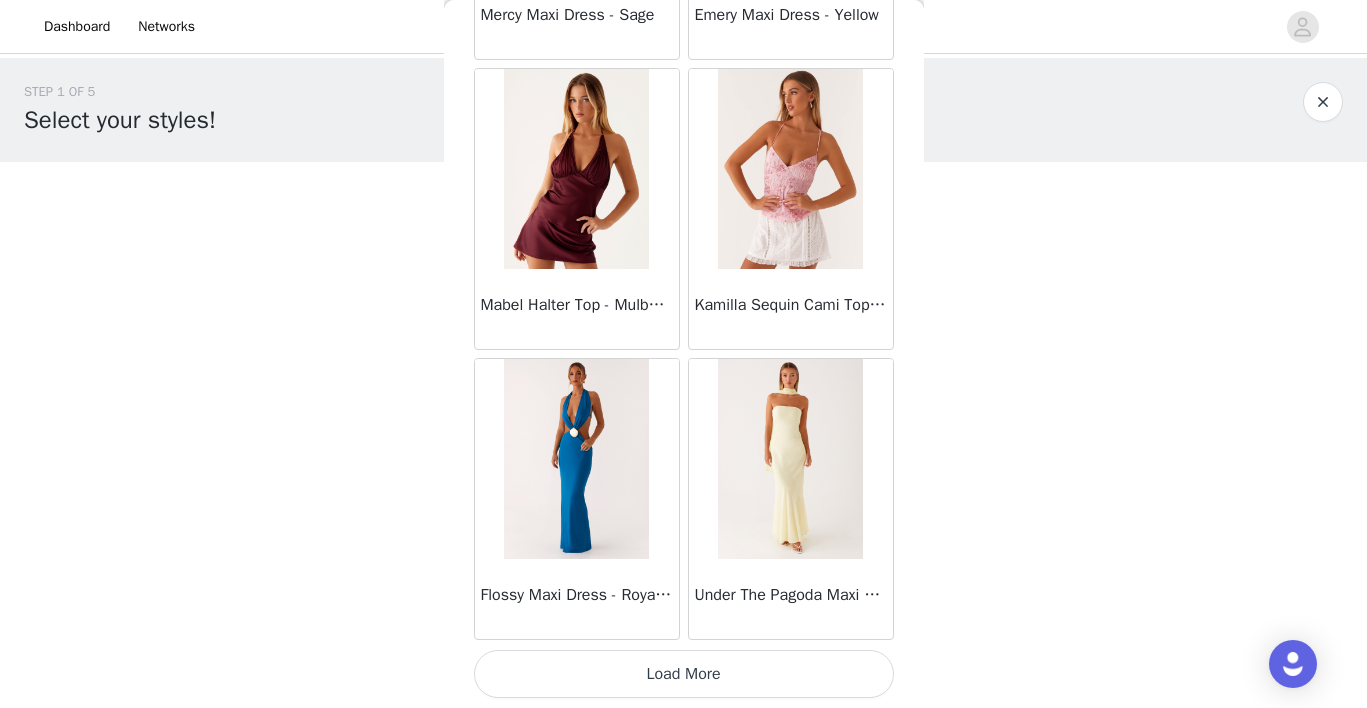 click on "Load More" at bounding box center (684, 674) 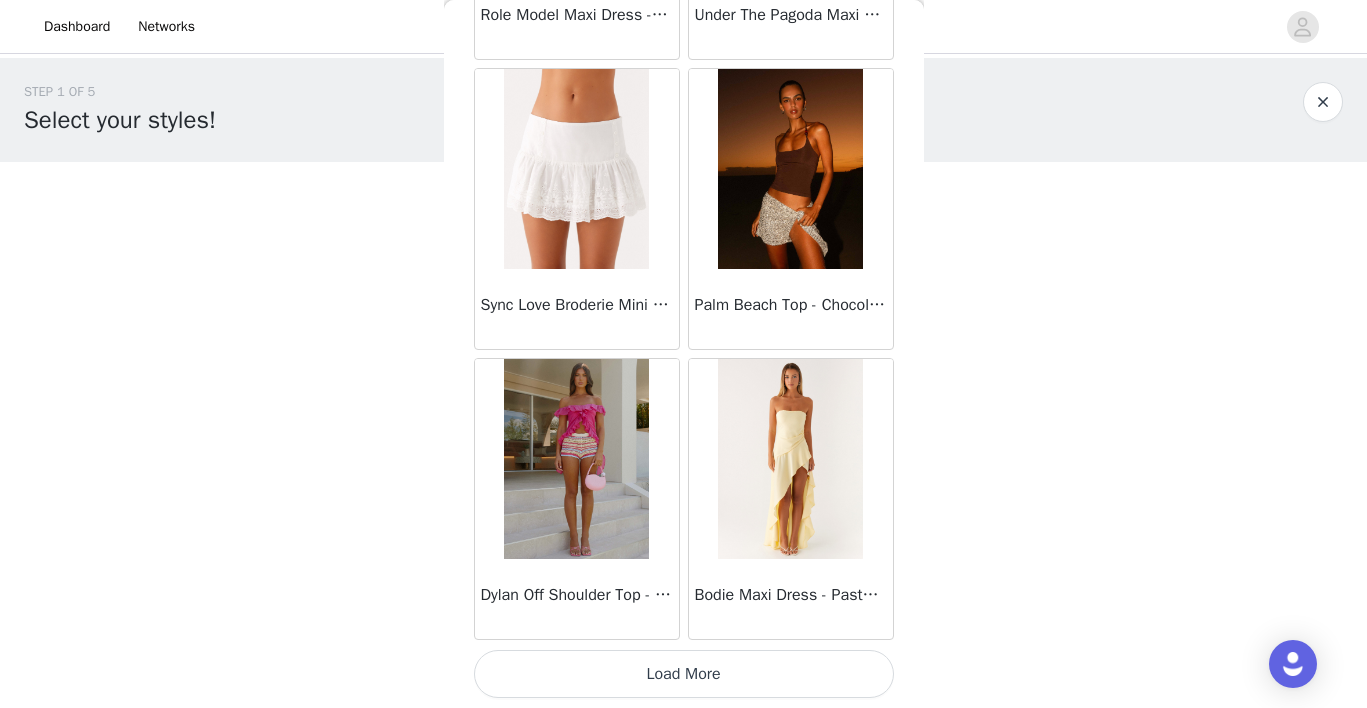 click on "Load More" at bounding box center (684, 674) 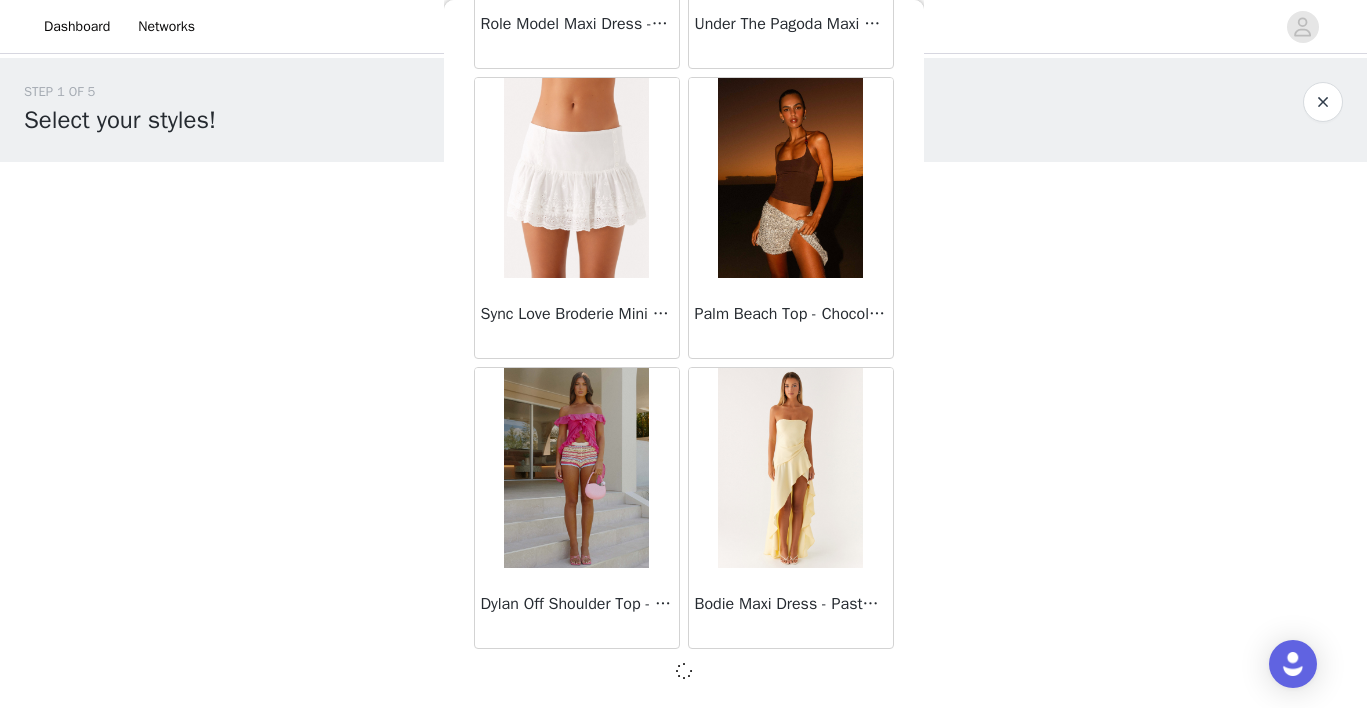 scroll, scrollTop: 16843, scrollLeft: 0, axis: vertical 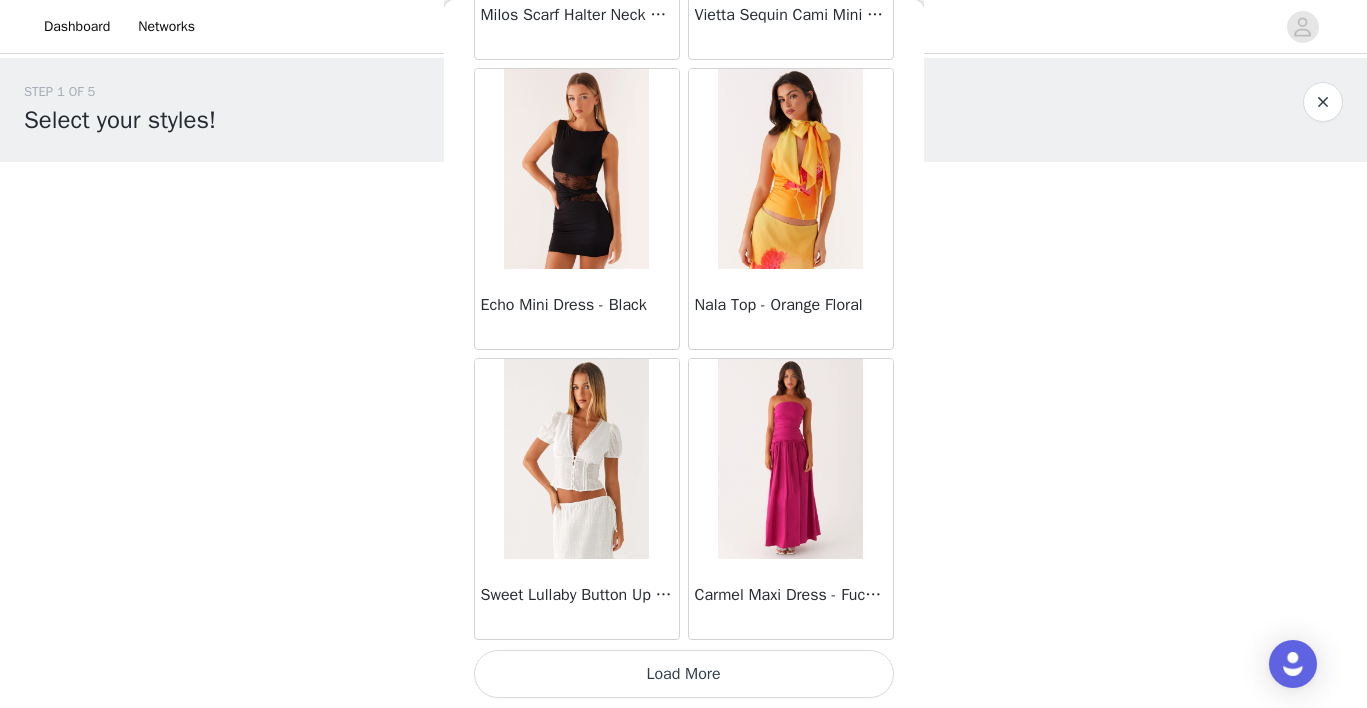 click on "Load More" at bounding box center (684, 674) 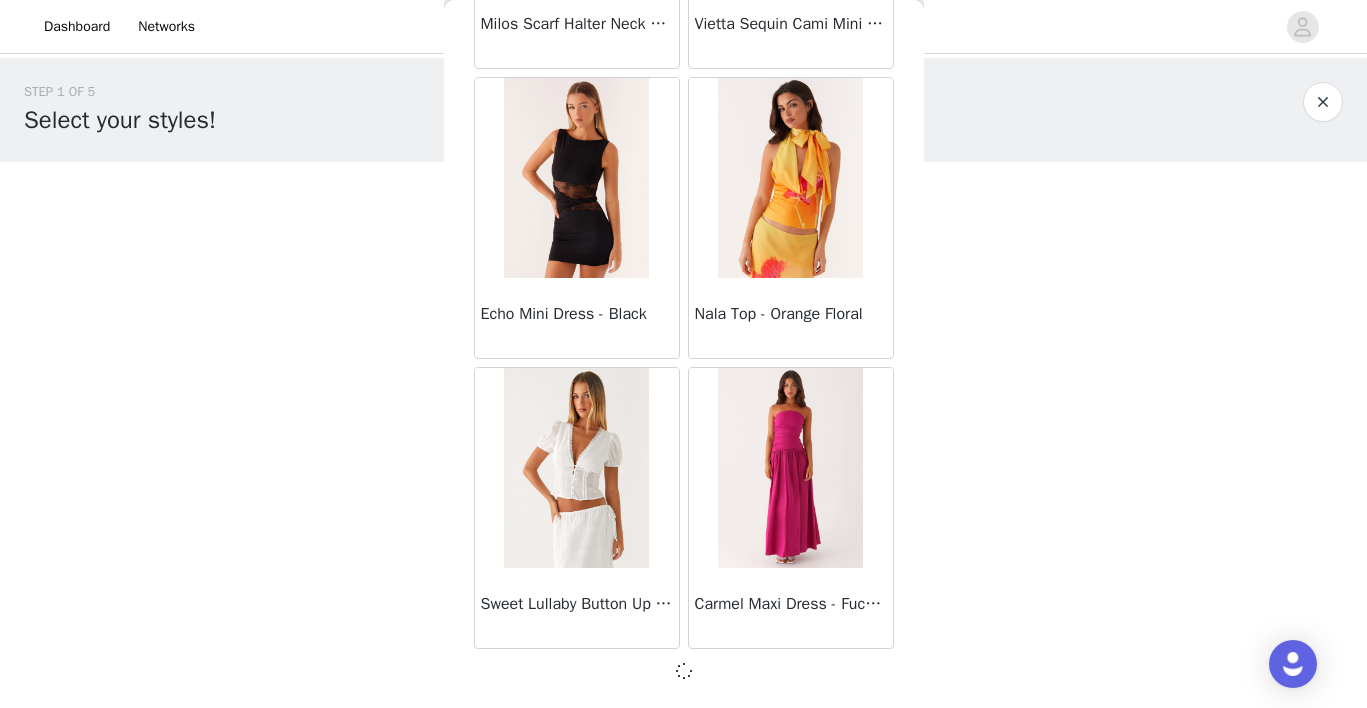 scroll, scrollTop: 19743, scrollLeft: 0, axis: vertical 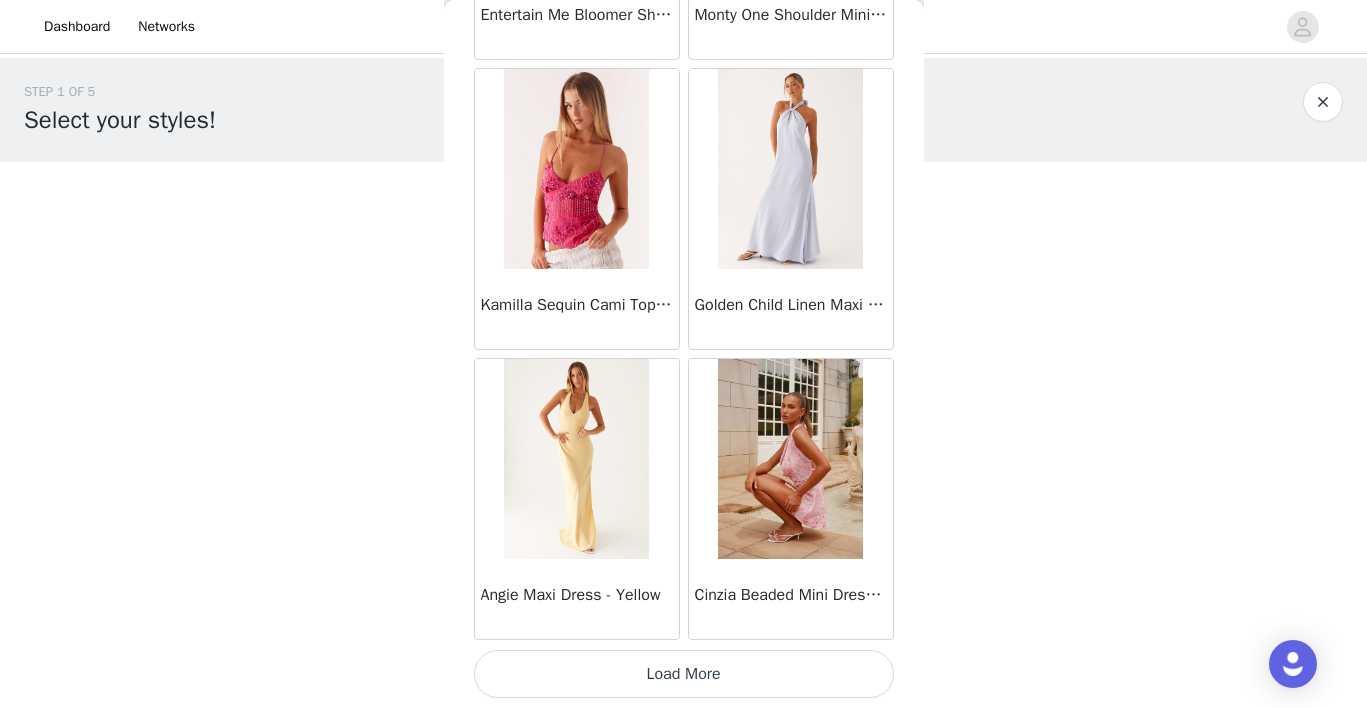 click on "Load More" at bounding box center [684, 674] 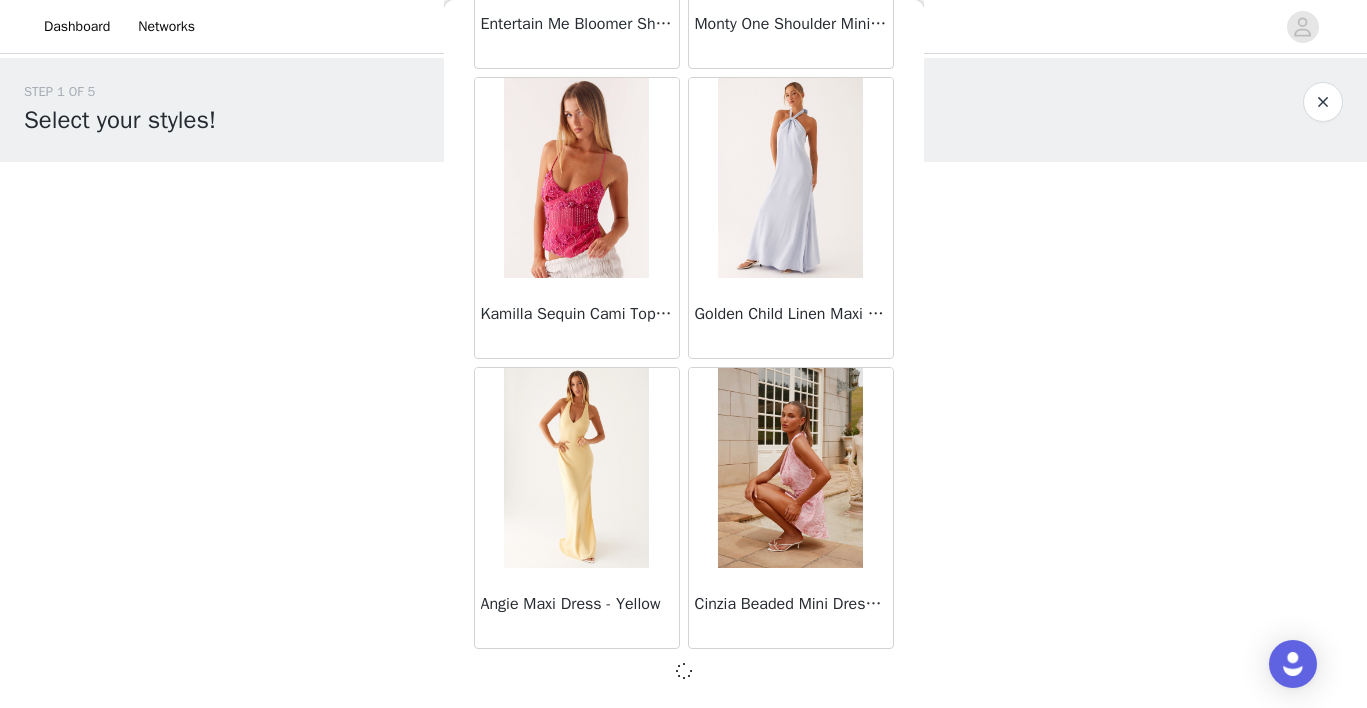 scroll, scrollTop: 22643, scrollLeft: 0, axis: vertical 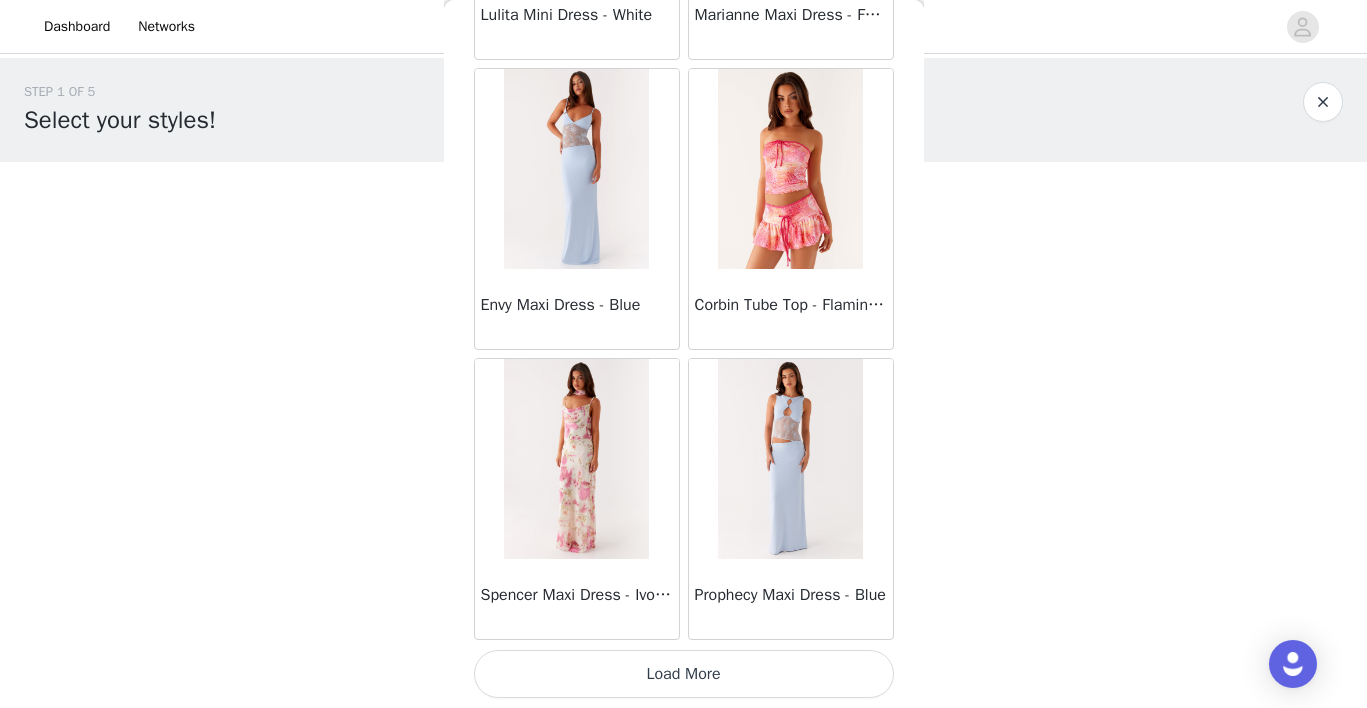 click on "Load More" at bounding box center (684, 674) 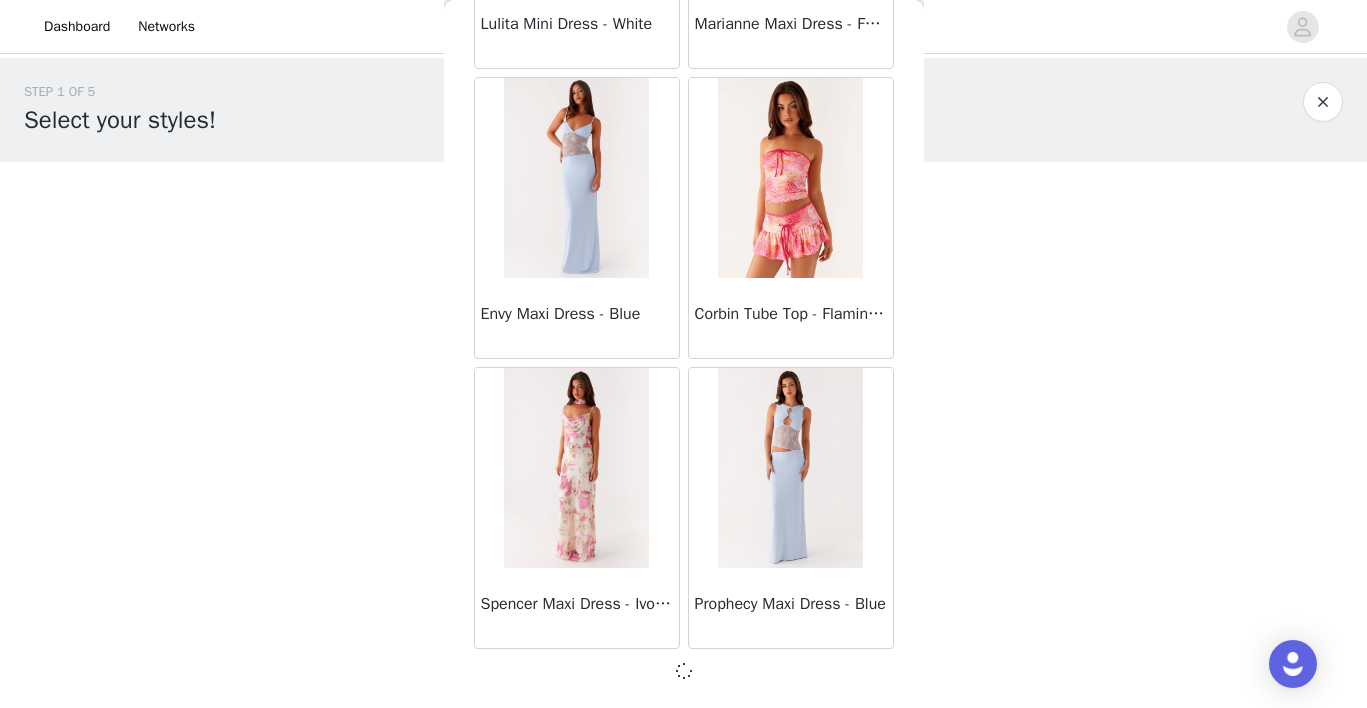 scroll, scrollTop: 25543, scrollLeft: 0, axis: vertical 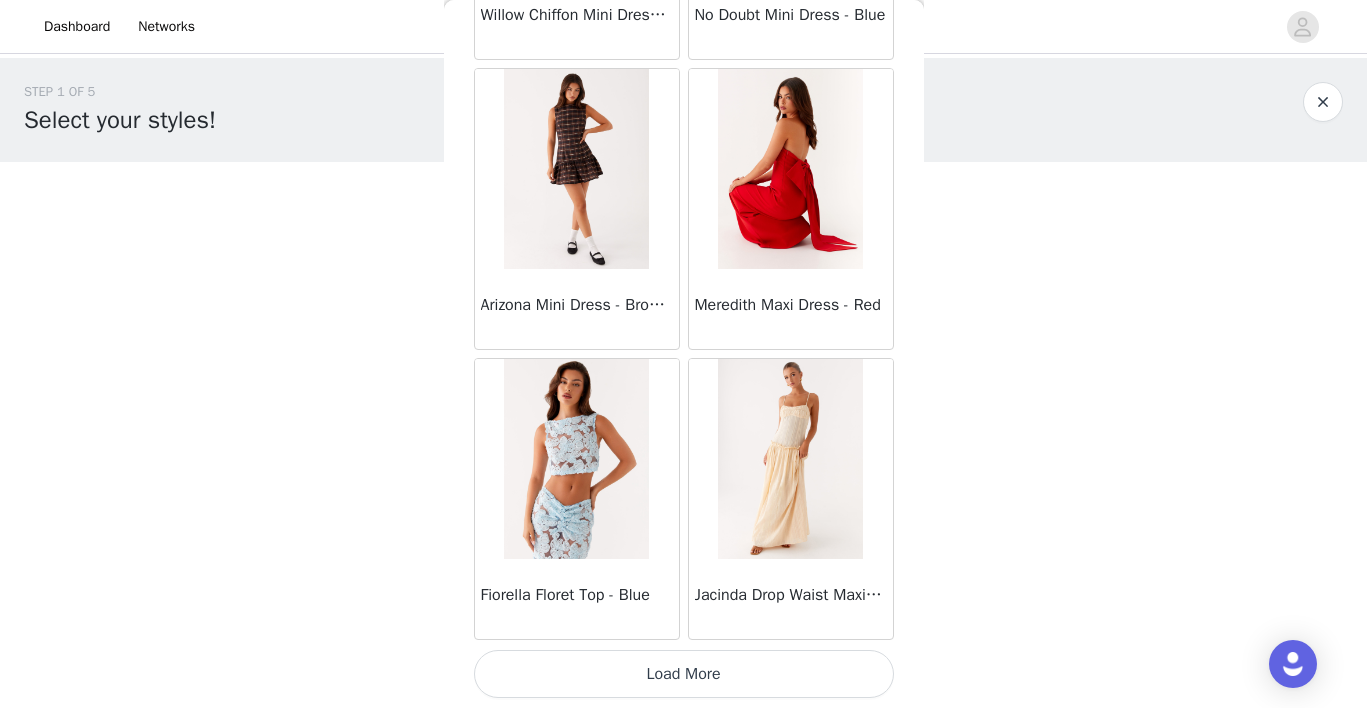 click on "Load More" at bounding box center (684, 674) 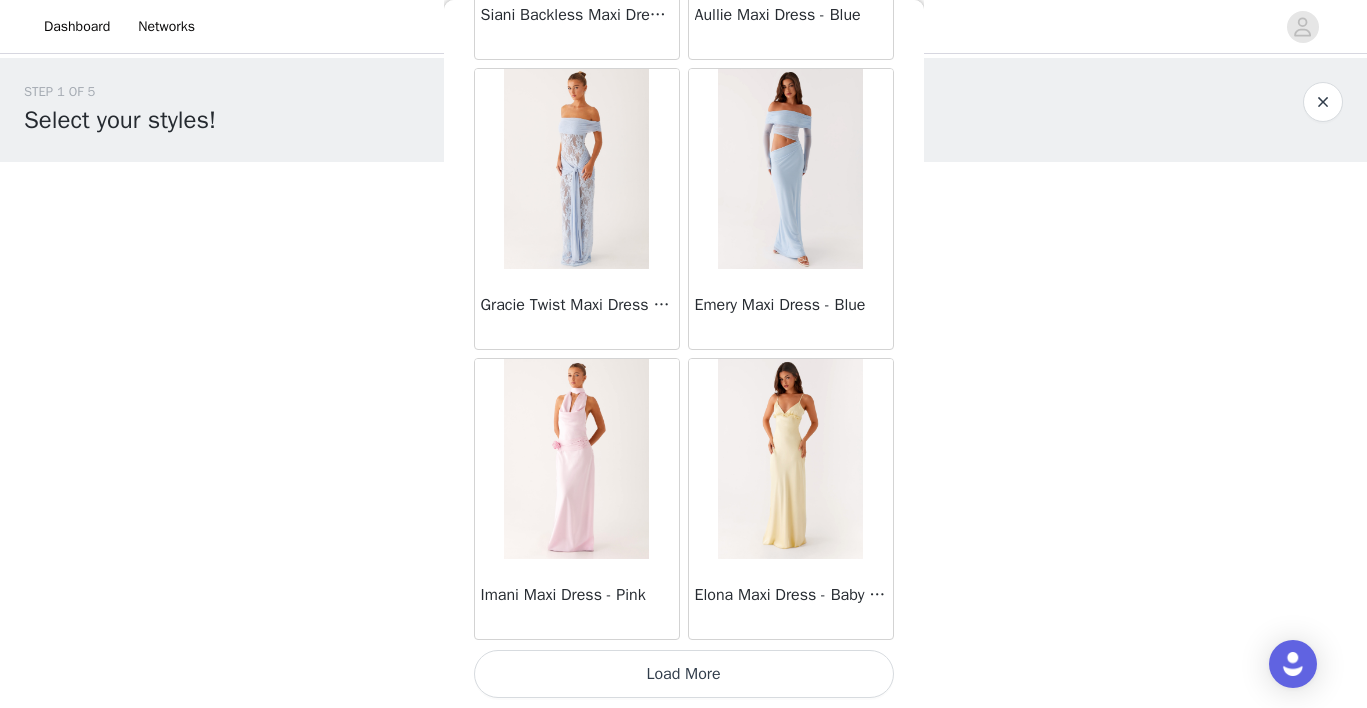 click on "Load More" at bounding box center (684, 674) 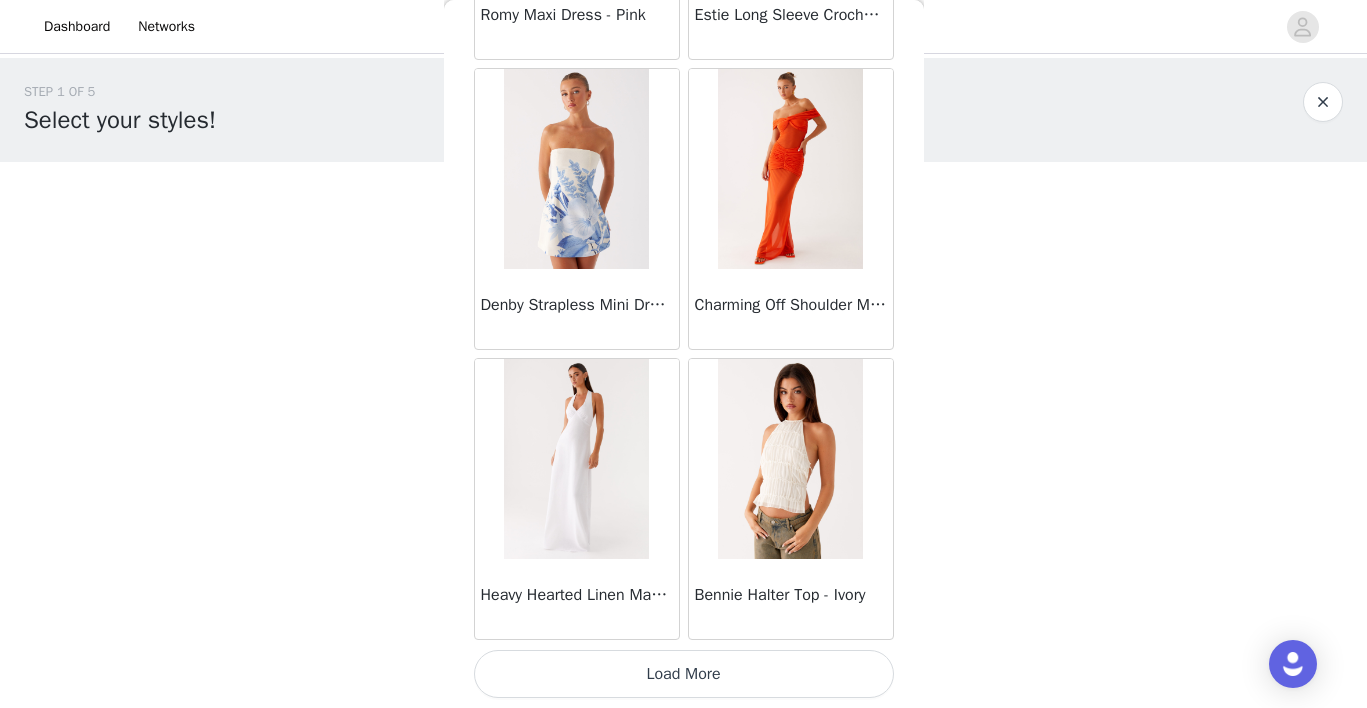 click on "Load More" at bounding box center [684, 674] 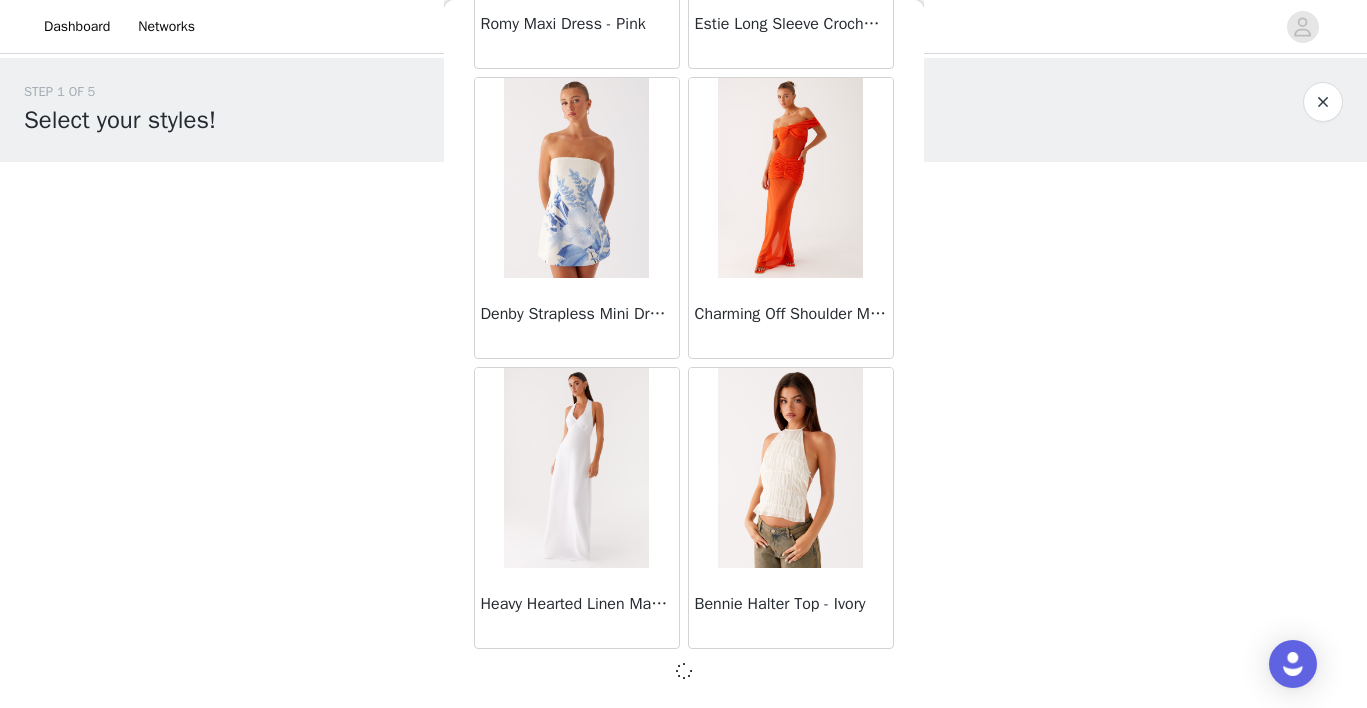 scroll, scrollTop: 34243, scrollLeft: 0, axis: vertical 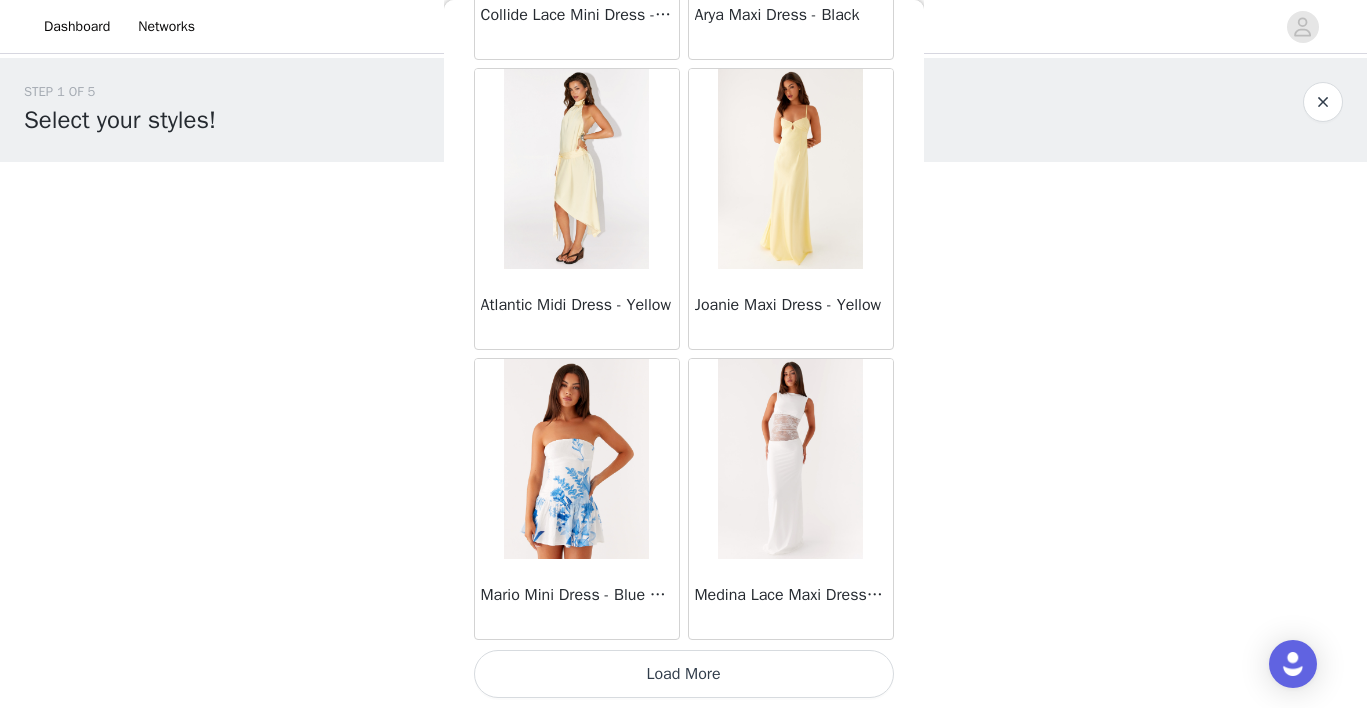 click on "Load More" at bounding box center [684, 674] 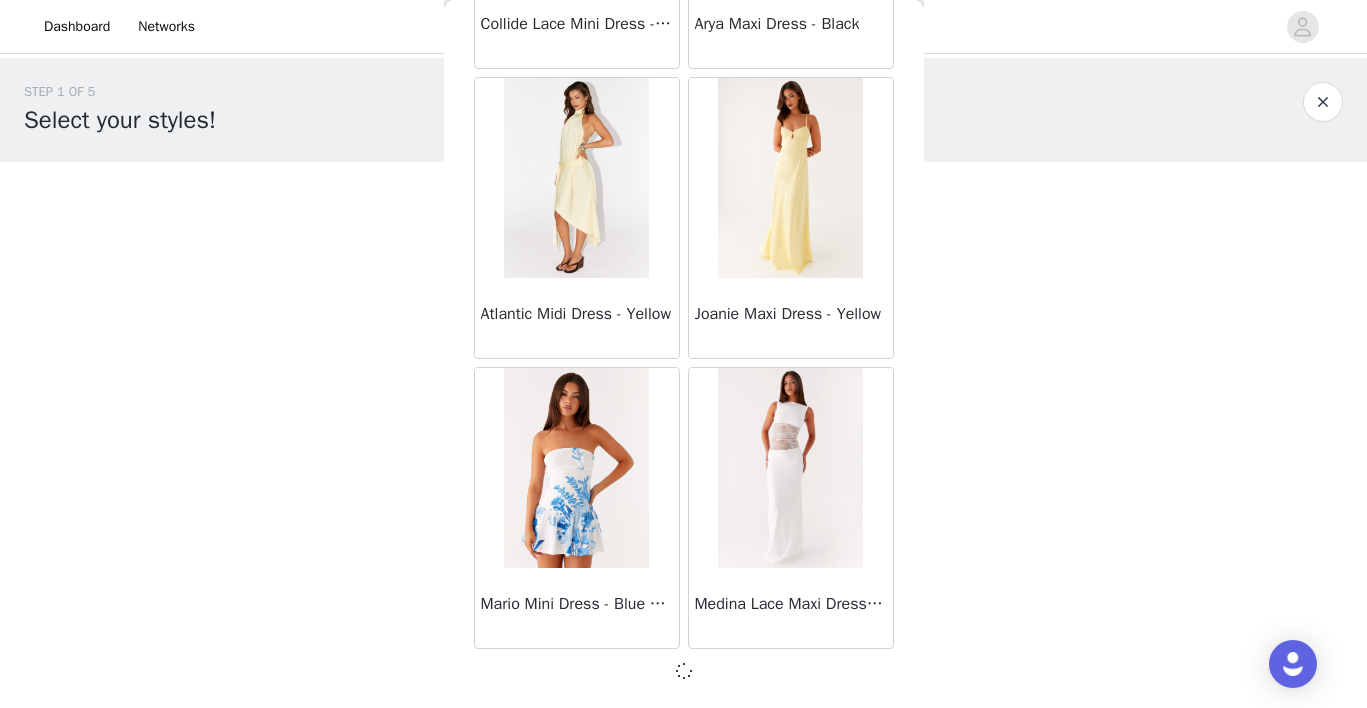 scroll, scrollTop: 37143, scrollLeft: 0, axis: vertical 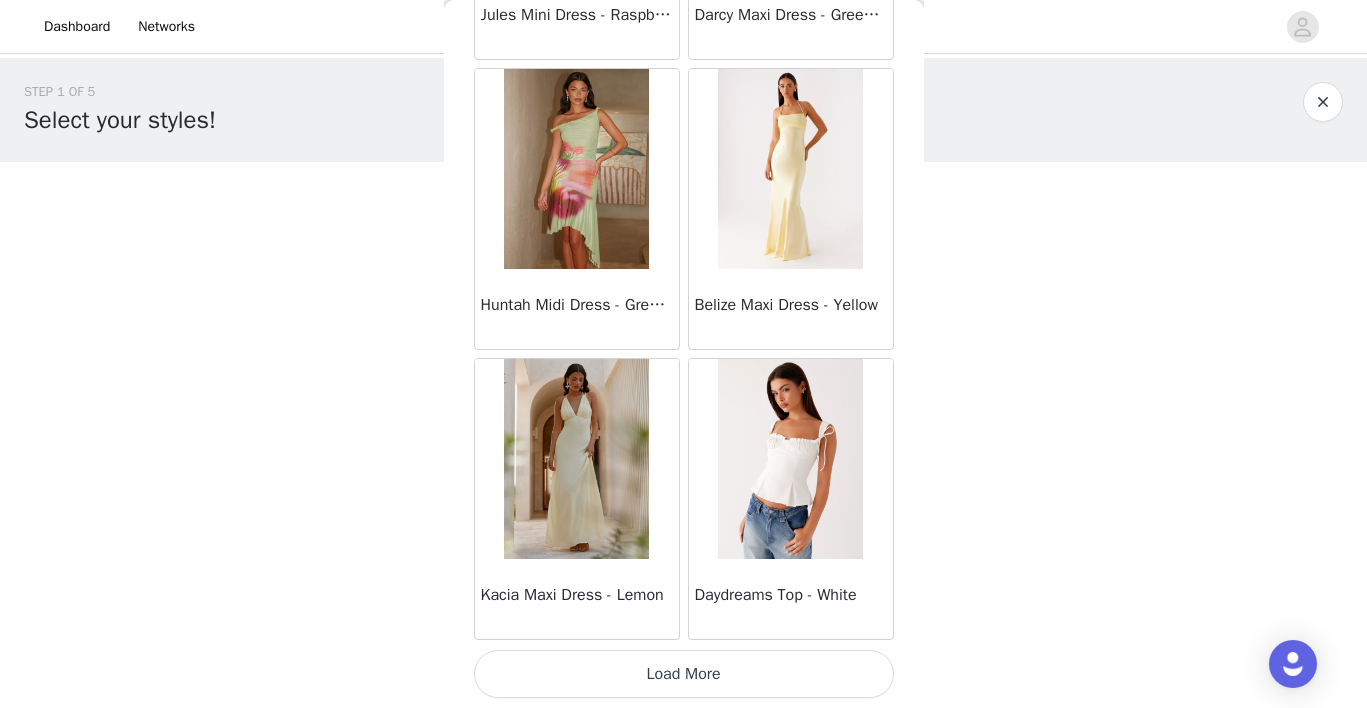 click on "Load More" at bounding box center (684, 674) 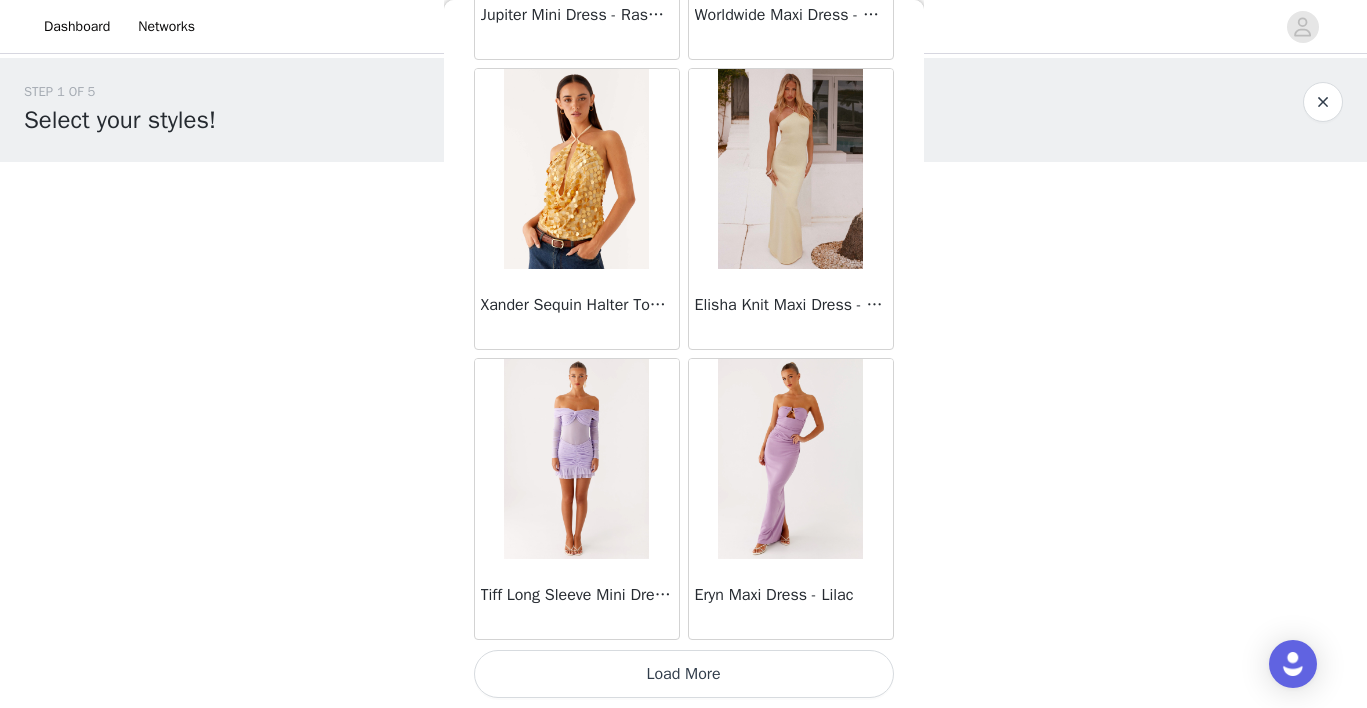 click on "Load More" at bounding box center [684, 674] 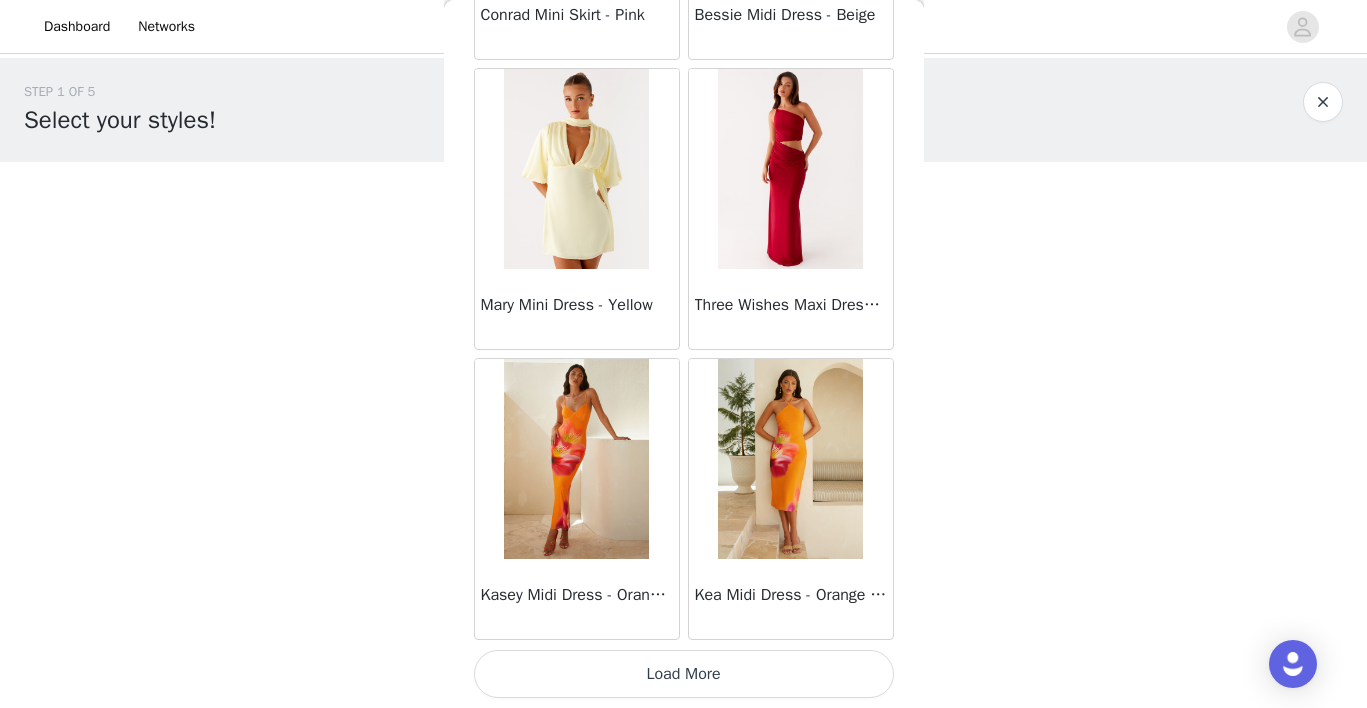 click on "Load More" at bounding box center (684, 674) 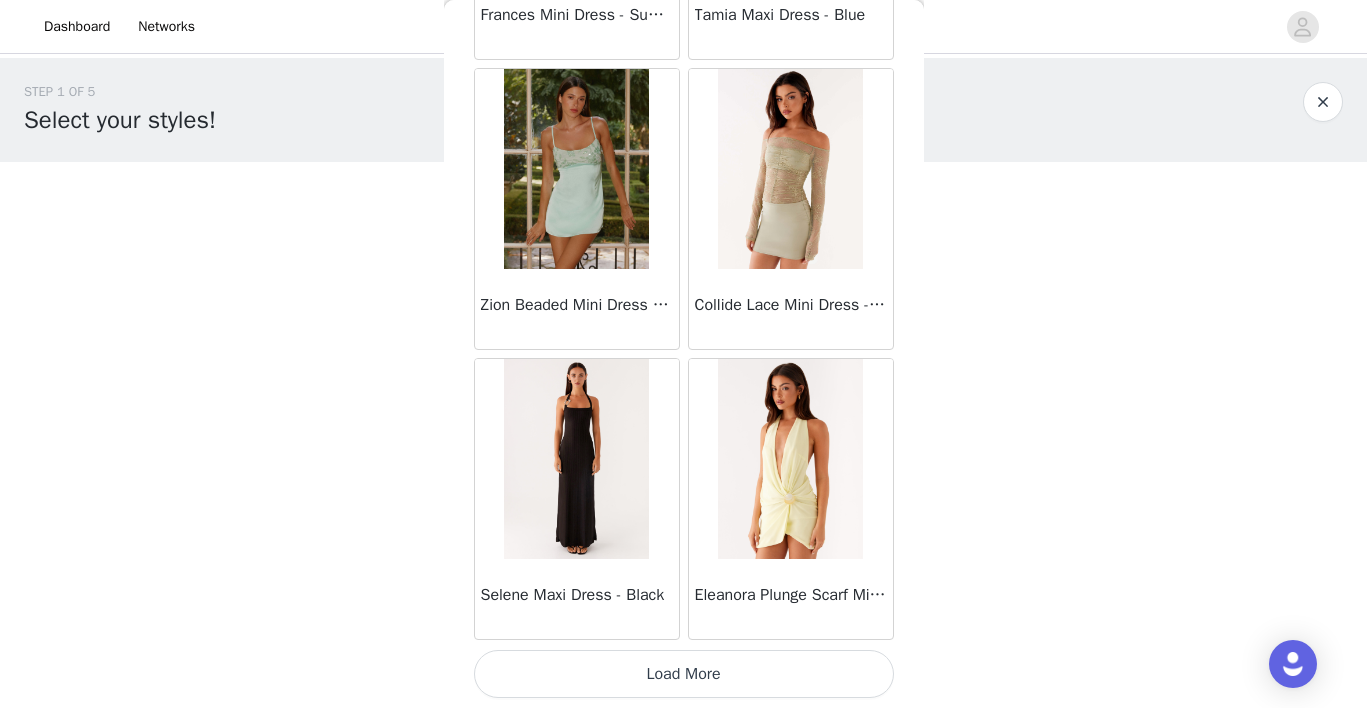 click on "Load More" at bounding box center [684, 674] 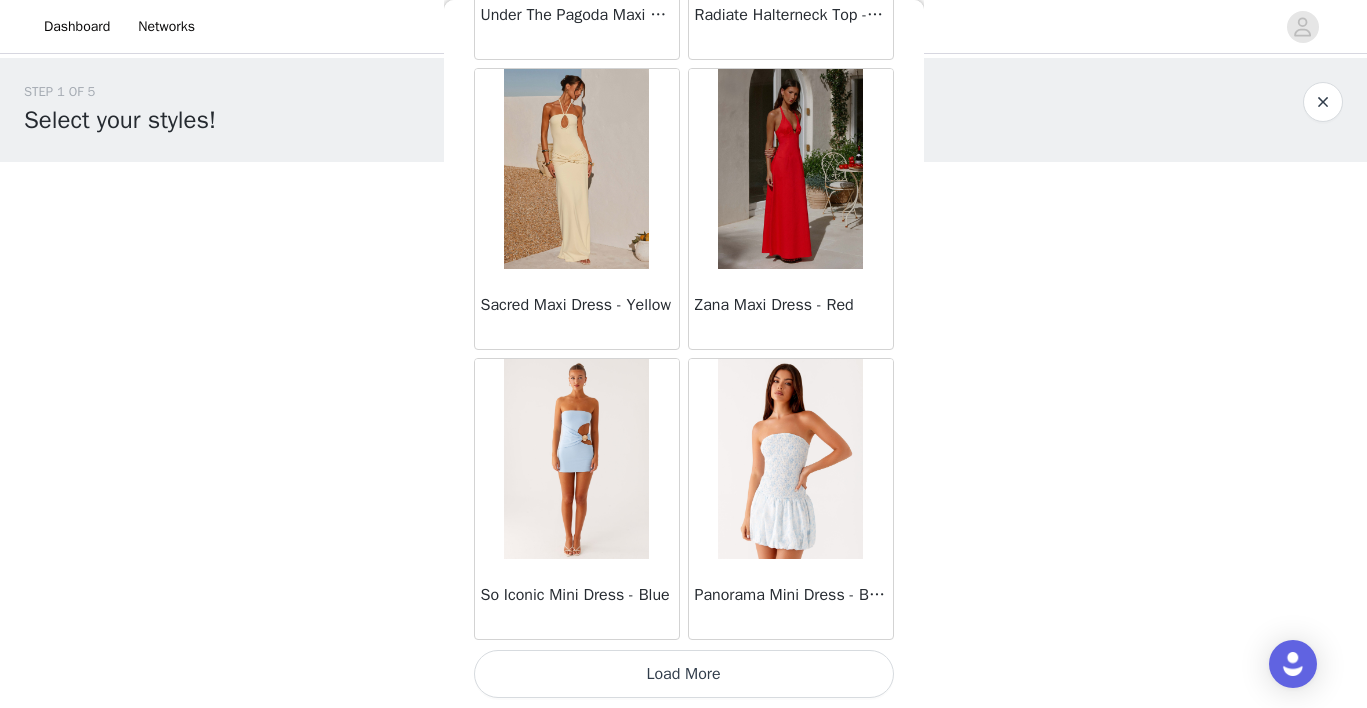 scroll, scrollTop: 51652, scrollLeft: 0, axis: vertical 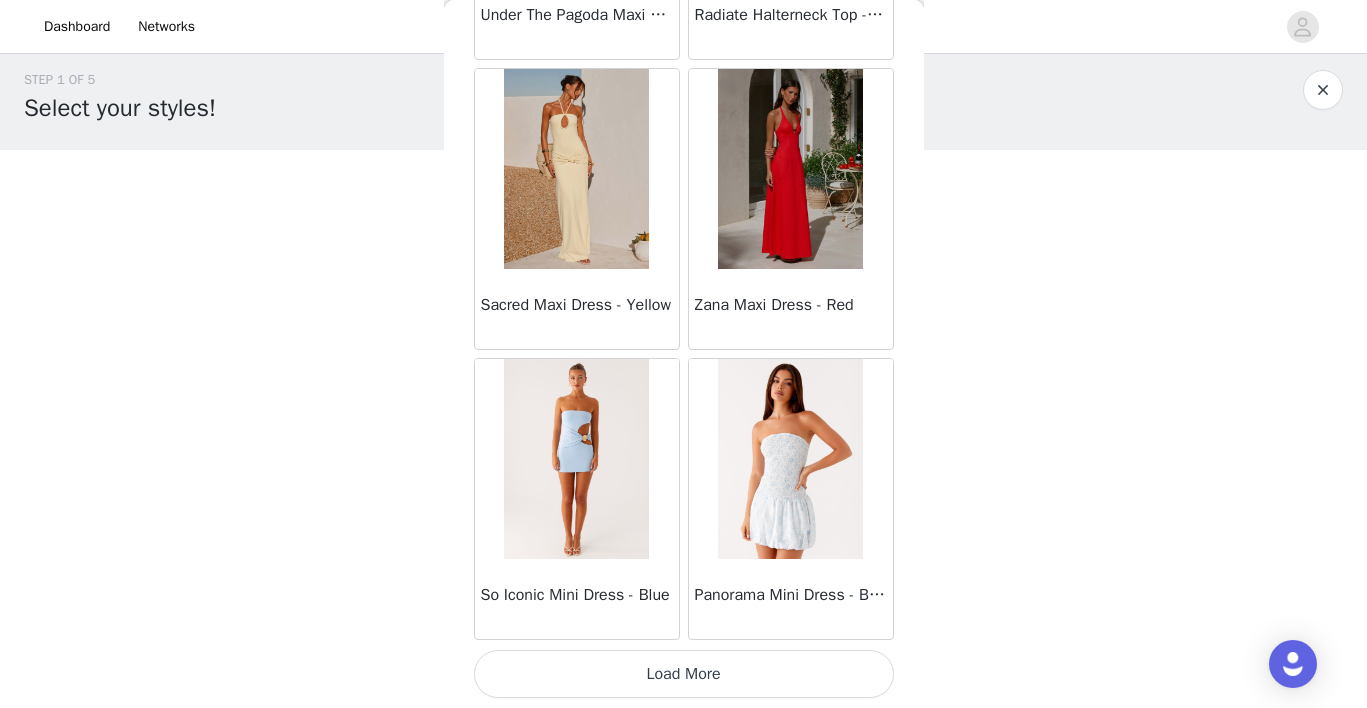 click on "Load More" at bounding box center [684, 674] 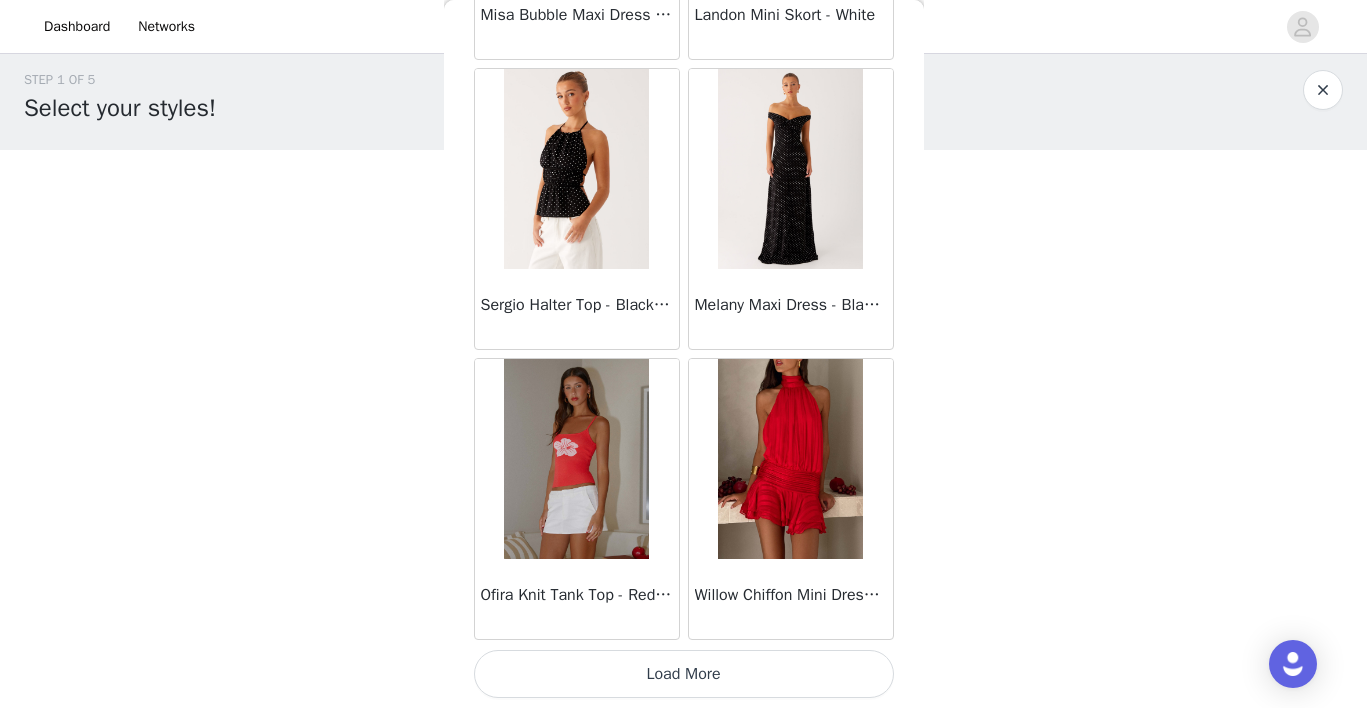 click on "Load More" at bounding box center [684, 674] 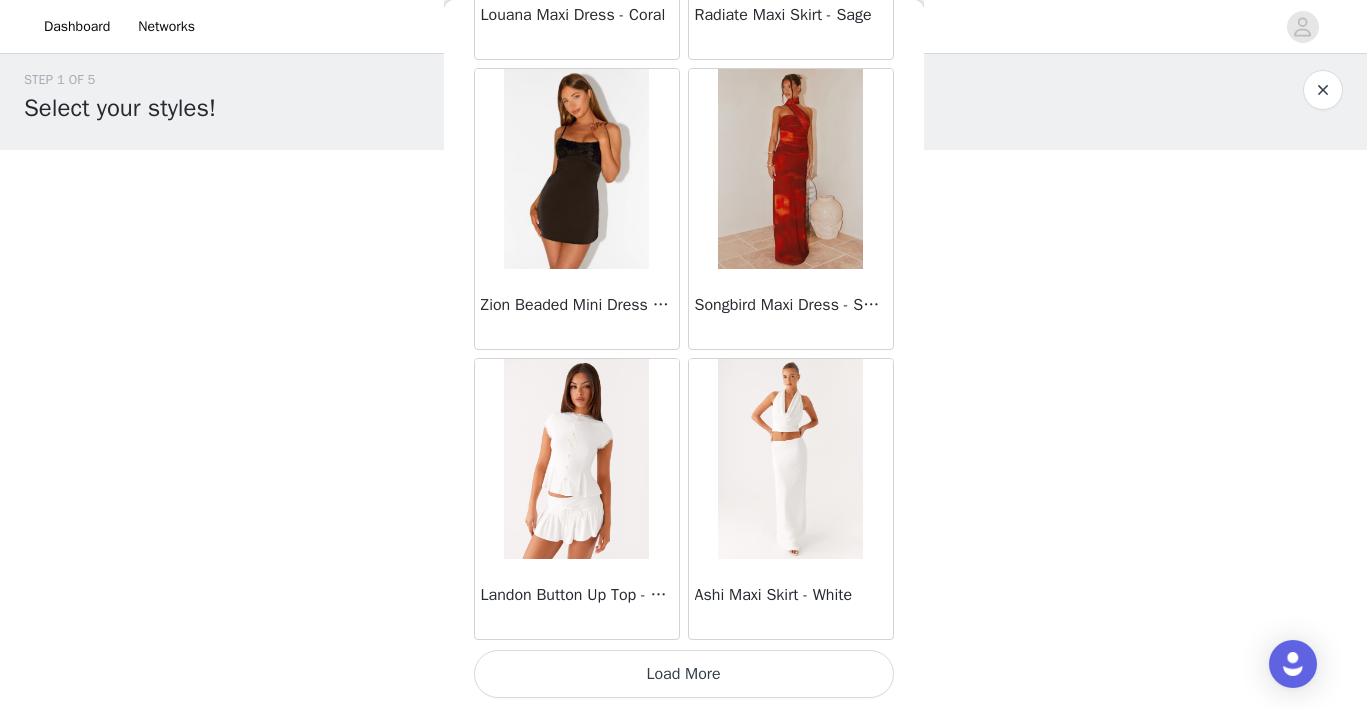 click on "Load More" at bounding box center (684, 674) 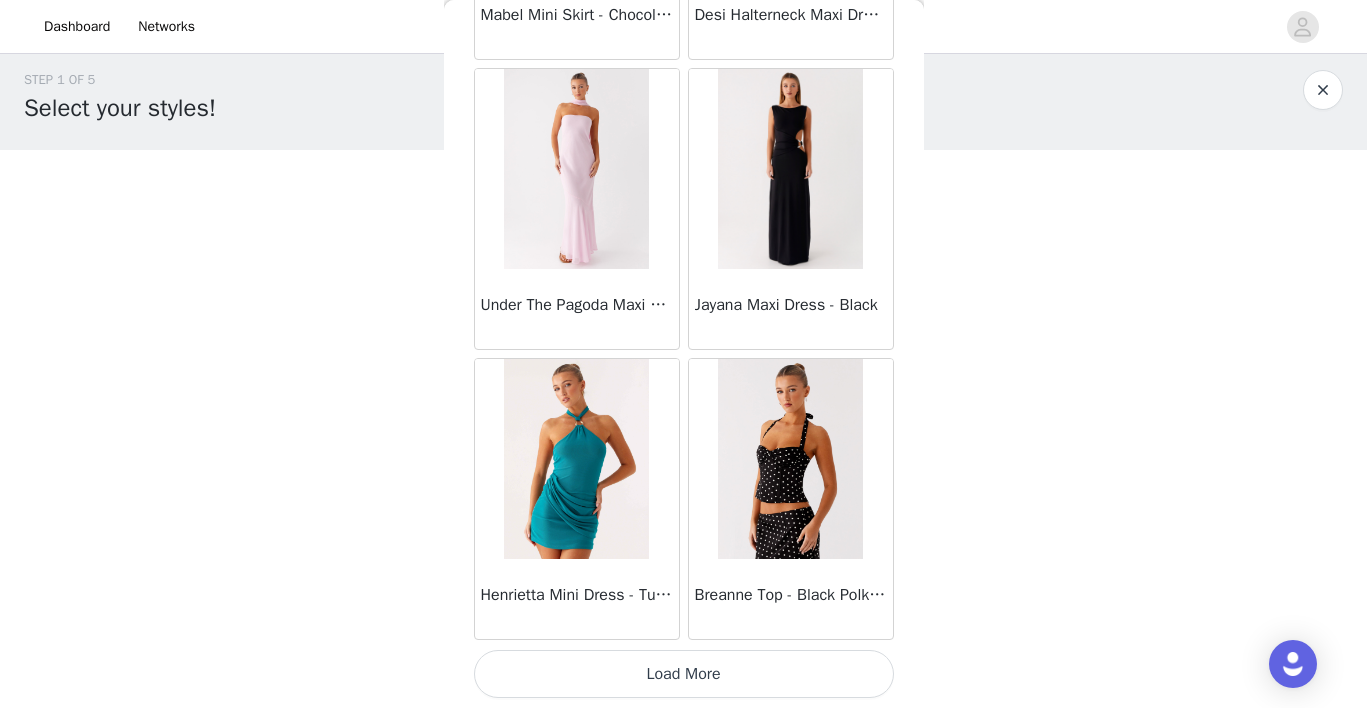 click on "Load More" at bounding box center [684, 674] 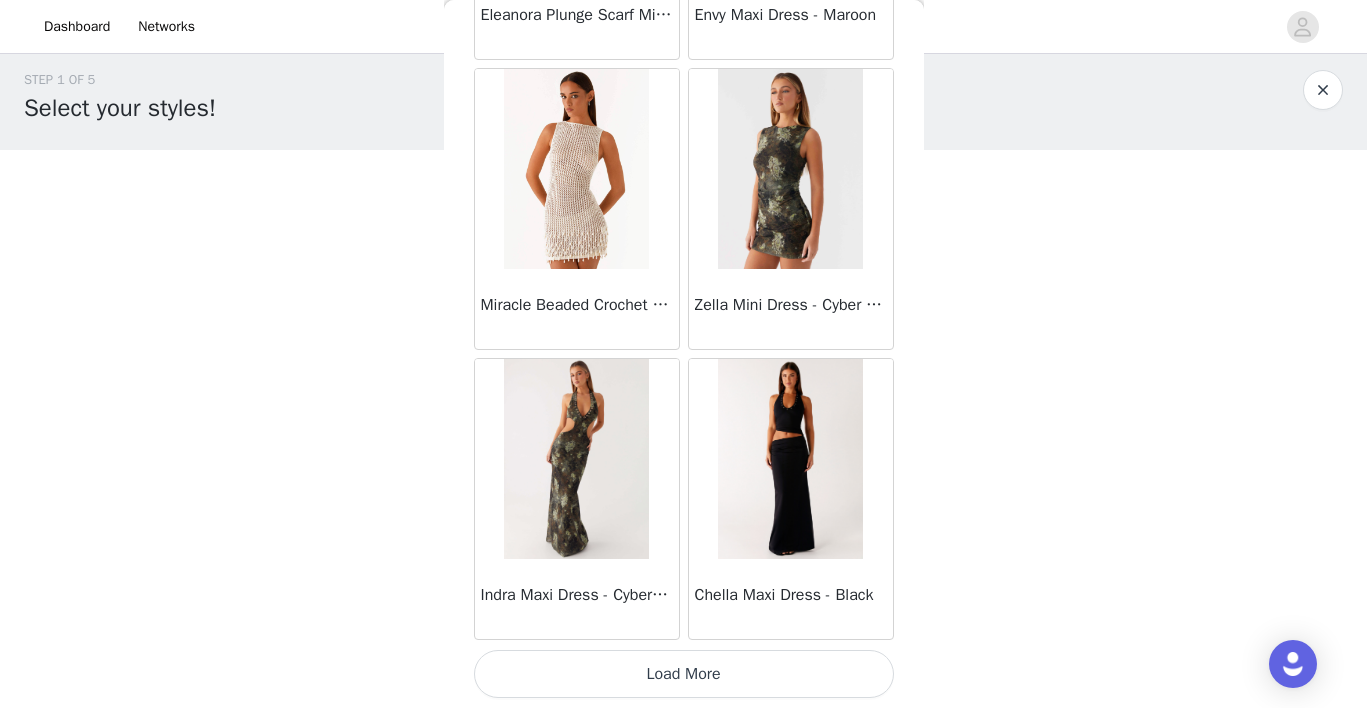 click on "Load More" at bounding box center [684, 674] 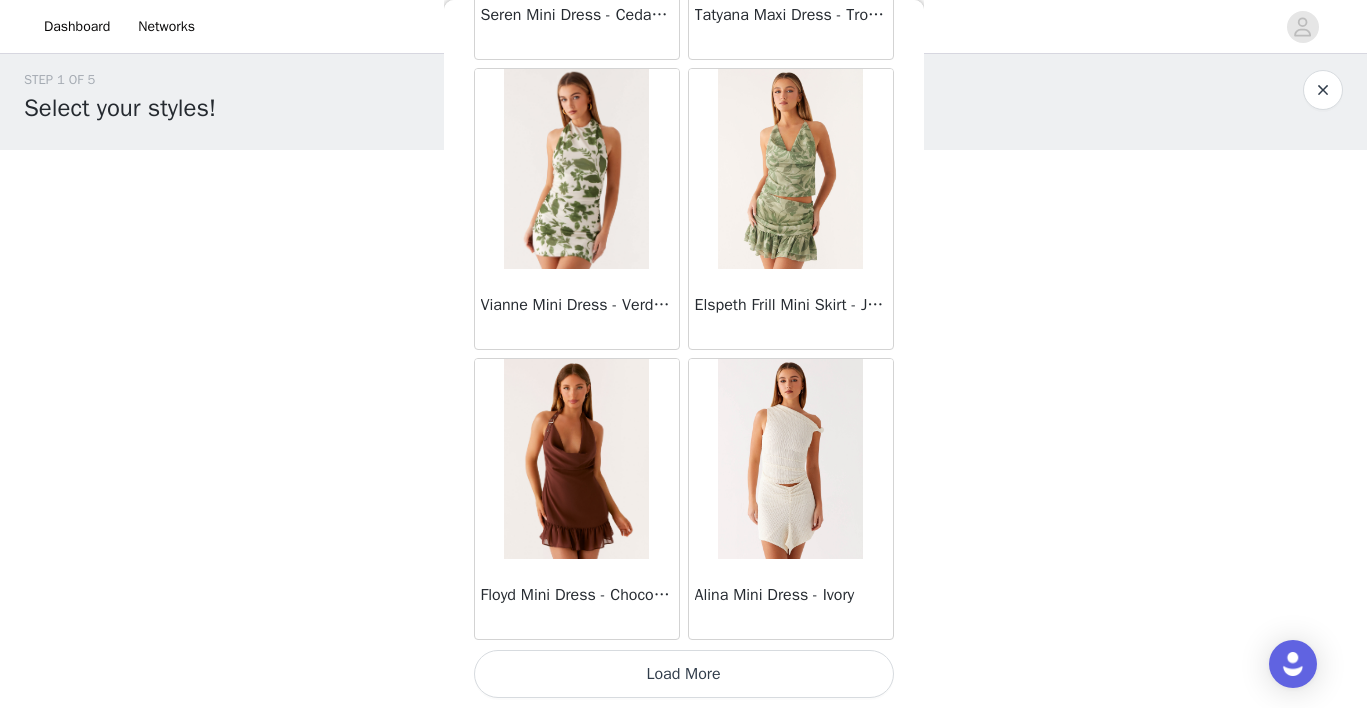 click on "Load More" at bounding box center (684, 674) 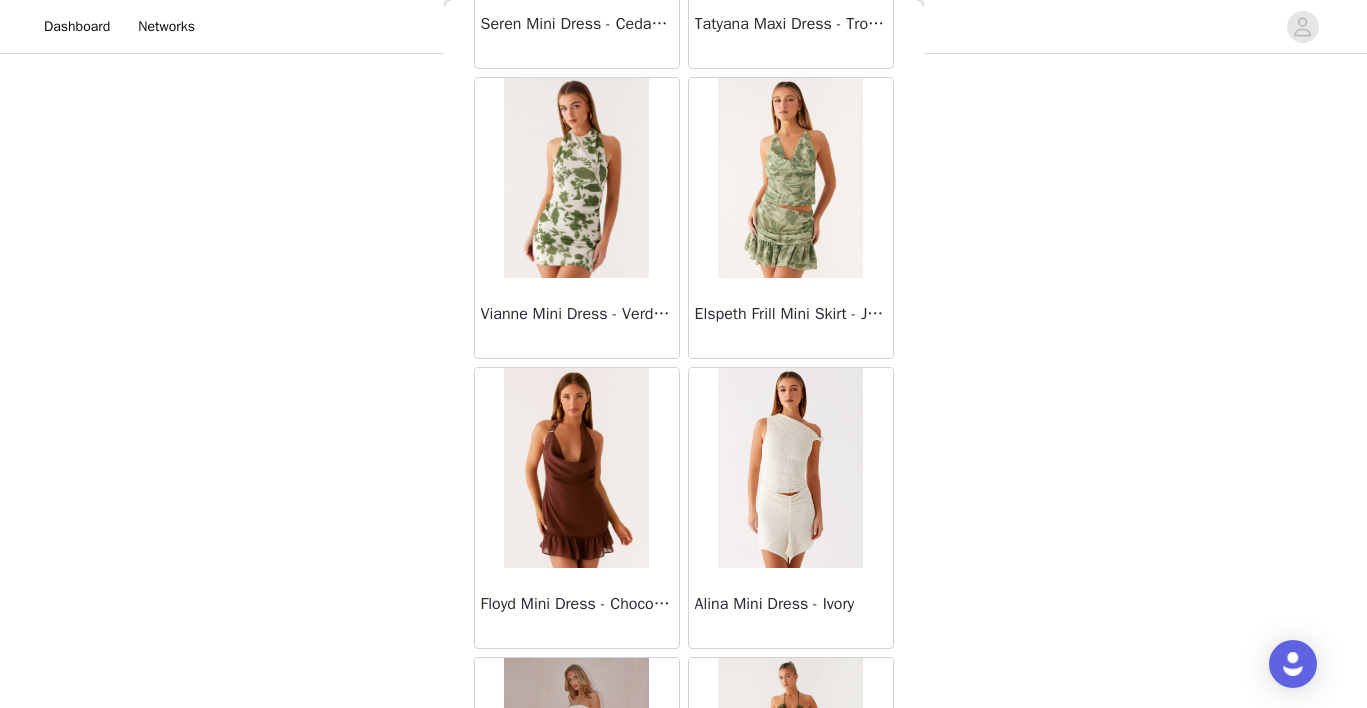 scroll, scrollTop: 164, scrollLeft: 0, axis: vertical 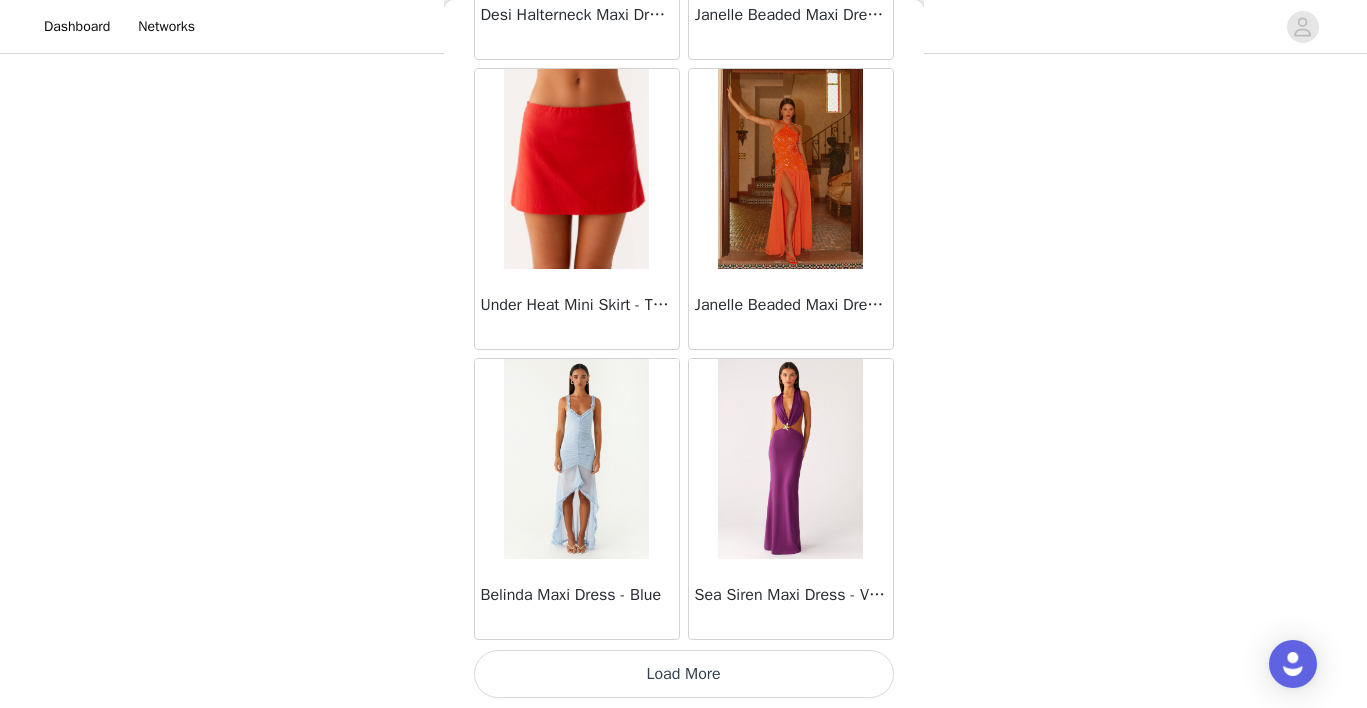 click on "Load More" at bounding box center [684, 674] 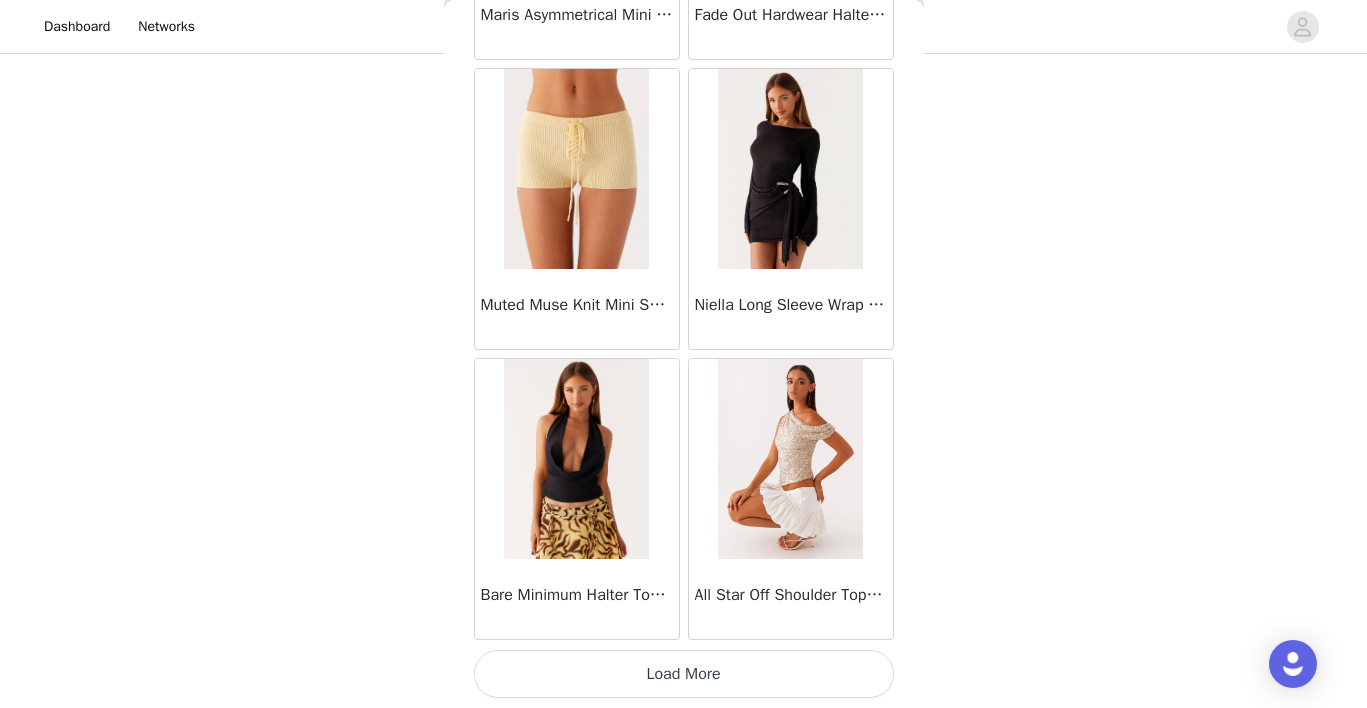 click on "Load More" at bounding box center [684, 674] 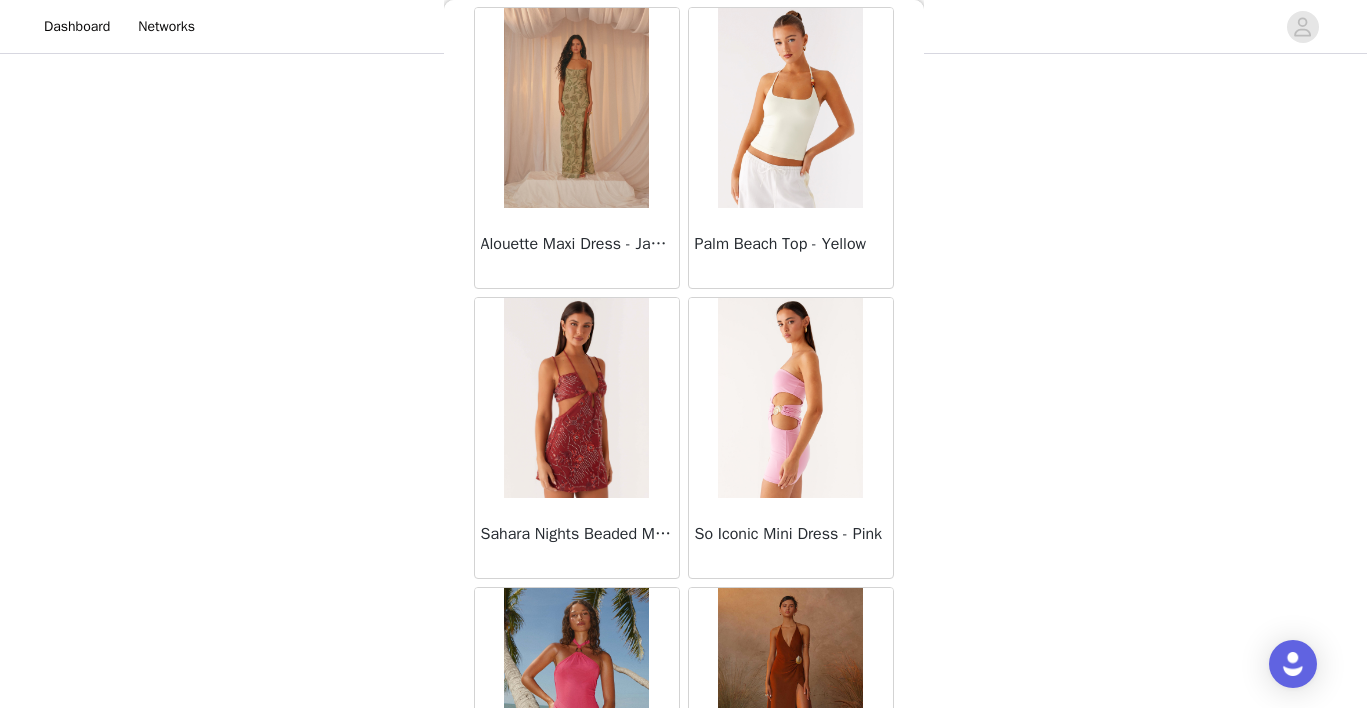 scroll, scrollTop: 67344, scrollLeft: 0, axis: vertical 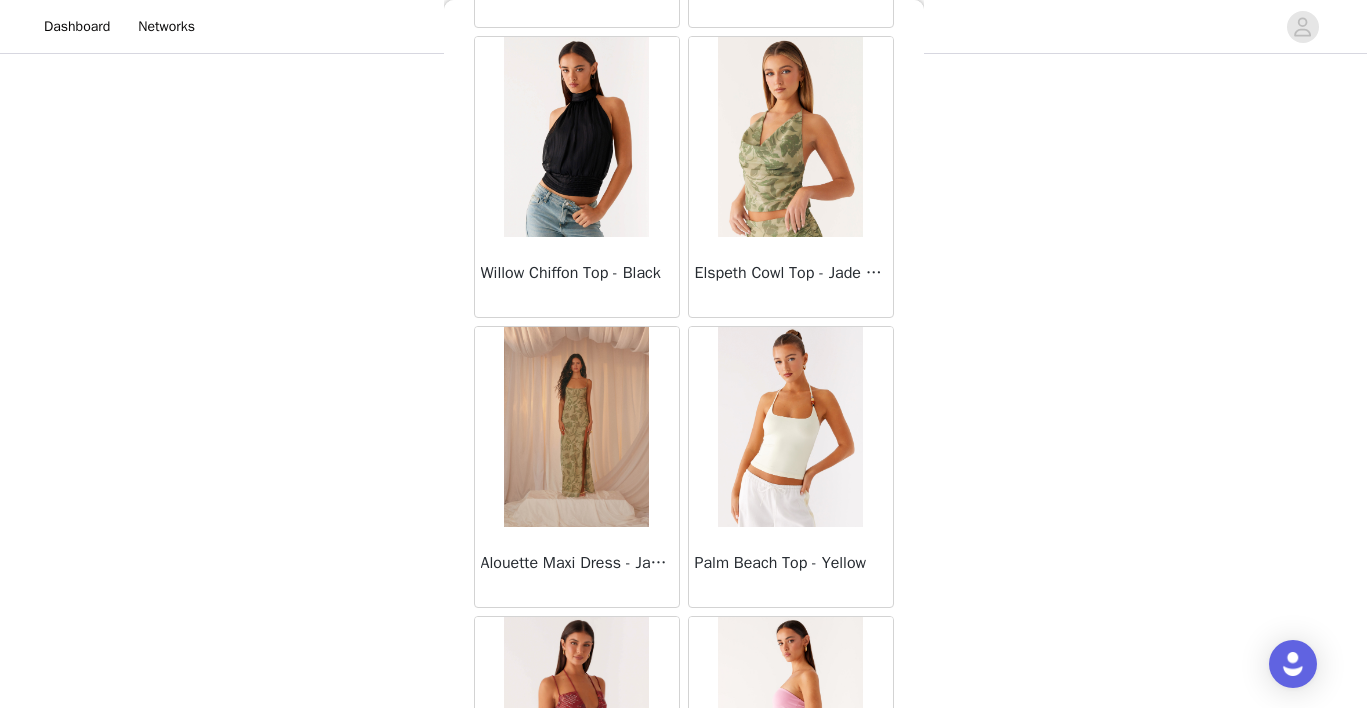click on "Palm Beach Top - Yellow" at bounding box center (791, 563) 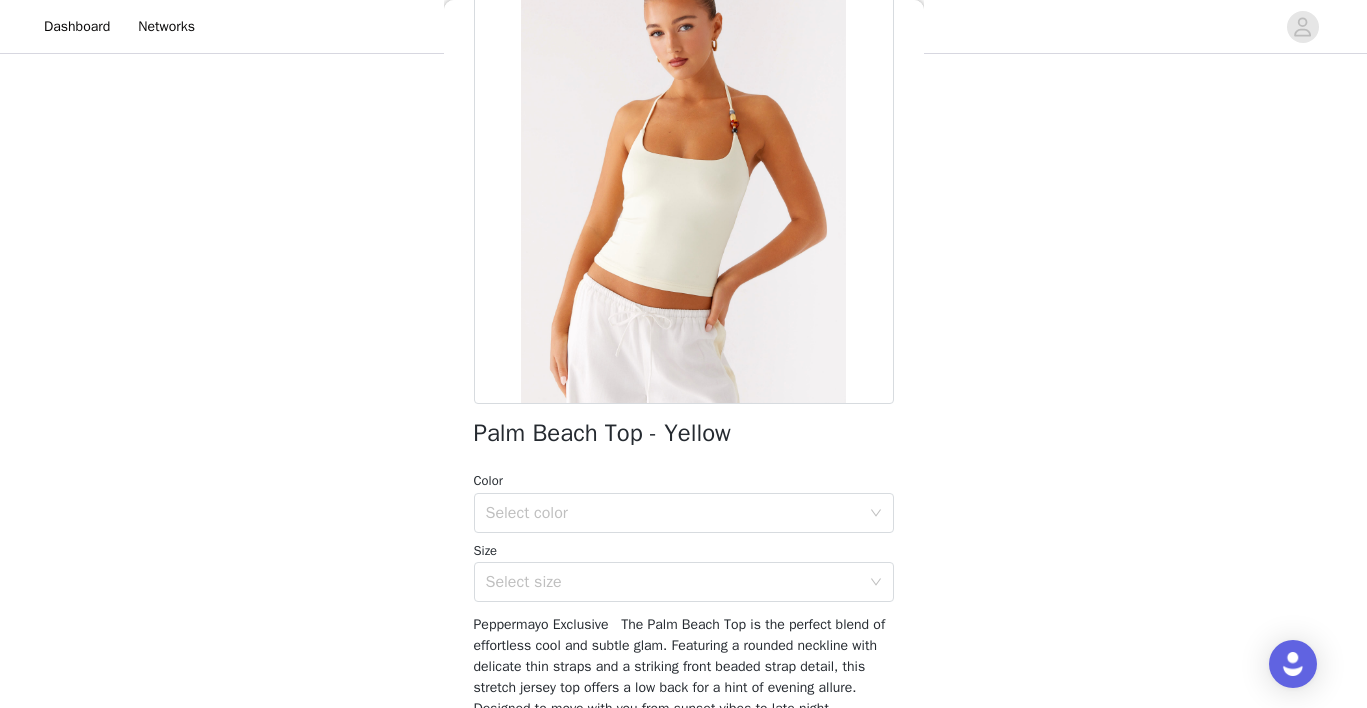 scroll, scrollTop: 240, scrollLeft: 0, axis: vertical 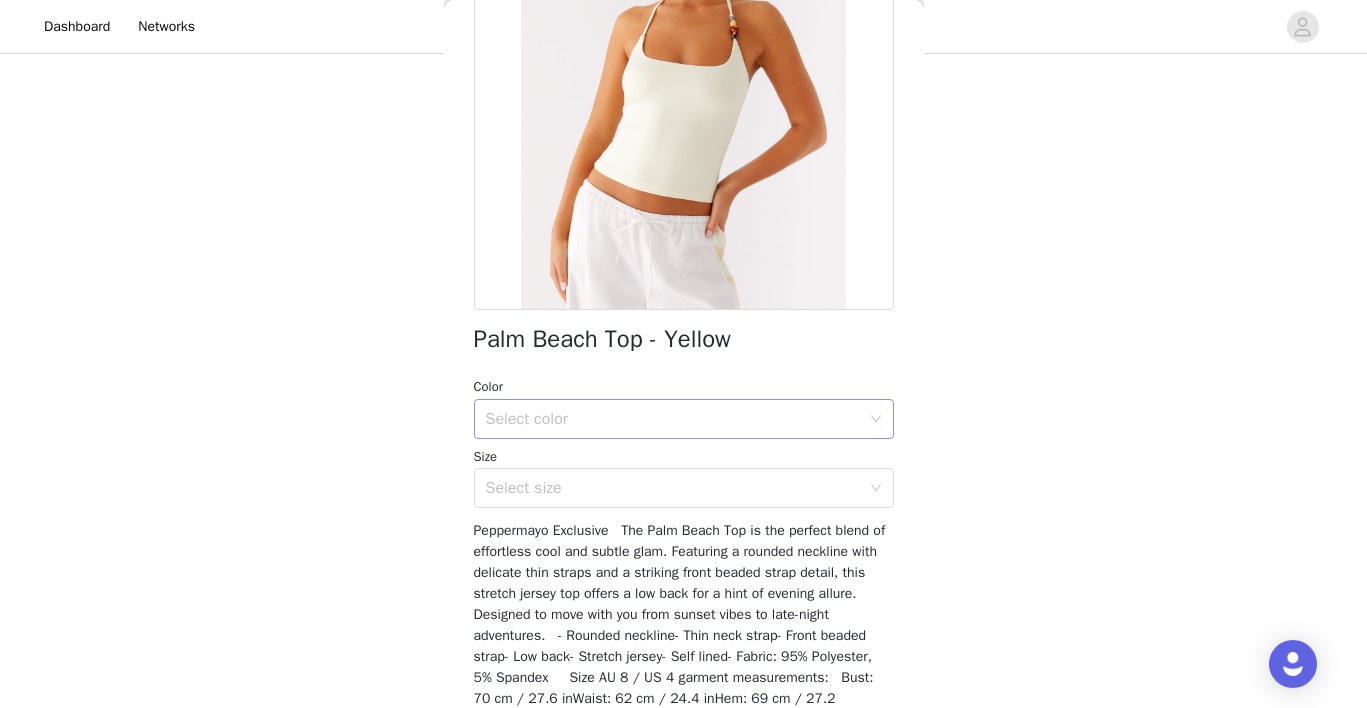 click on "Select color" at bounding box center (673, 419) 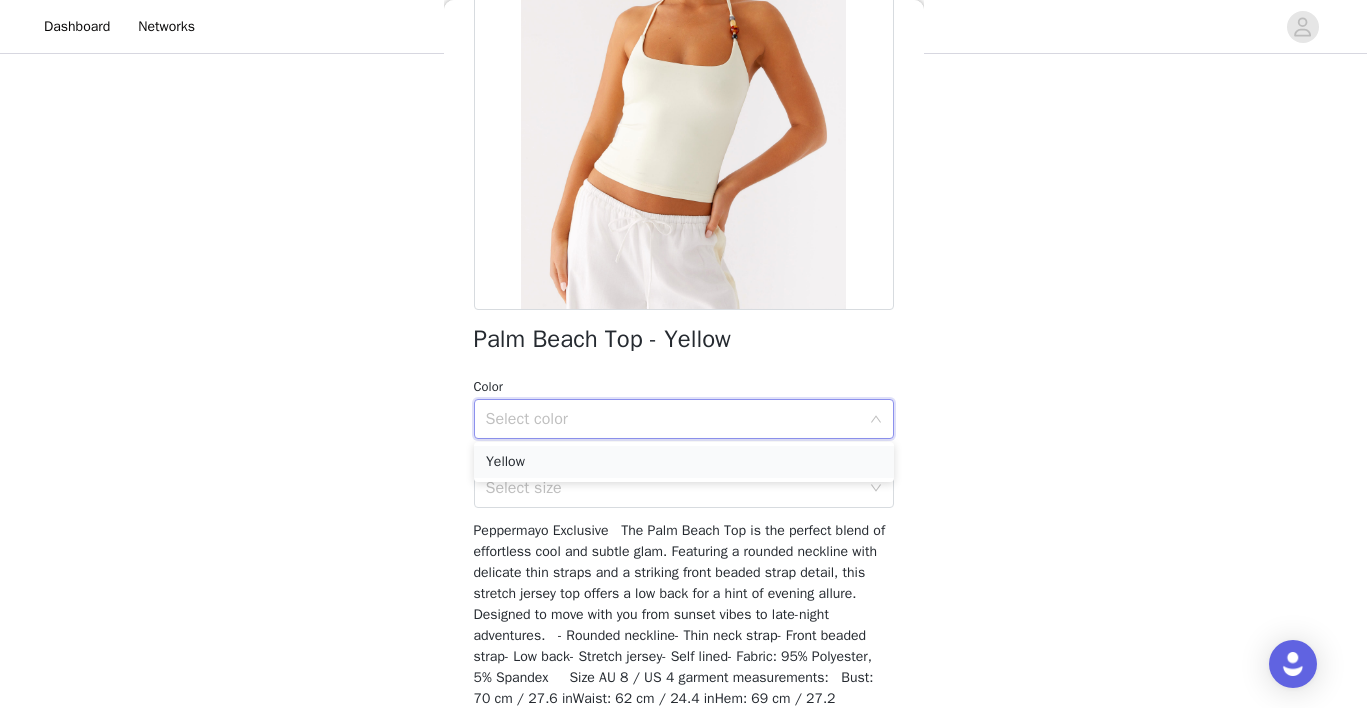 click on "Yellow" at bounding box center (684, 462) 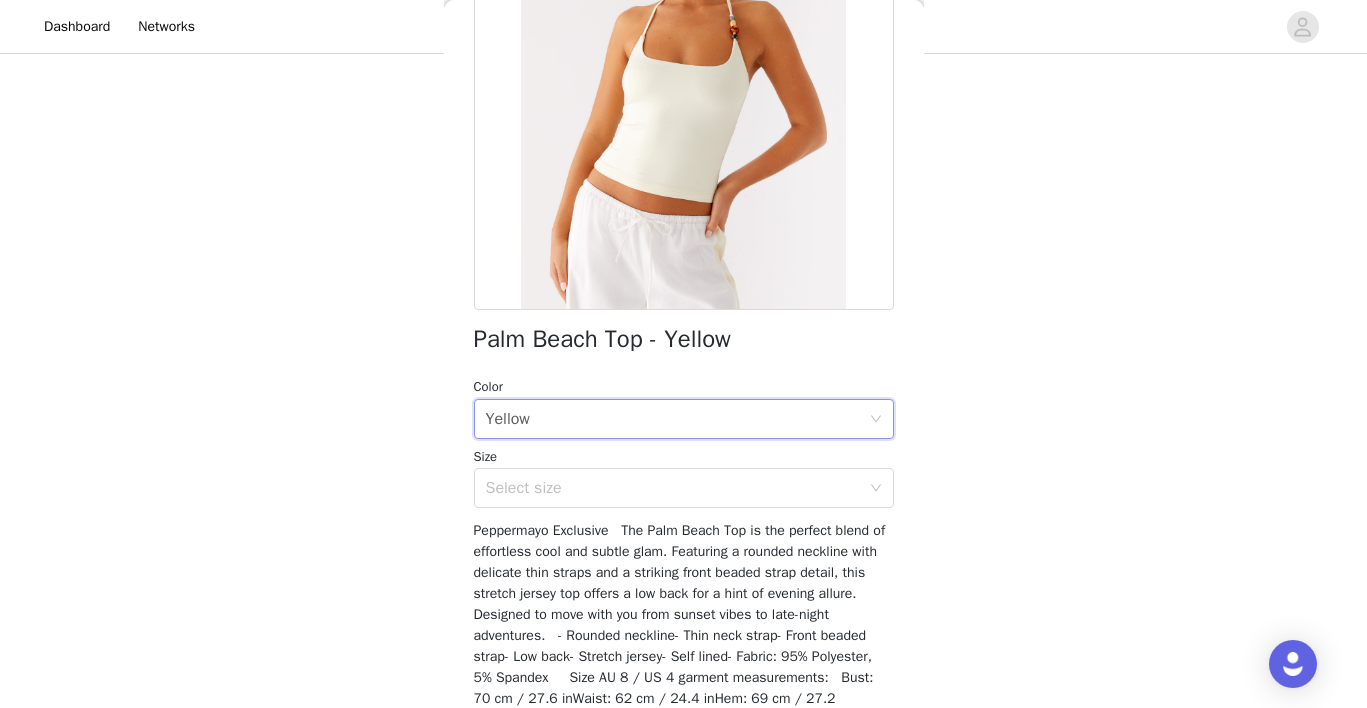 click on "Peppermayo Exclusive   The Palm Beach Top is the perfect blend of effortless cool and subtle glam. Featuring a rounded neckline with delicate thin straps and a striking front beaded strap detail, this stretch jersey top offers a low back for a hint of evening allure. Designed to move with you from sunset vibes to late-night adventures.   - Rounded neckline- Thin neck strap- Front beaded strap- Low back- Stretch jersey- Self lined- Fabric: 95% Polyester, 5% Spandex     Size AU 8 / US 4 garment measurements:   Bust: 70 cm / 27.6 inWaist: 62 cm / 24.4 inHem: 69 cm / 27.2 inLength: 96 cm / 37.8 in   Yasmin is 174cm and wearing a size AU 8 / and US 4" at bounding box center (683, 635) 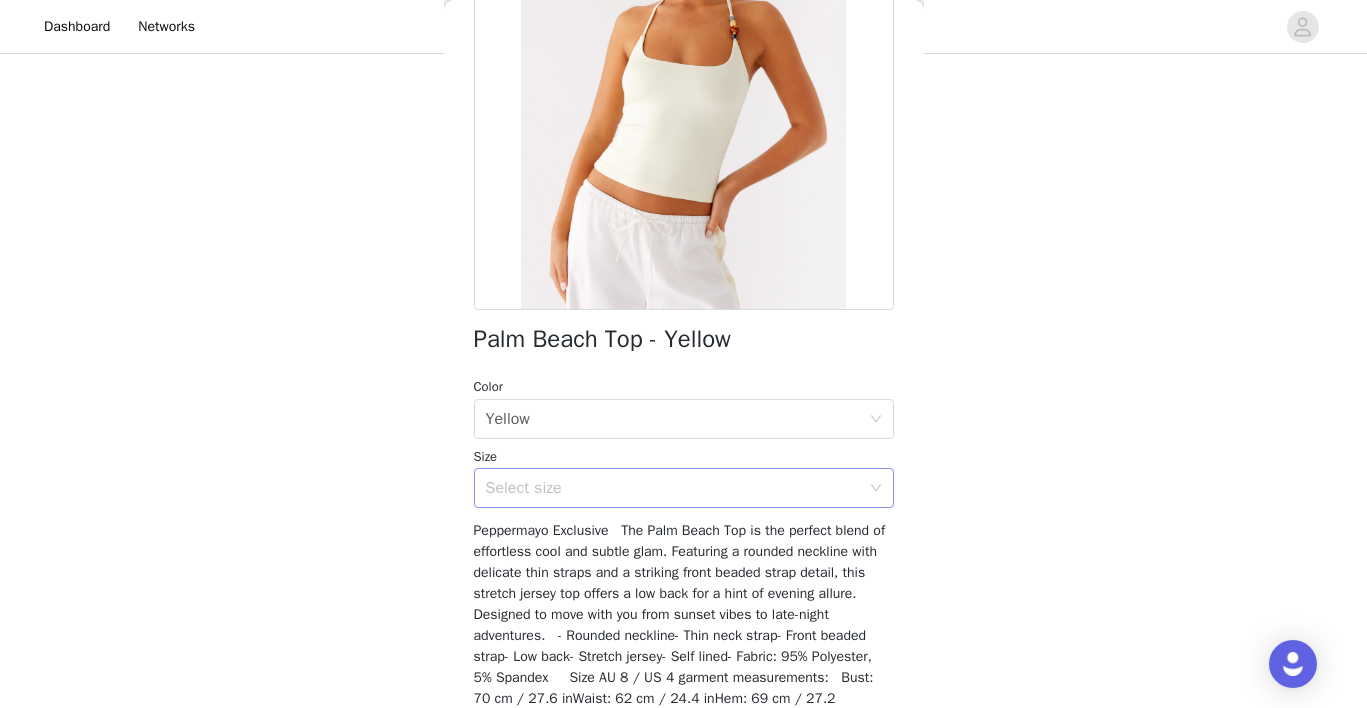 click on "Select size" at bounding box center (677, 488) 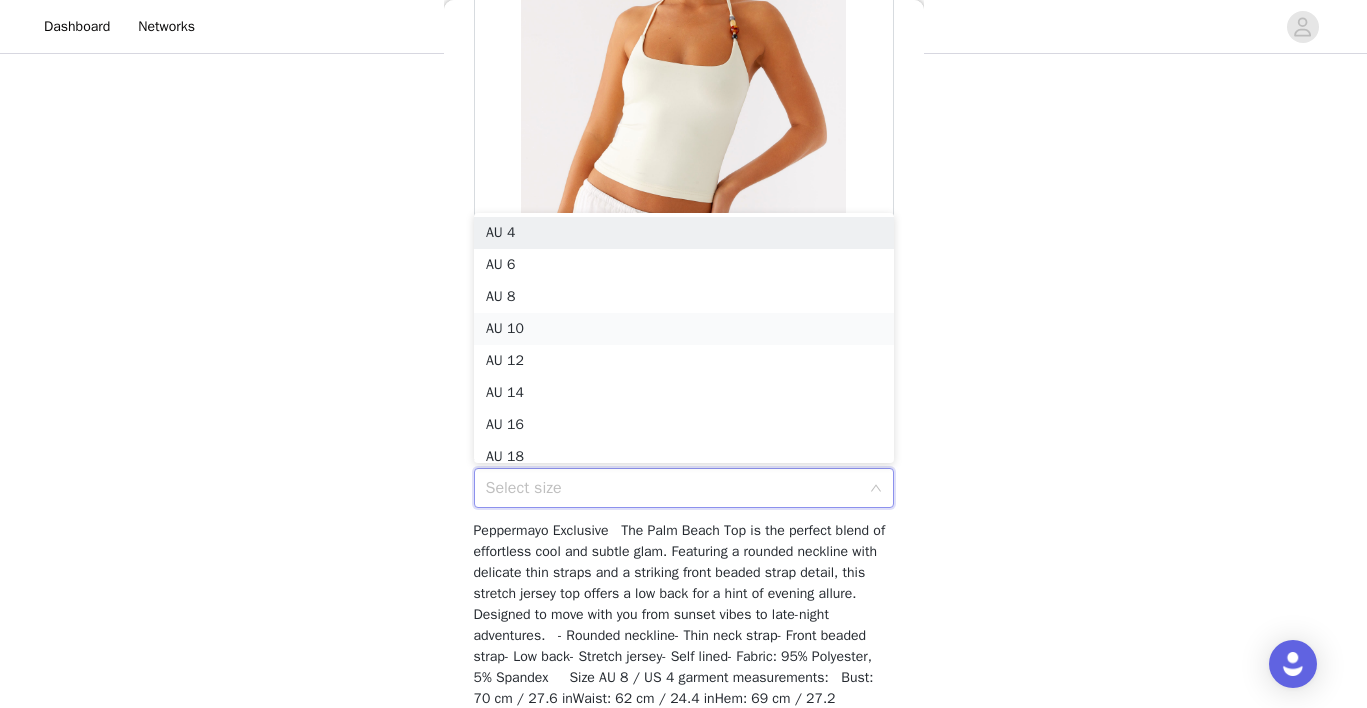 scroll, scrollTop: 10, scrollLeft: 0, axis: vertical 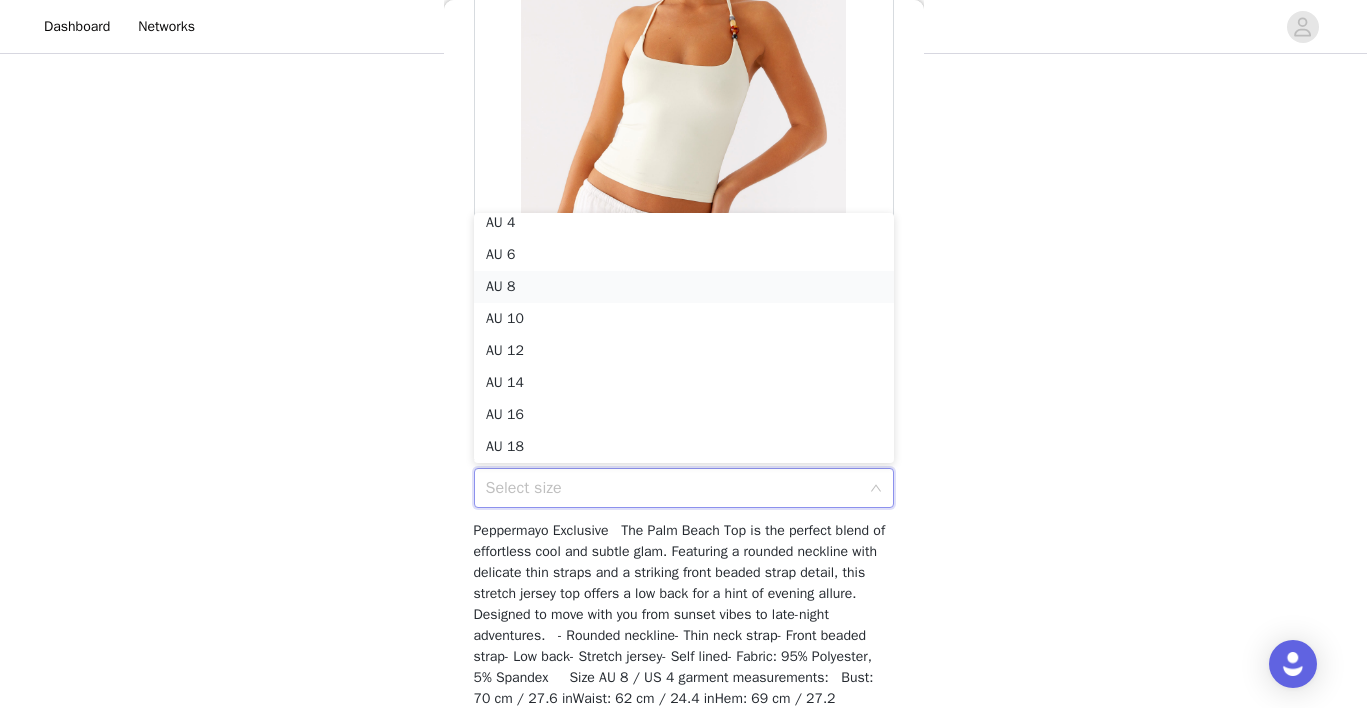 click on "AU 8" at bounding box center [684, 287] 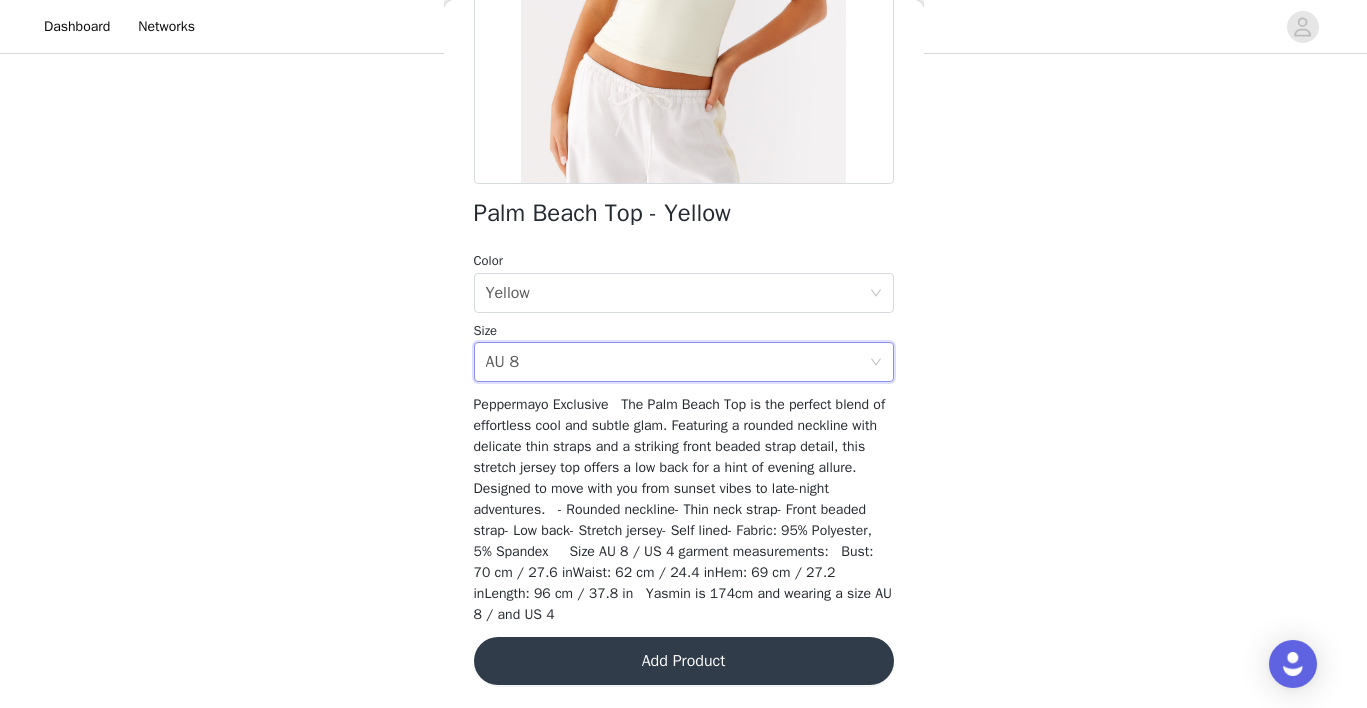 scroll, scrollTop: 366, scrollLeft: 0, axis: vertical 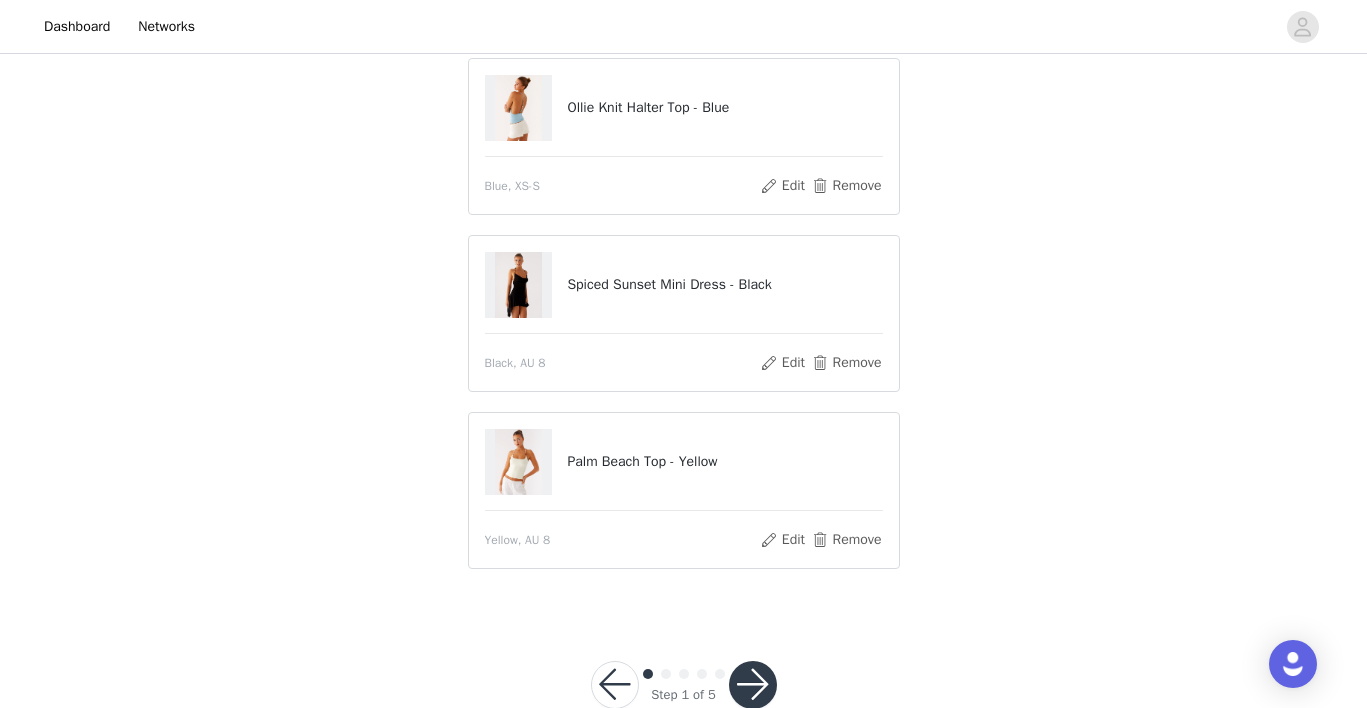 click at bounding box center (753, 685) 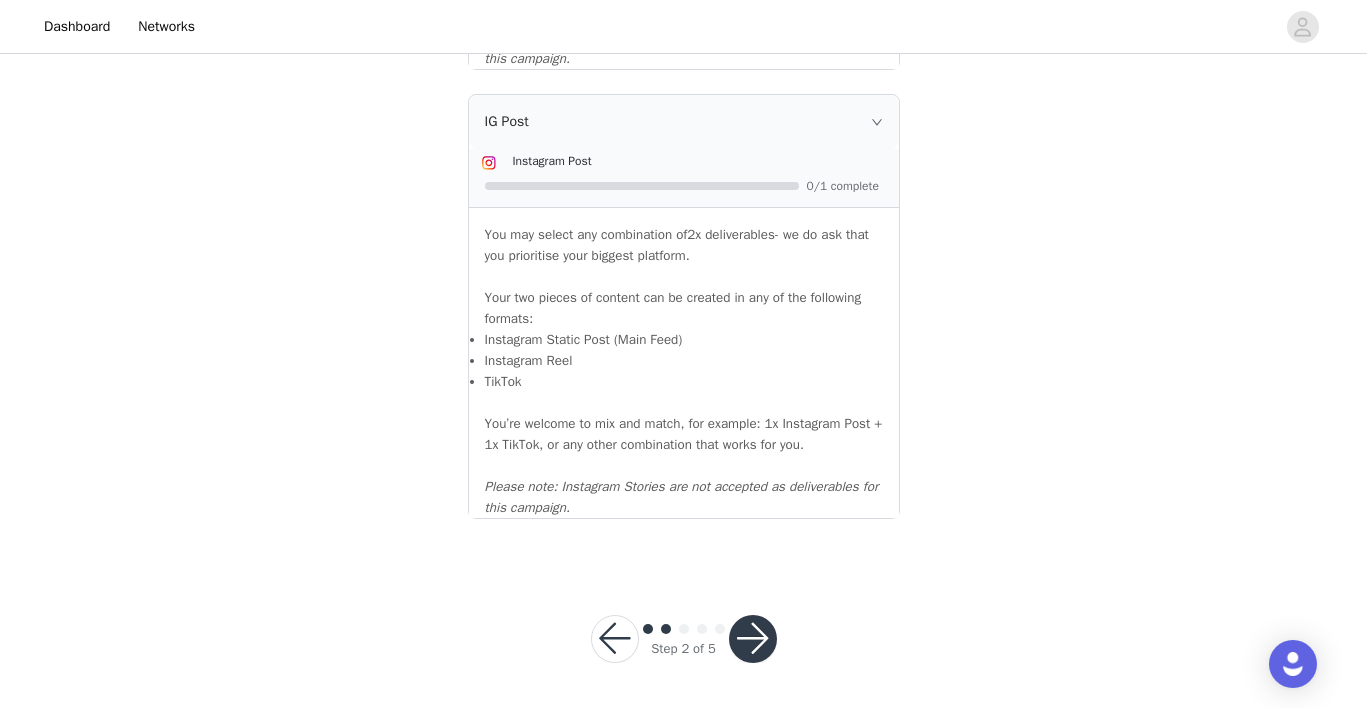 scroll, scrollTop: 2244, scrollLeft: 0, axis: vertical 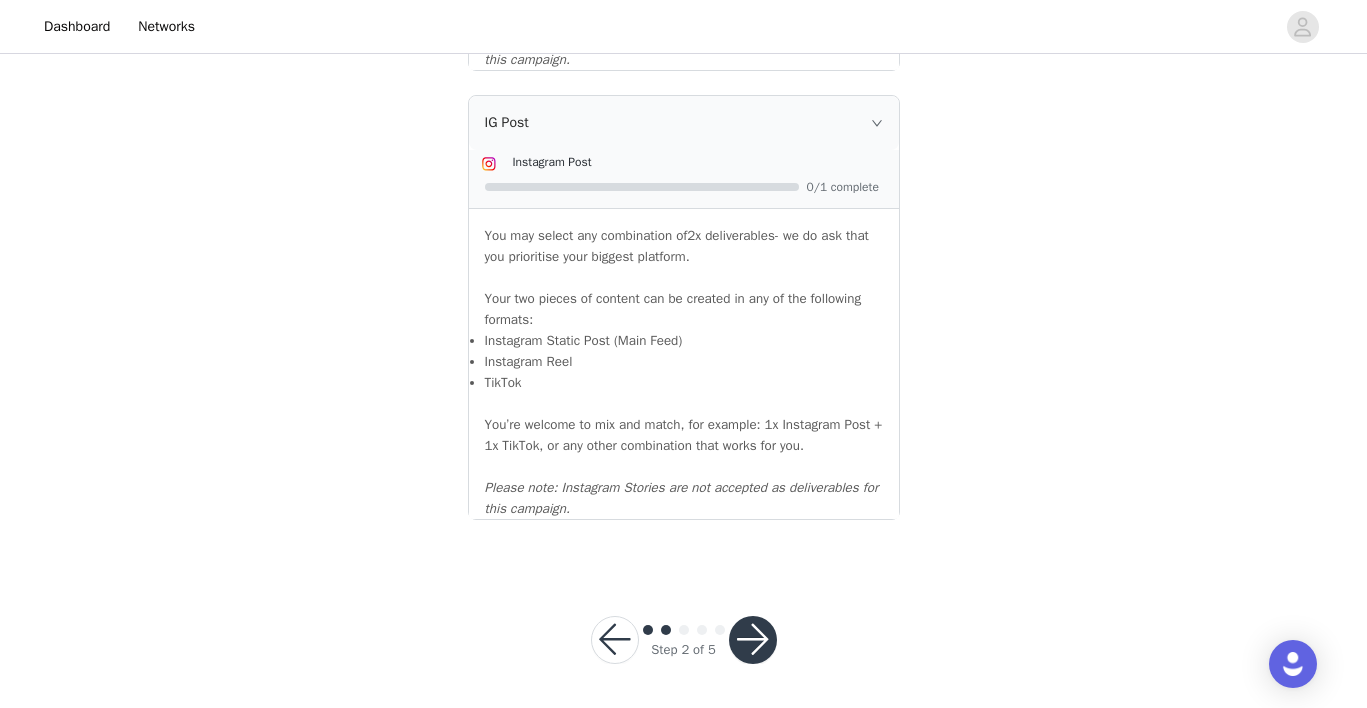 click on "TikTok" at bounding box center (684, 382) 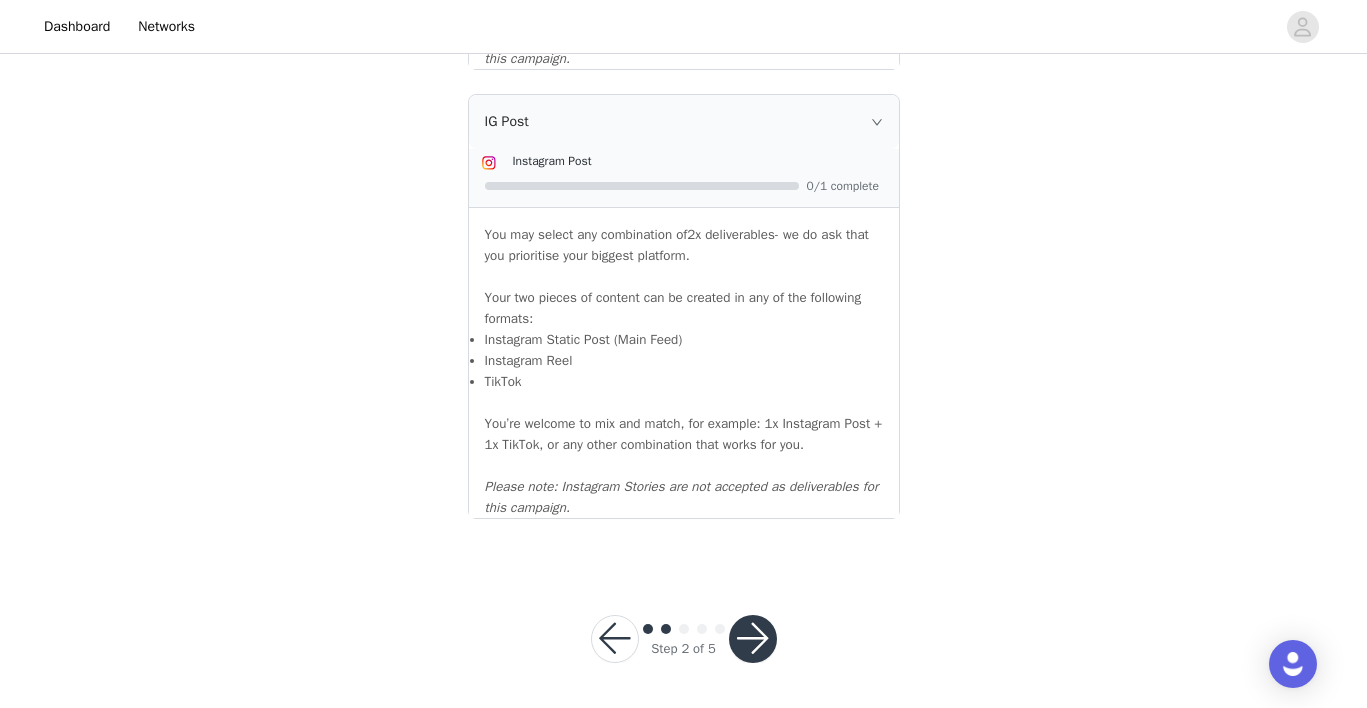 scroll, scrollTop: 2244, scrollLeft: 0, axis: vertical 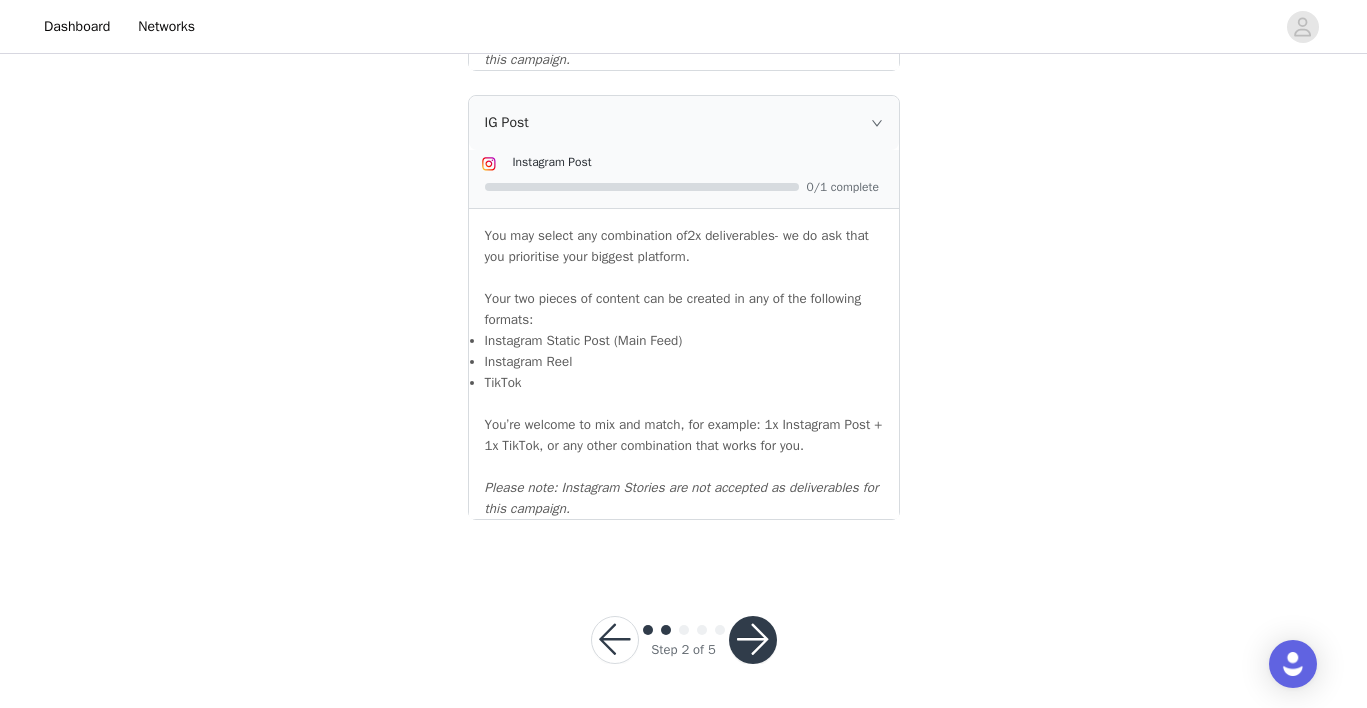 click at bounding box center (753, 640) 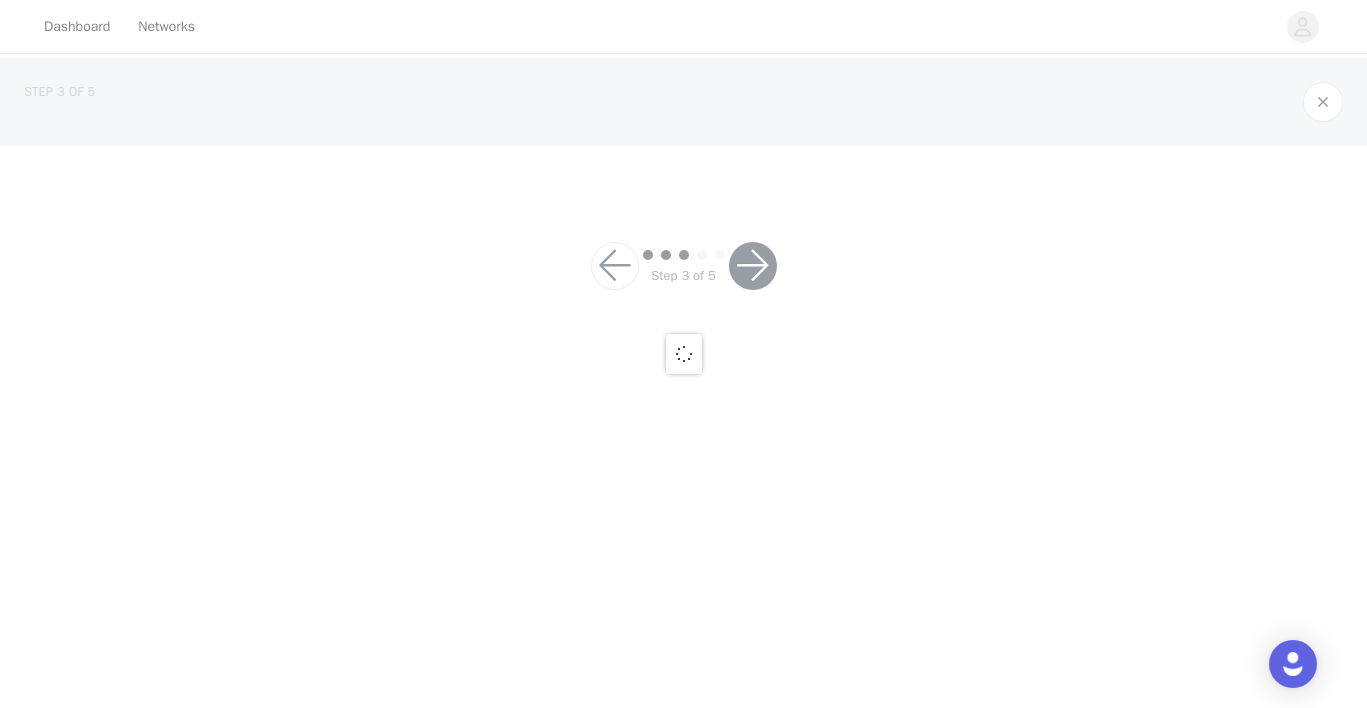scroll, scrollTop: 0, scrollLeft: 0, axis: both 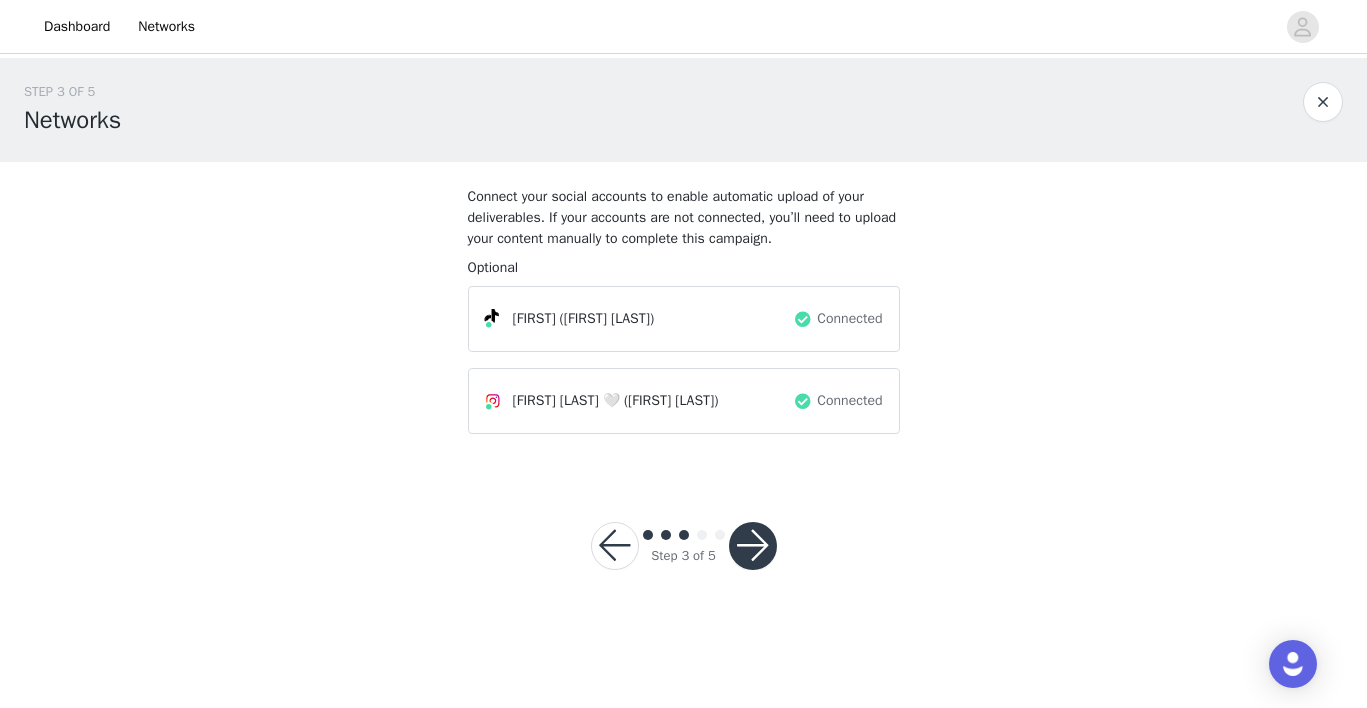 click at bounding box center (753, 546) 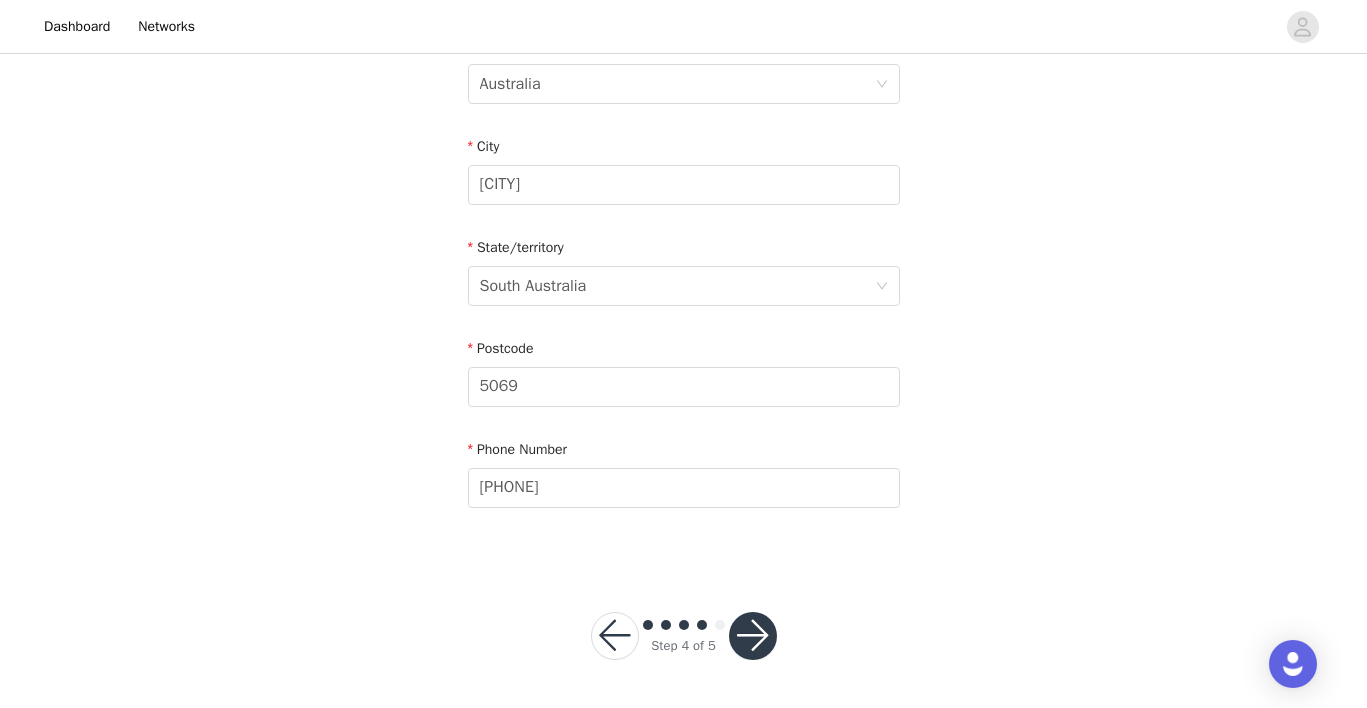 scroll, scrollTop: 697, scrollLeft: 0, axis: vertical 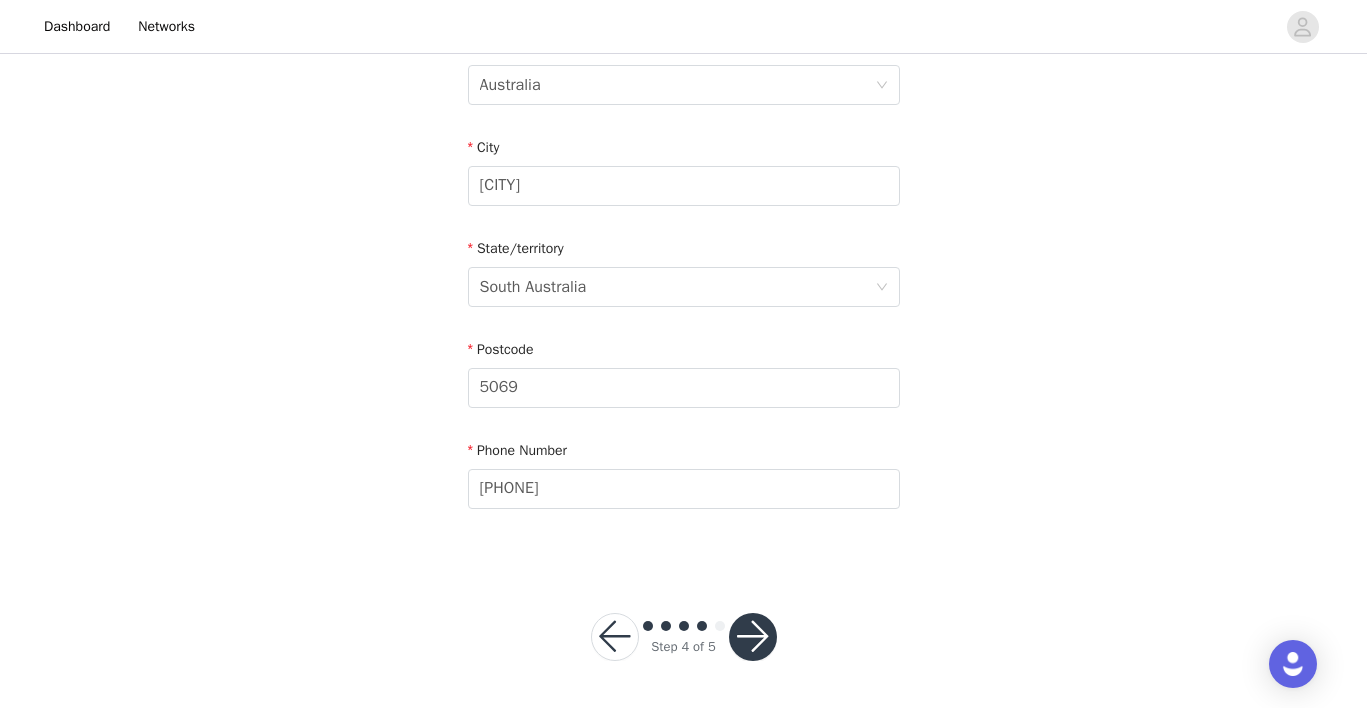 click at bounding box center (753, 637) 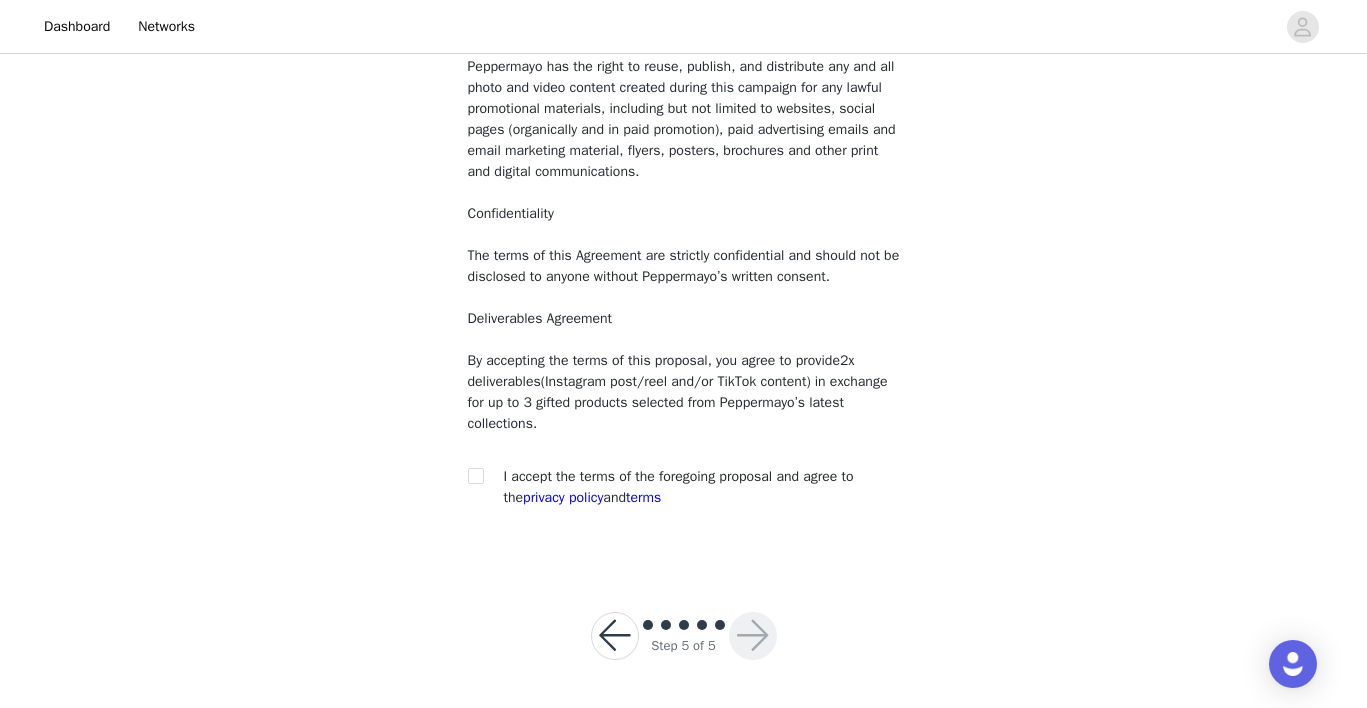 scroll, scrollTop: 216, scrollLeft: 0, axis: vertical 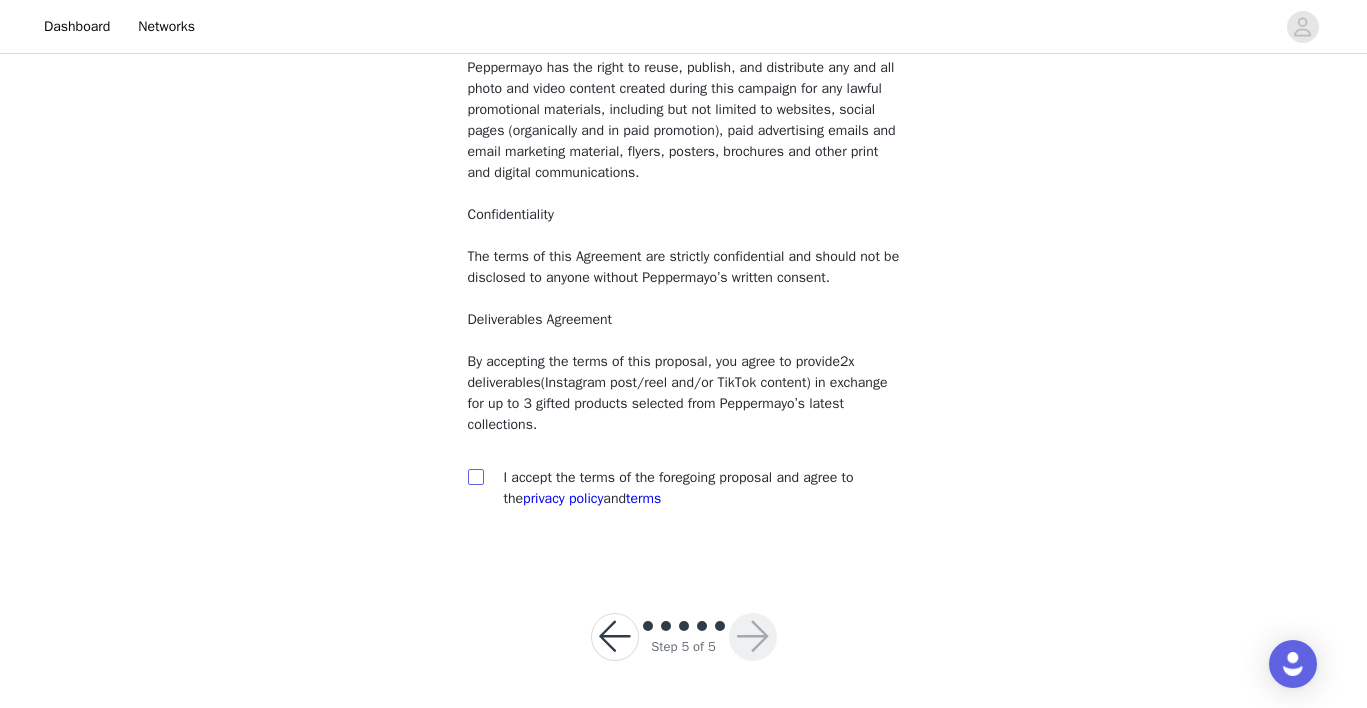 click at bounding box center (476, 477) 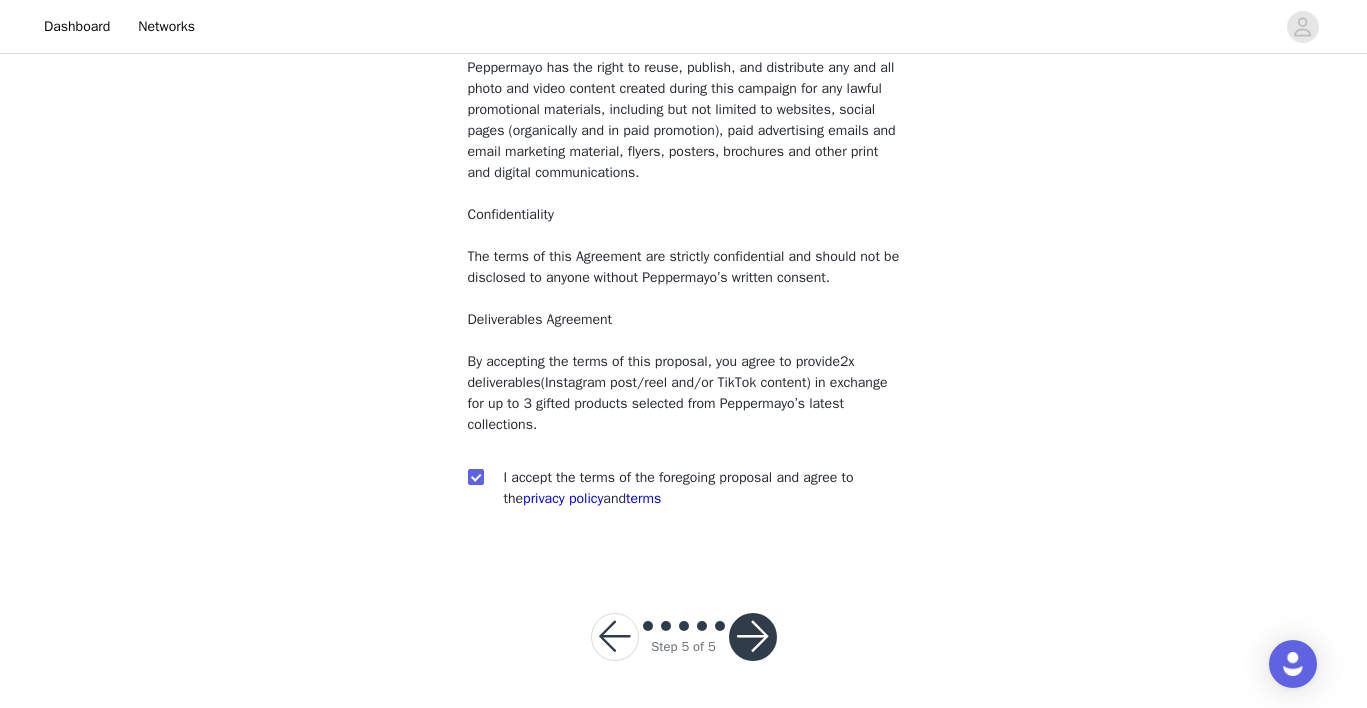 click at bounding box center (753, 637) 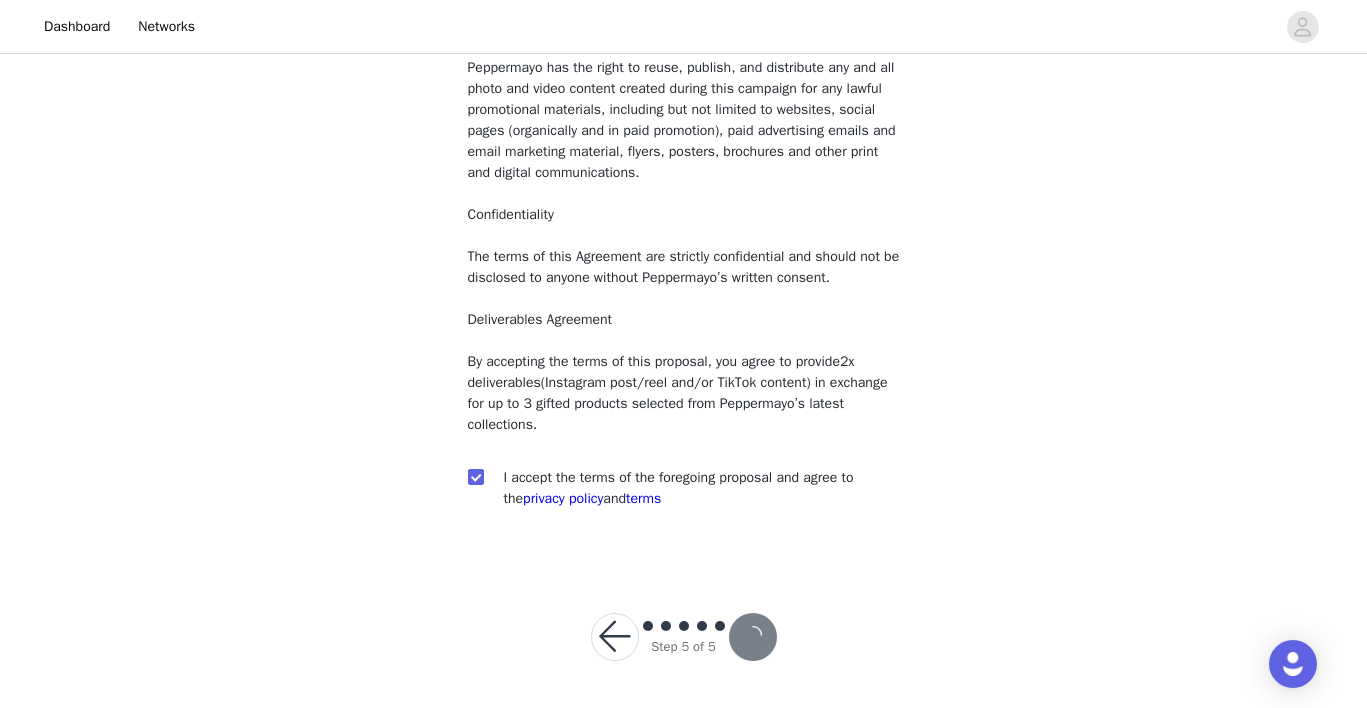 scroll, scrollTop: 0, scrollLeft: 0, axis: both 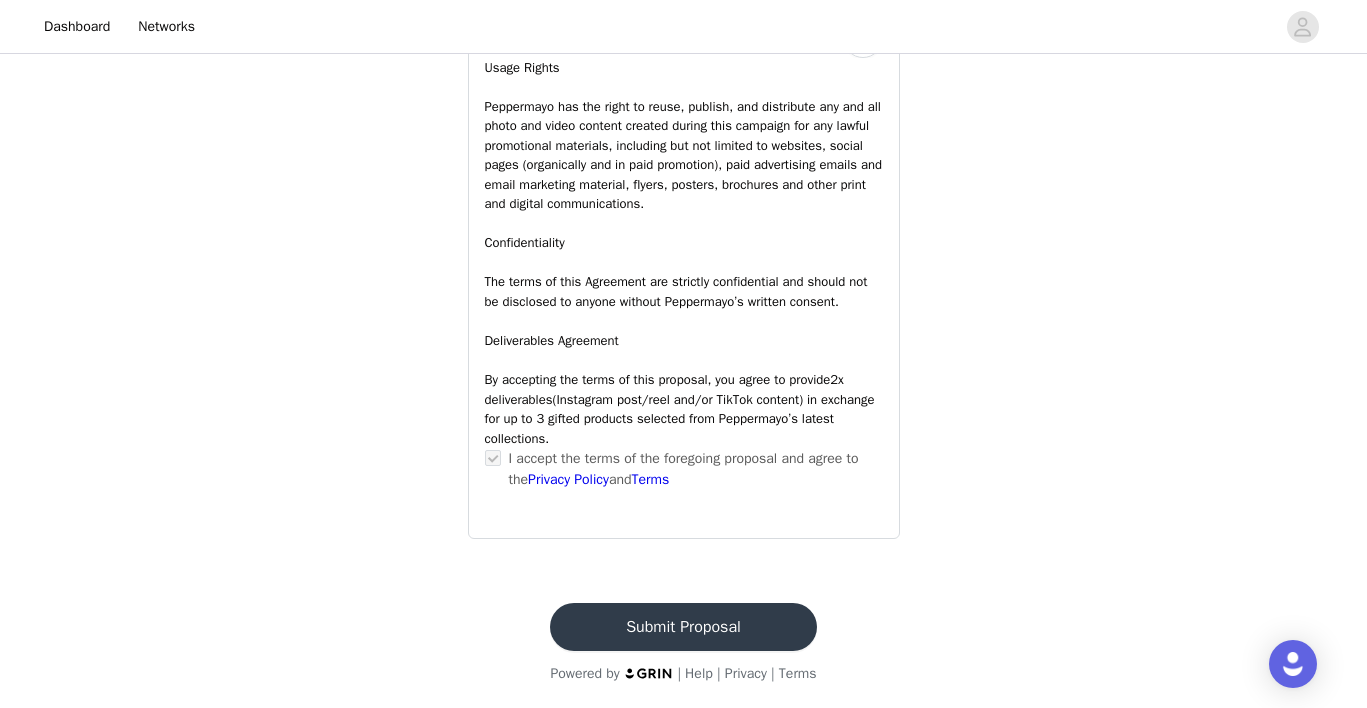 click on "Submit Proposal" at bounding box center (683, 627) 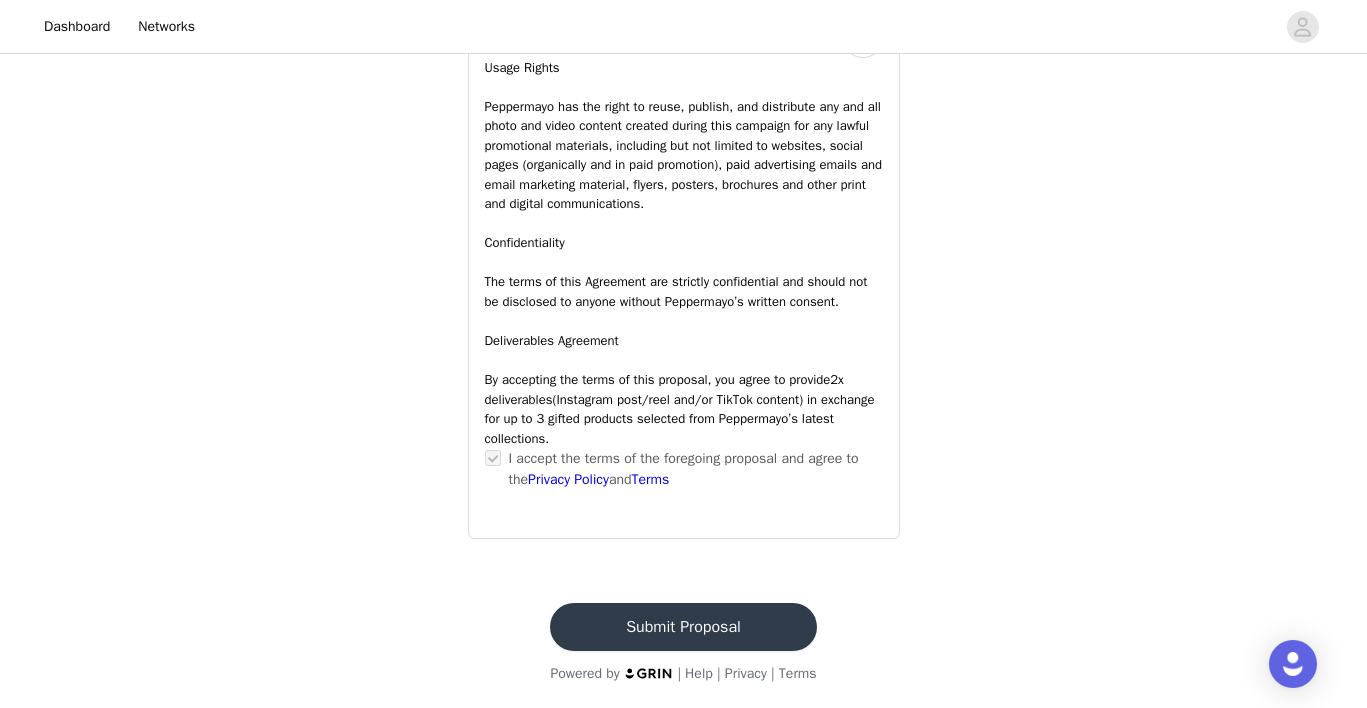 scroll, scrollTop: 0, scrollLeft: 0, axis: both 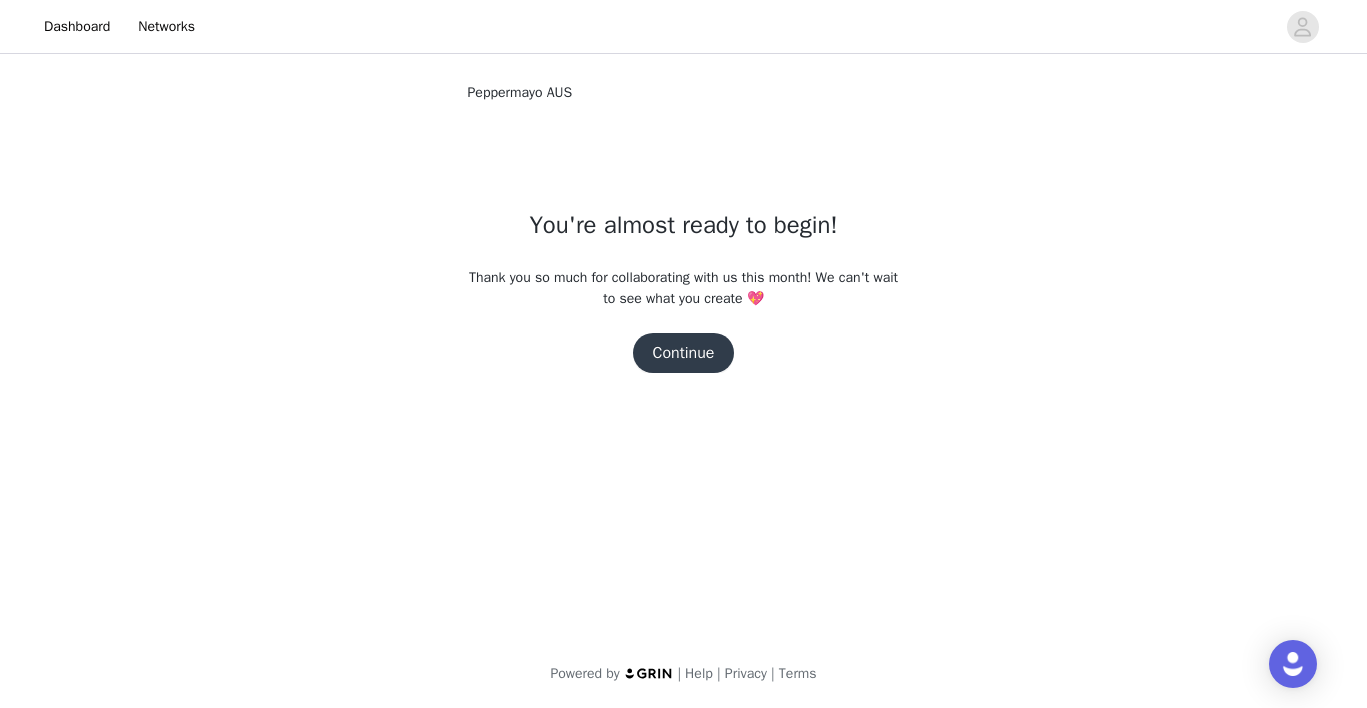 click on "Continue" at bounding box center (684, 353) 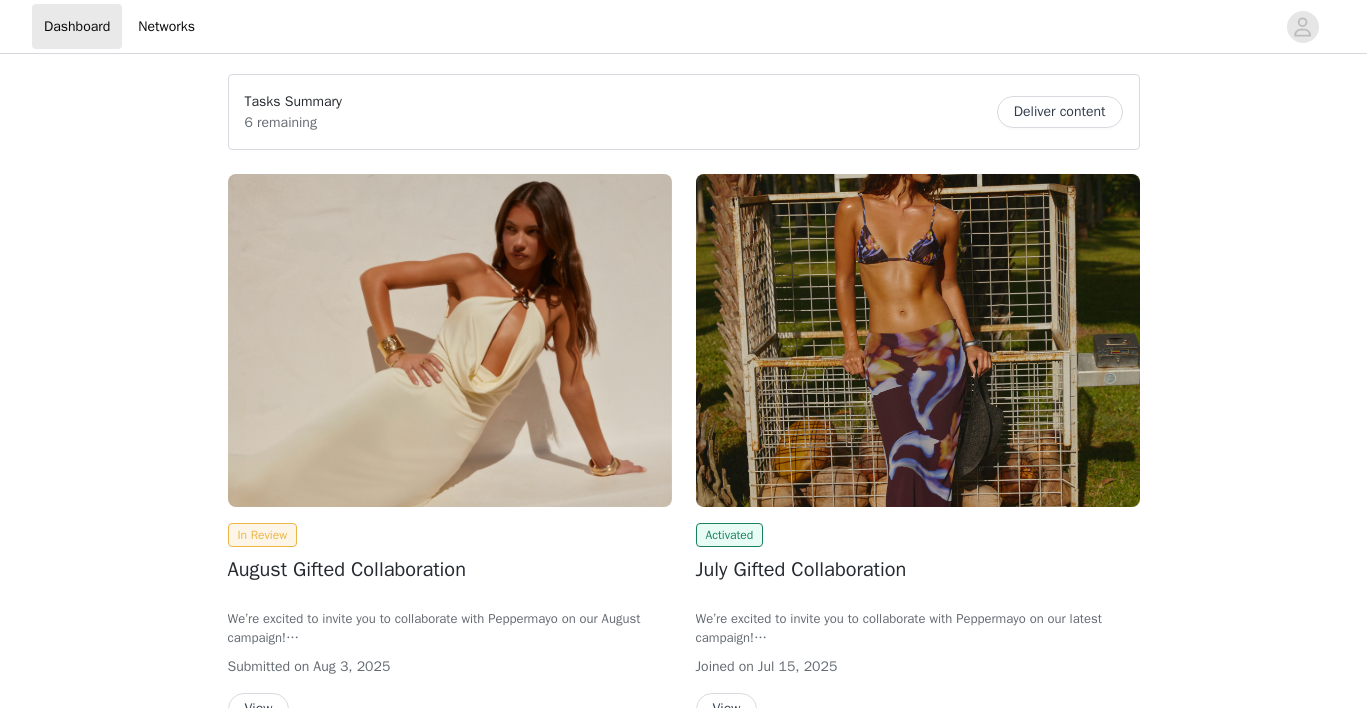 scroll, scrollTop: 0, scrollLeft: 0, axis: both 